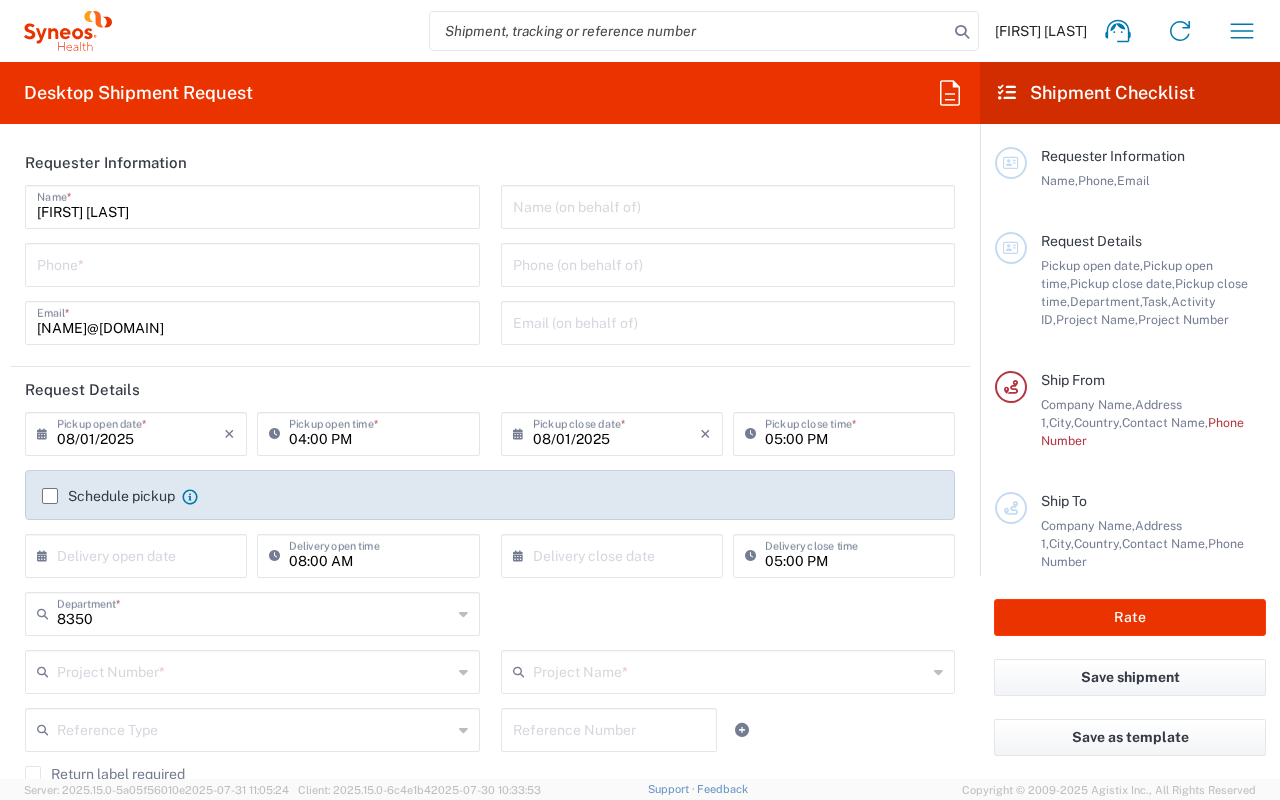 type on "Syneos Health France SARL" 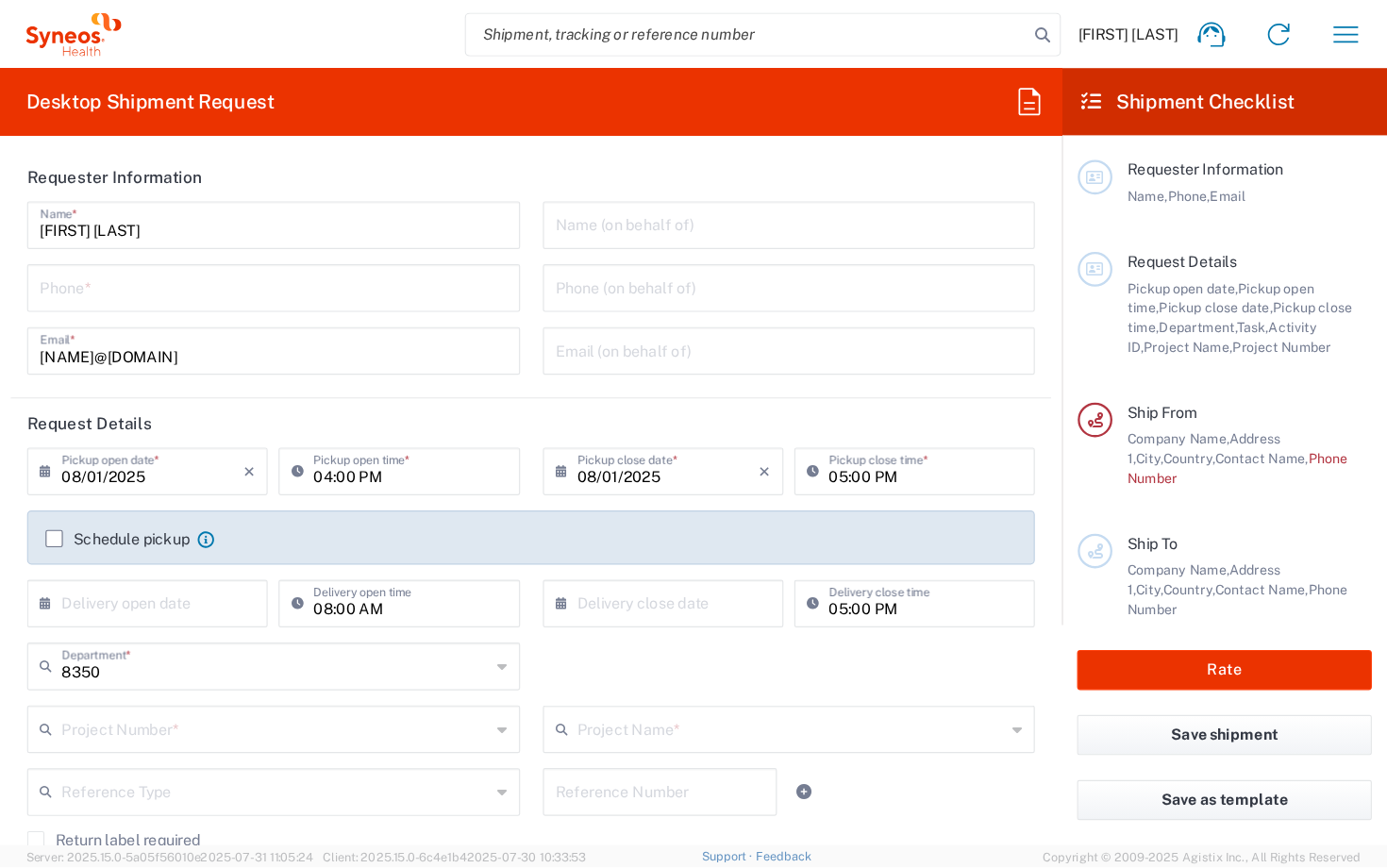 scroll, scrollTop: 0, scrollLeft: 0, axis: both 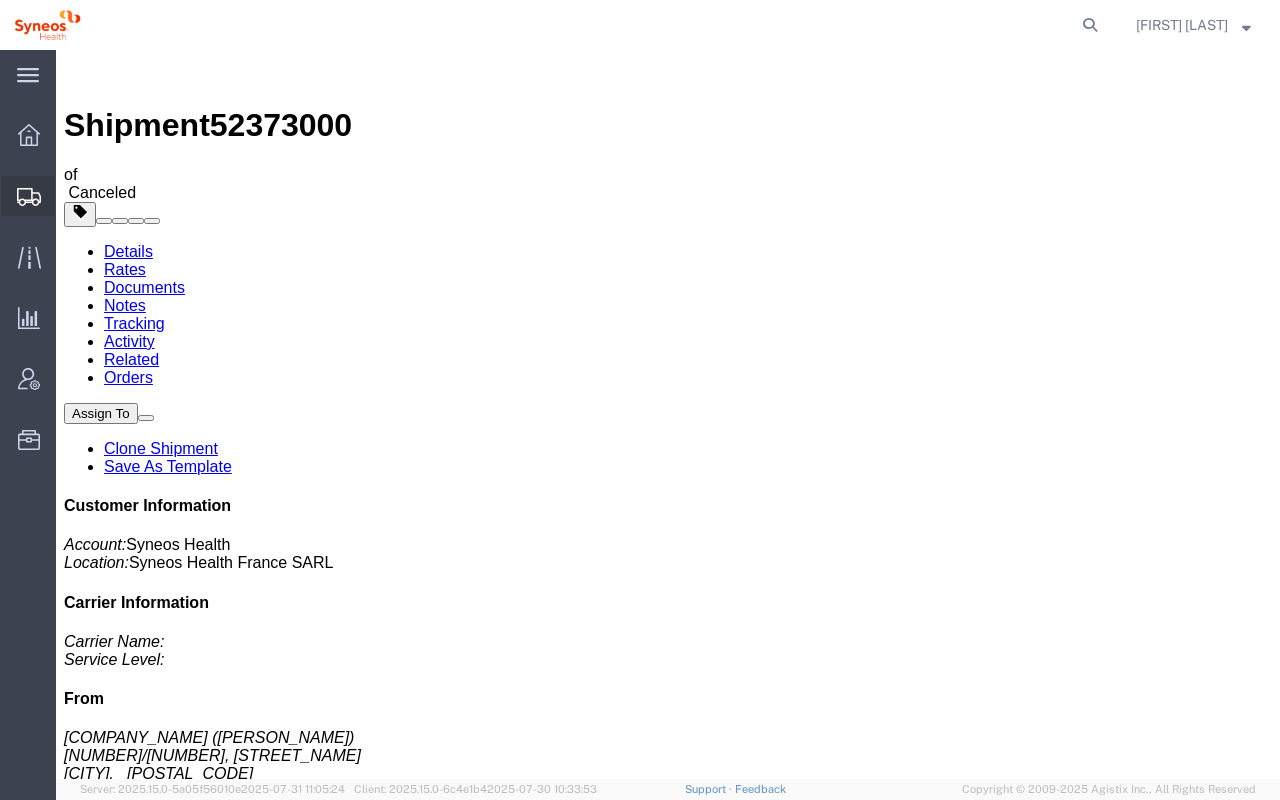 click 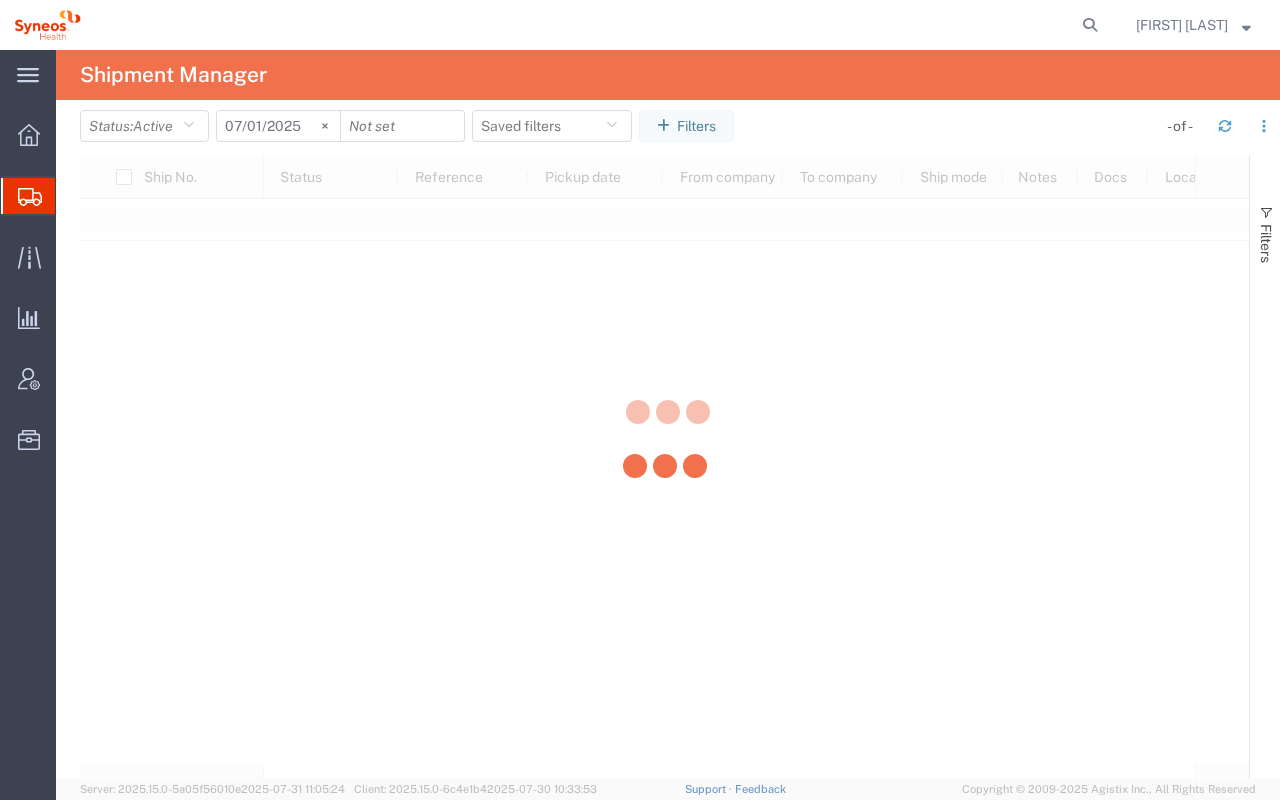 click 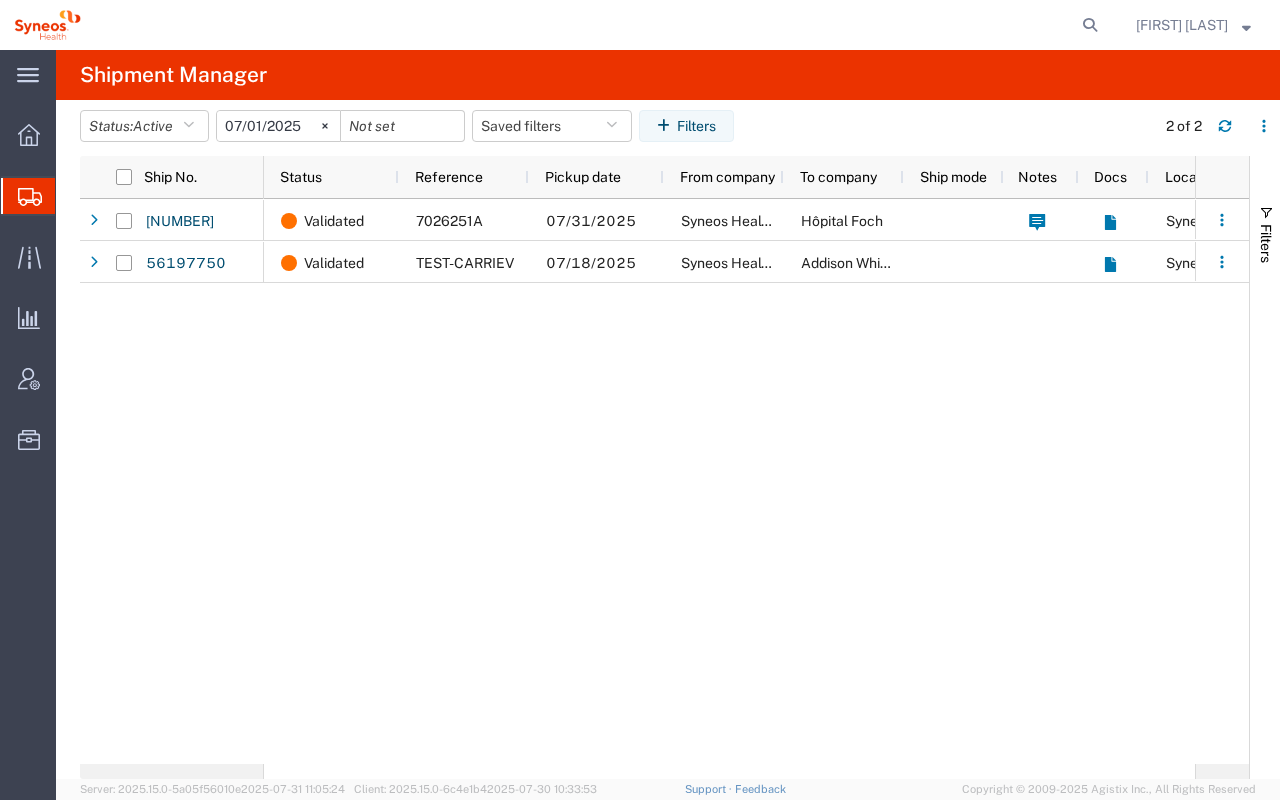 click on "Shipment Manager" 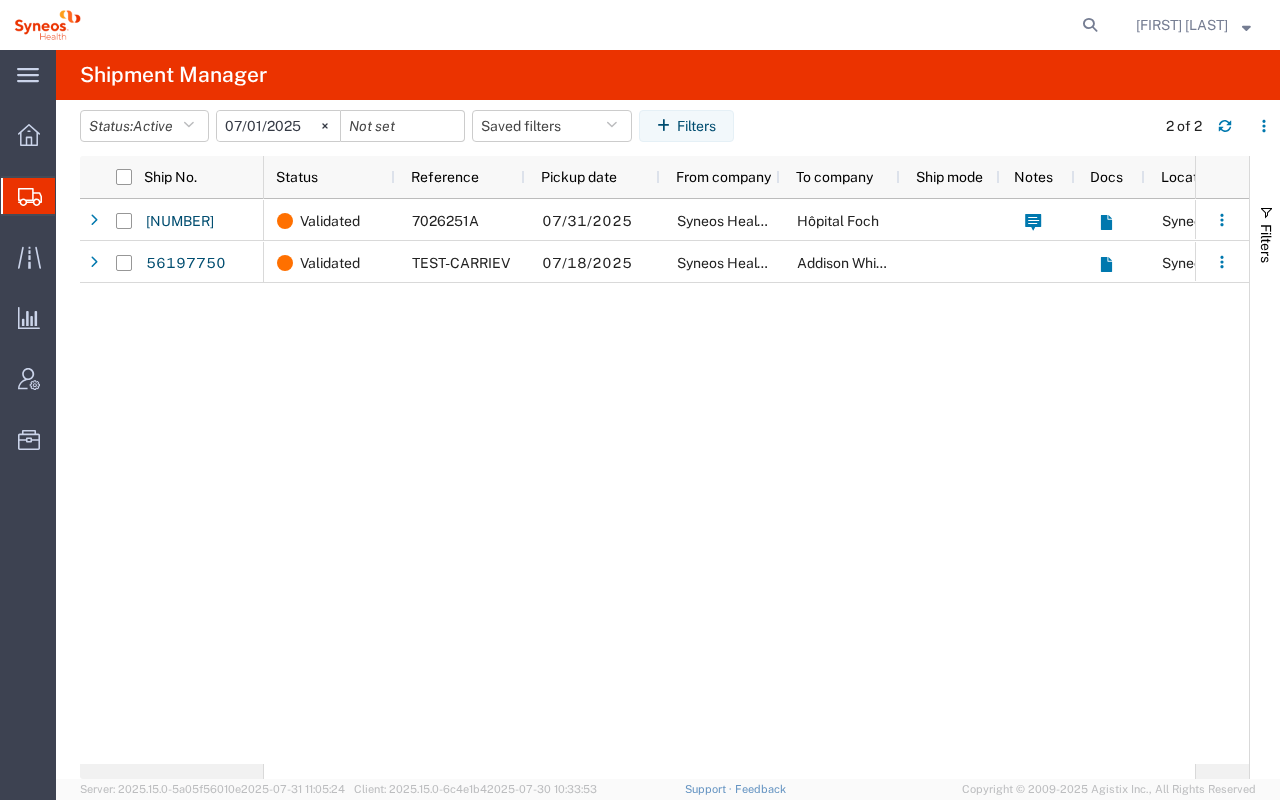 scroll, scrollTop: 0, scrollLeft: 4, axis: horizontal 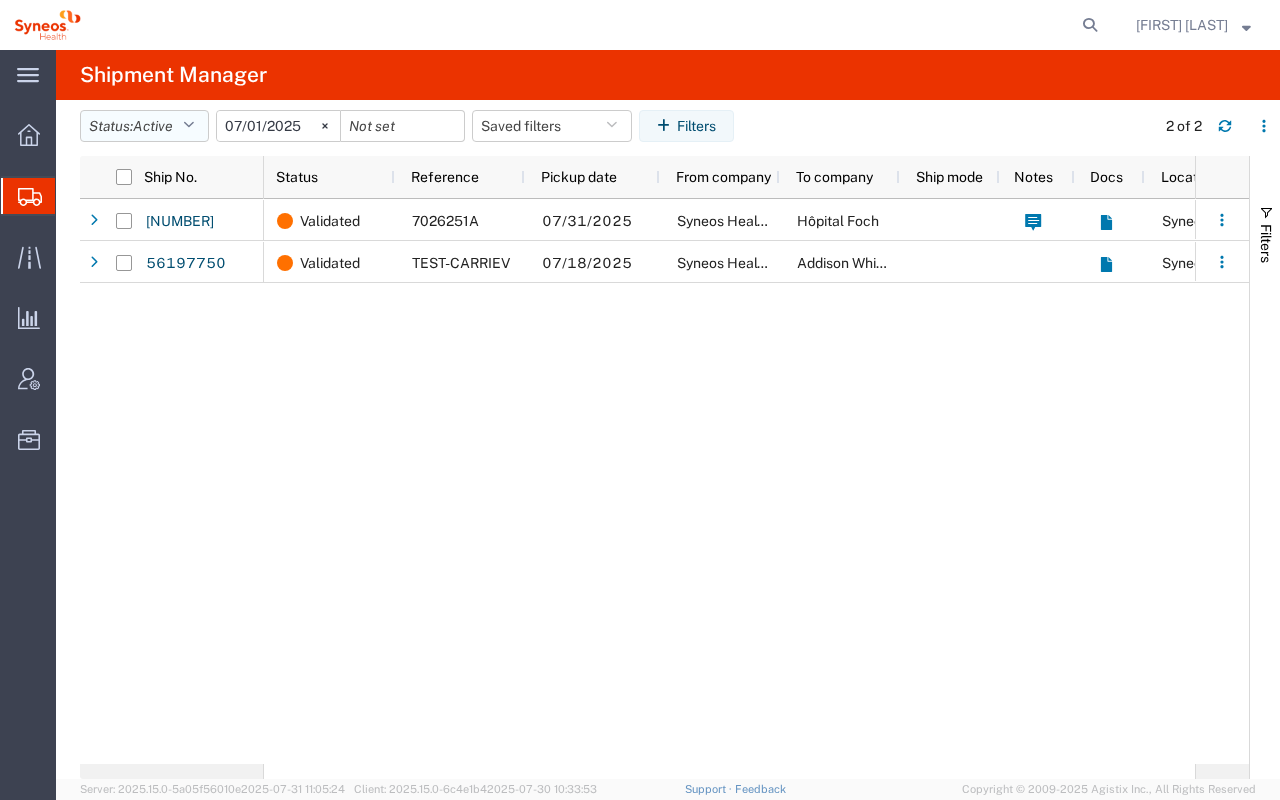 click 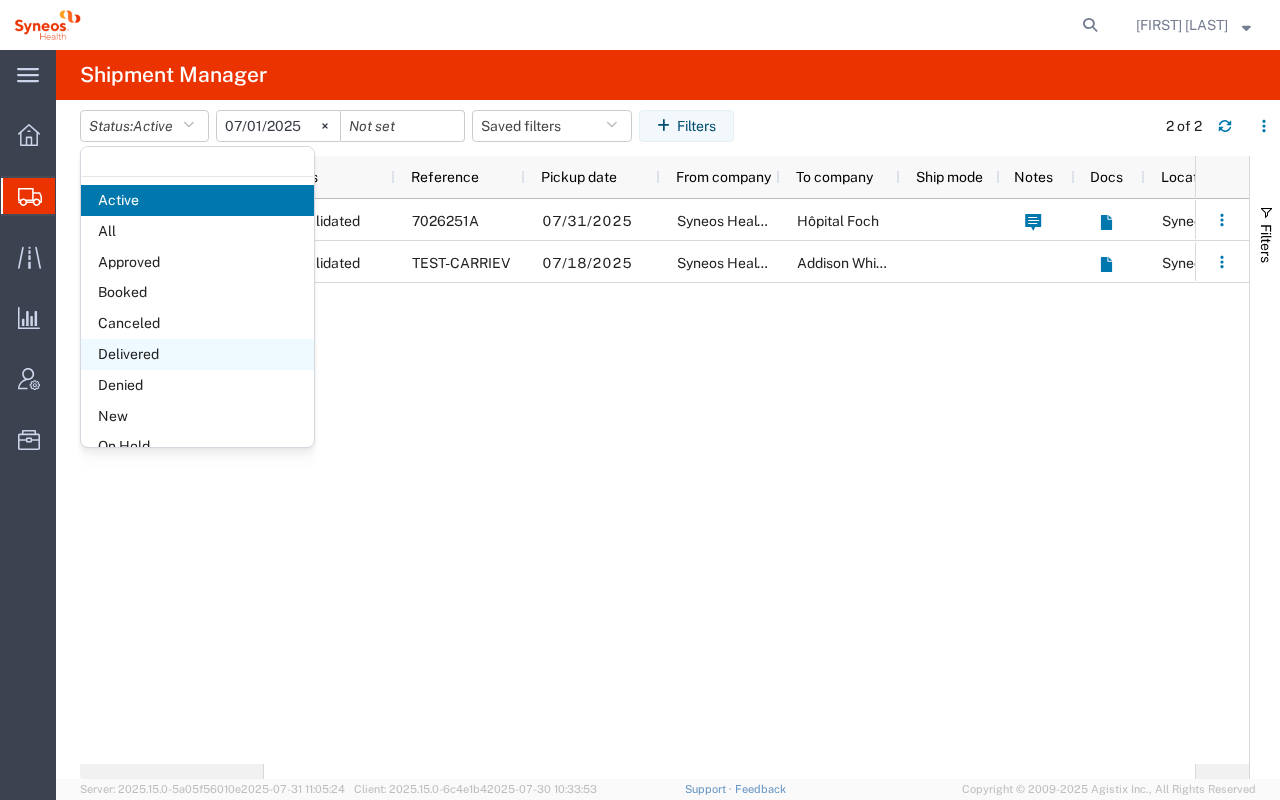 click on "Delivered" 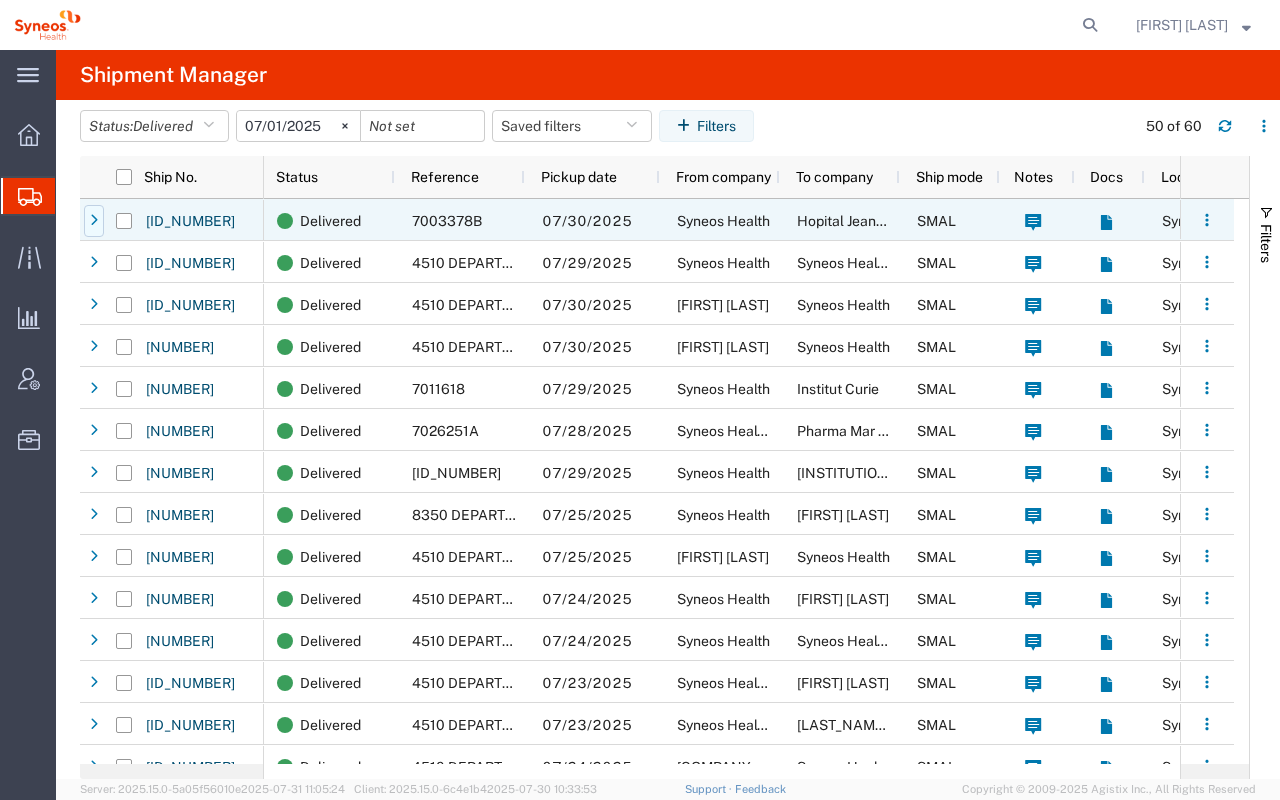 click 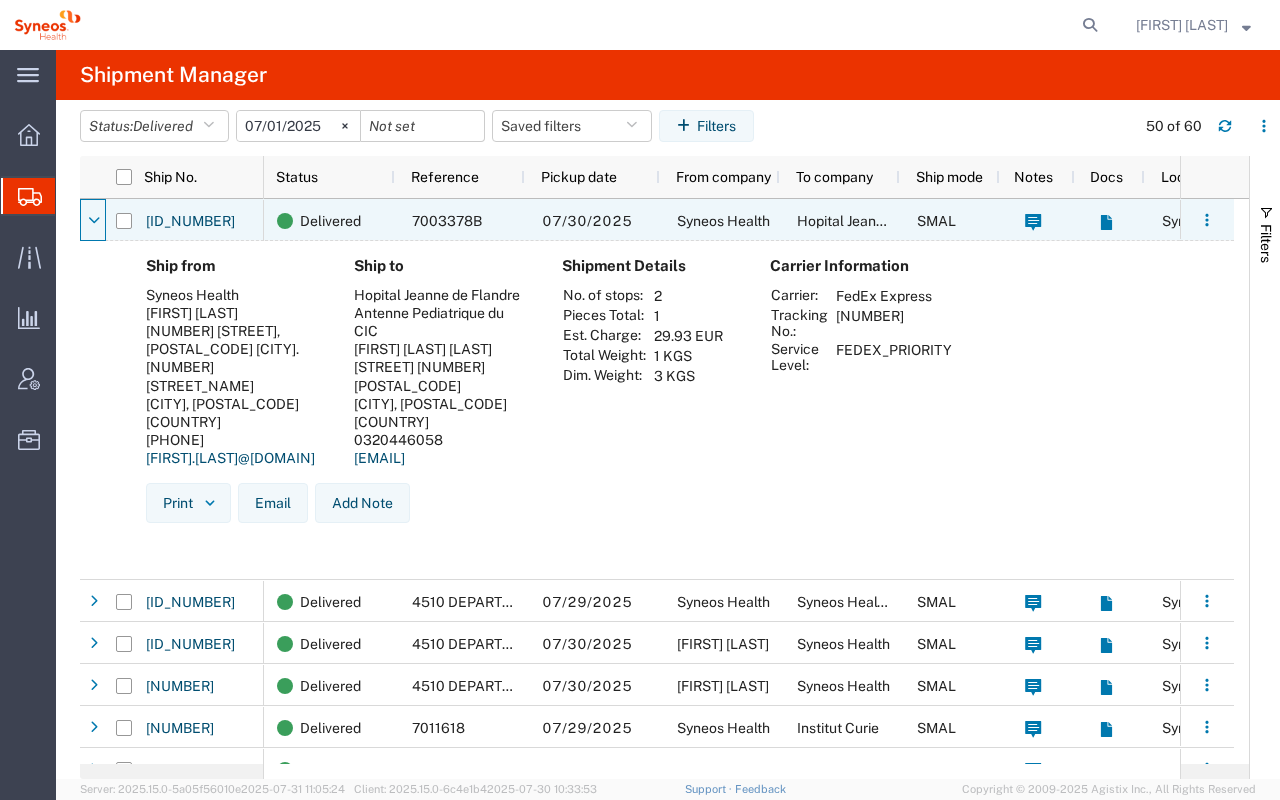 click 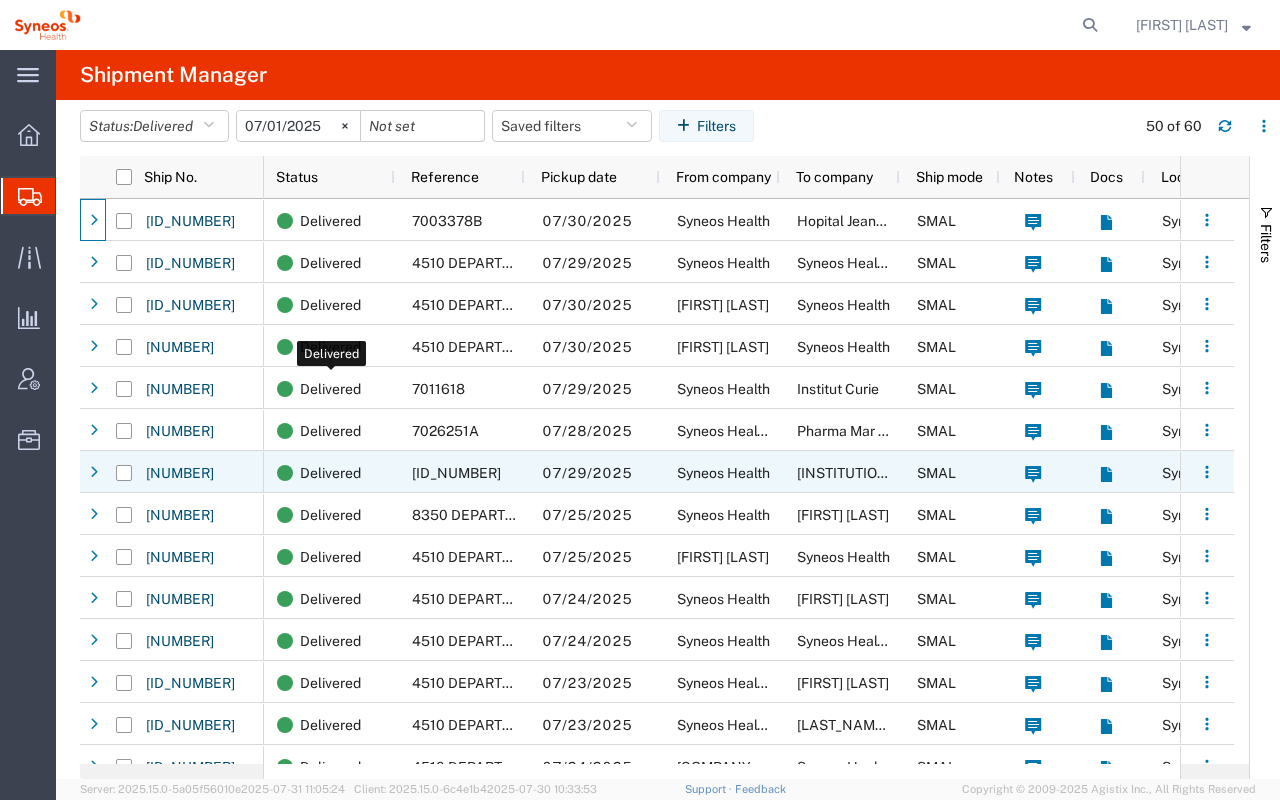 scroll, scrollTop: 183, scrollLeft: 0, axis: vertical 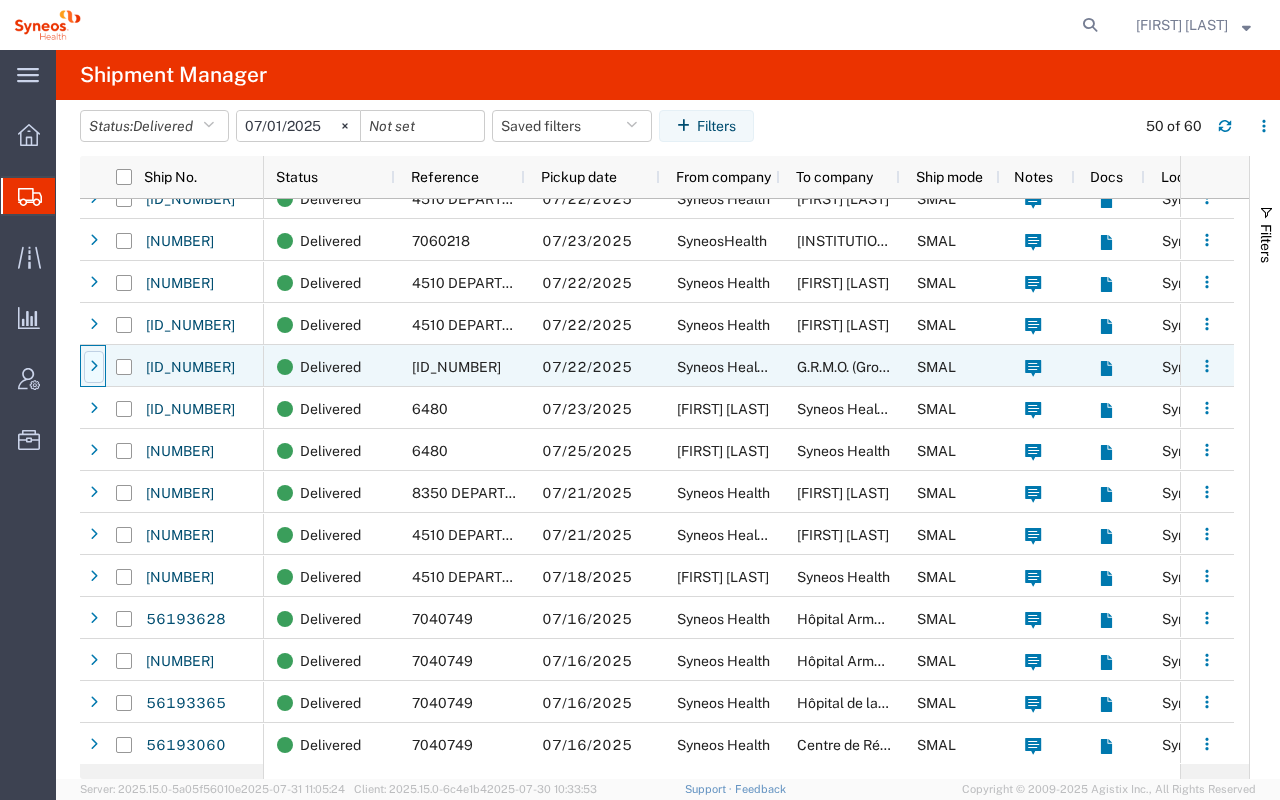 click 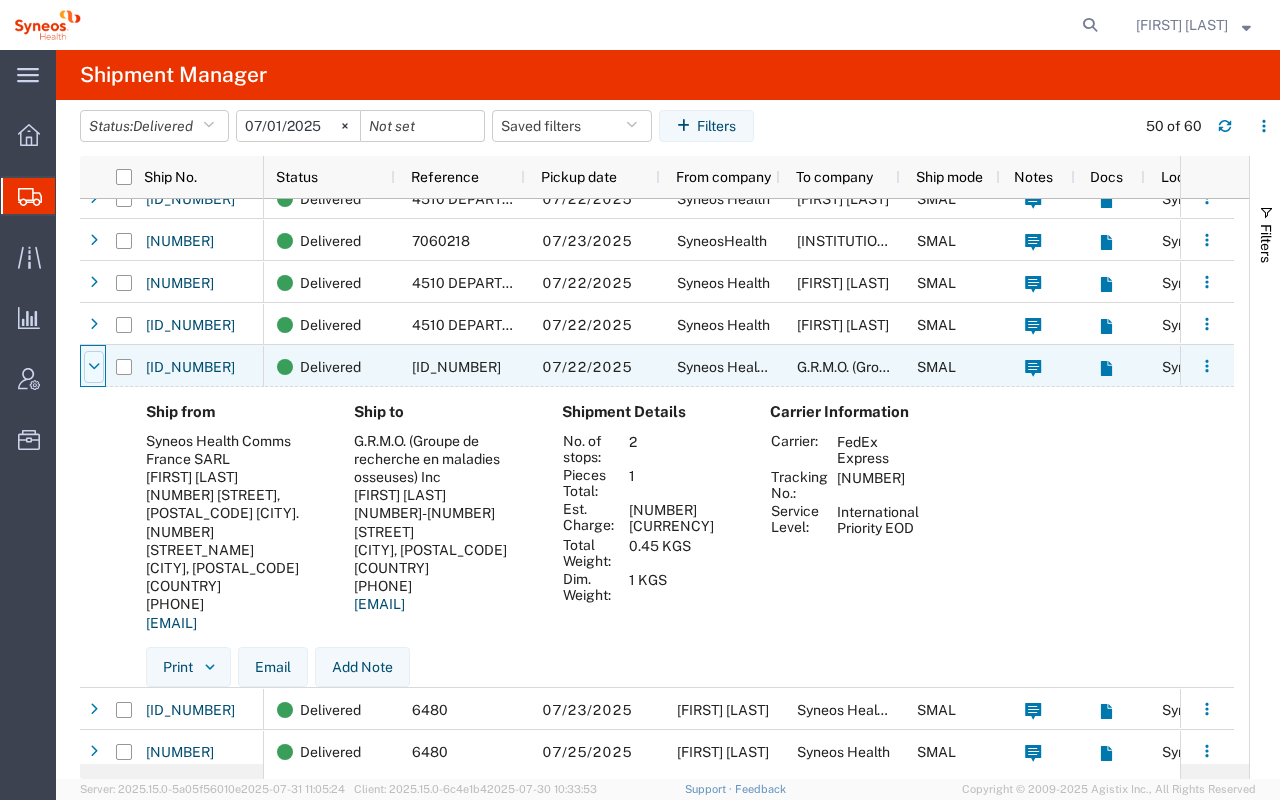 click 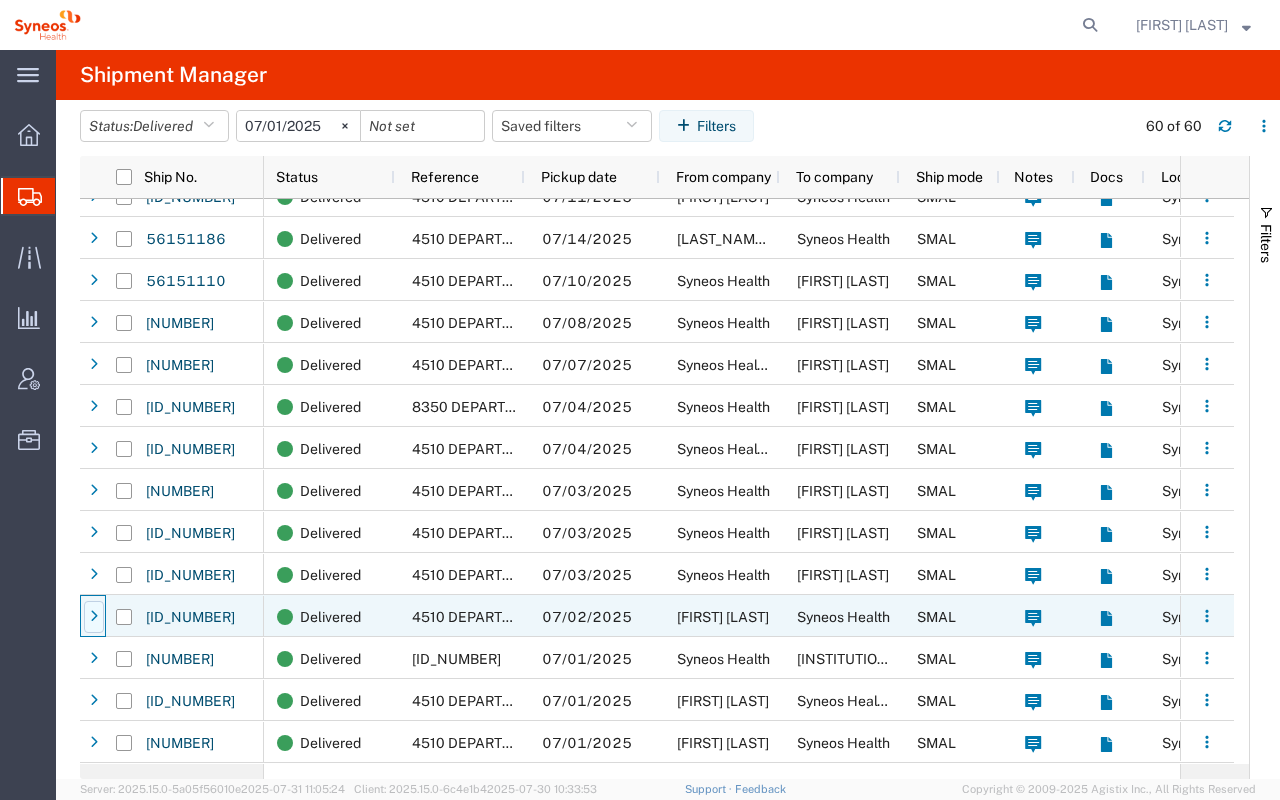 click 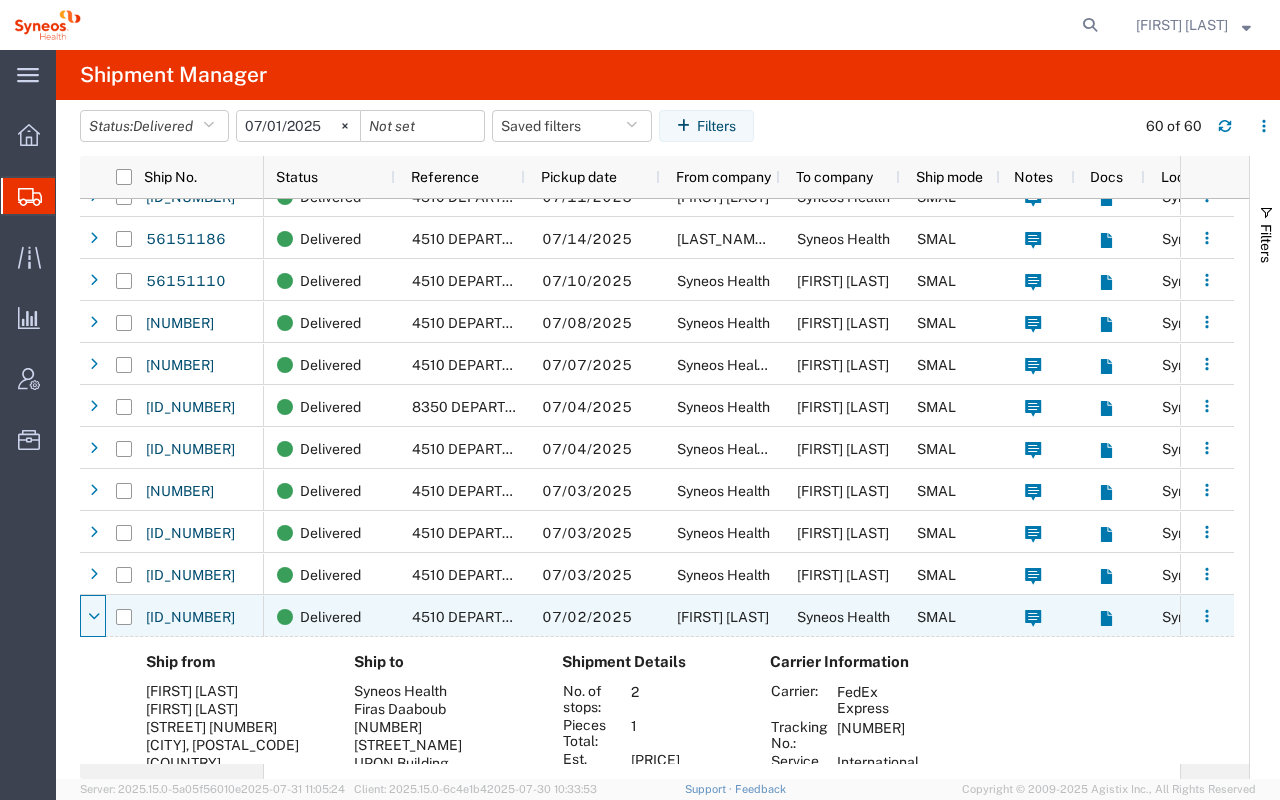 click 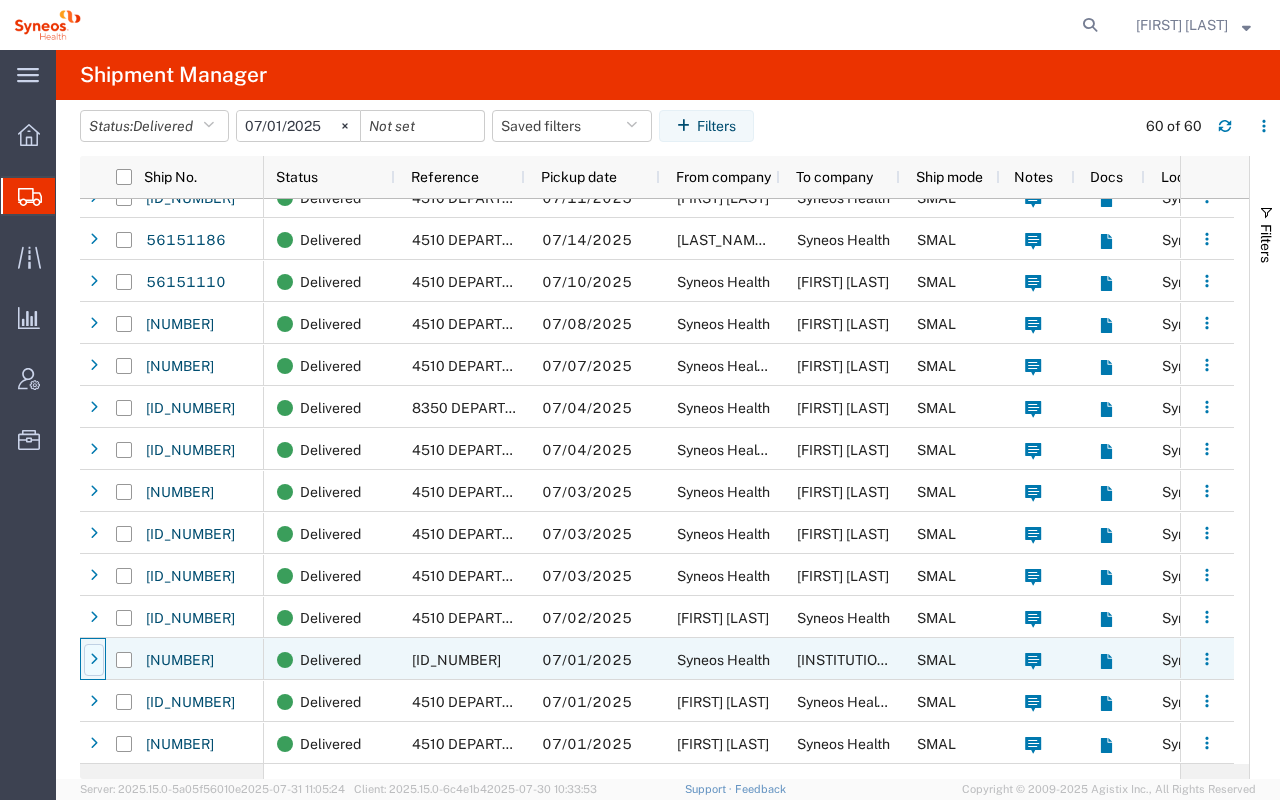 click 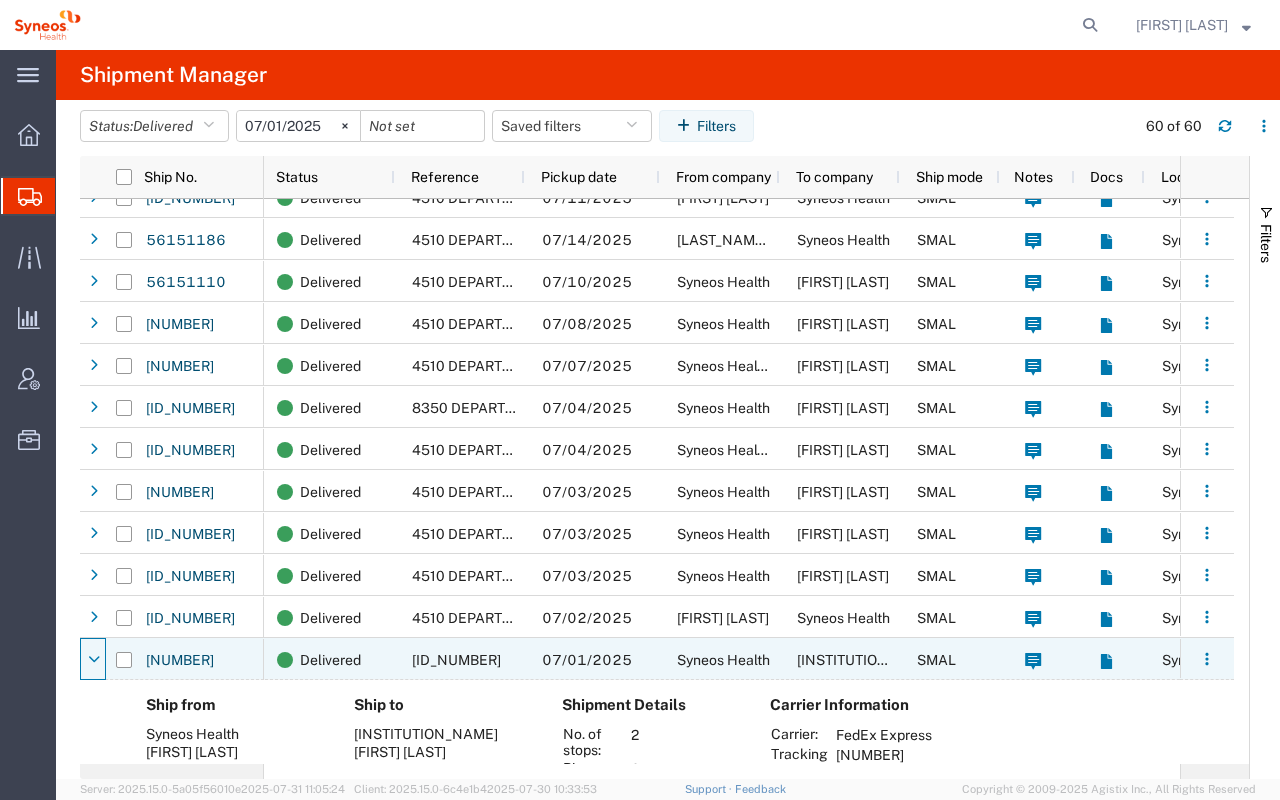 click 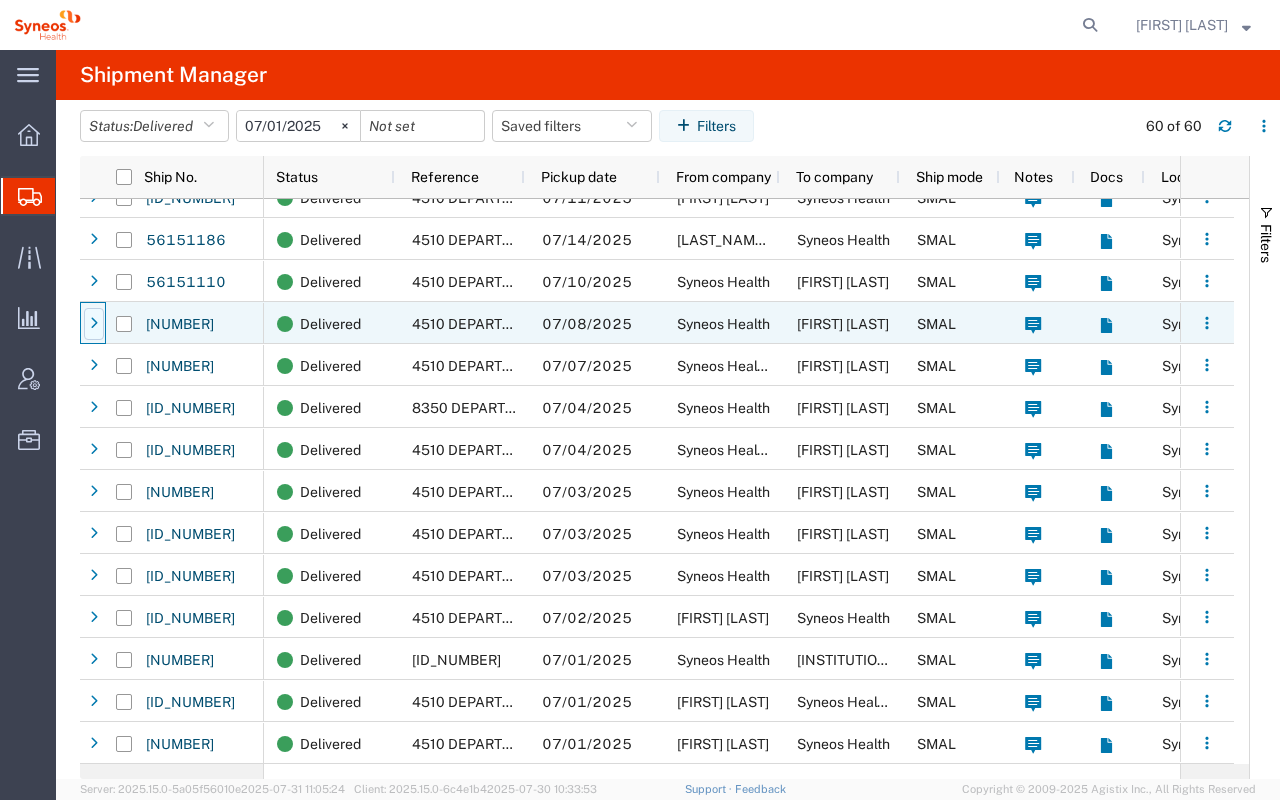 click 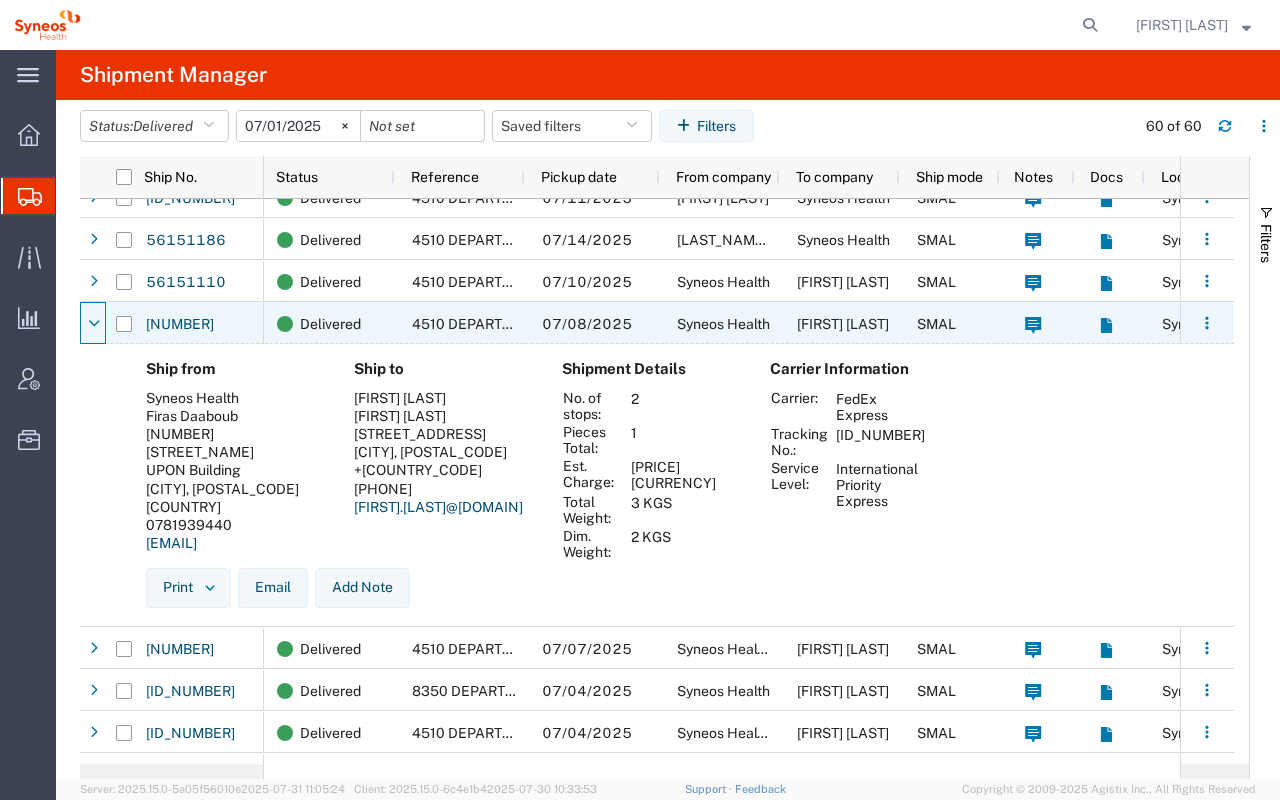 click 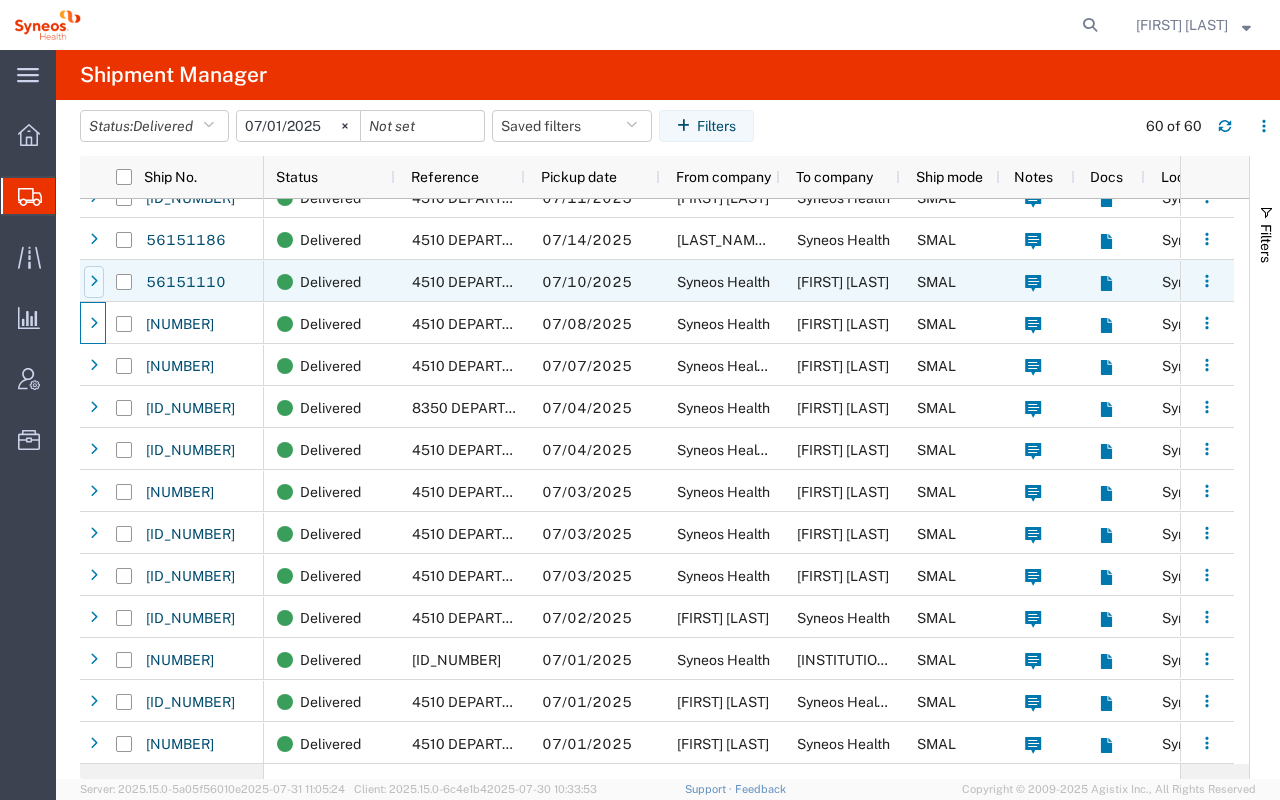 click 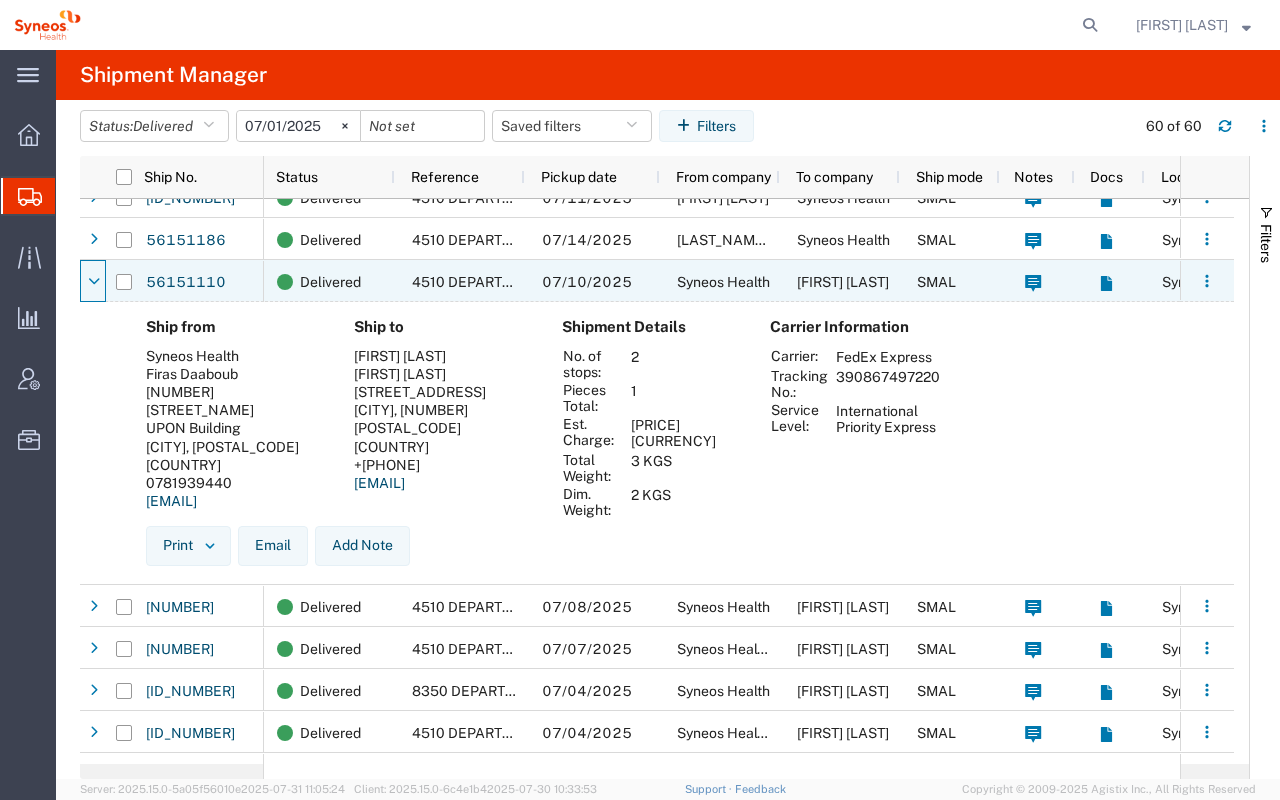 click 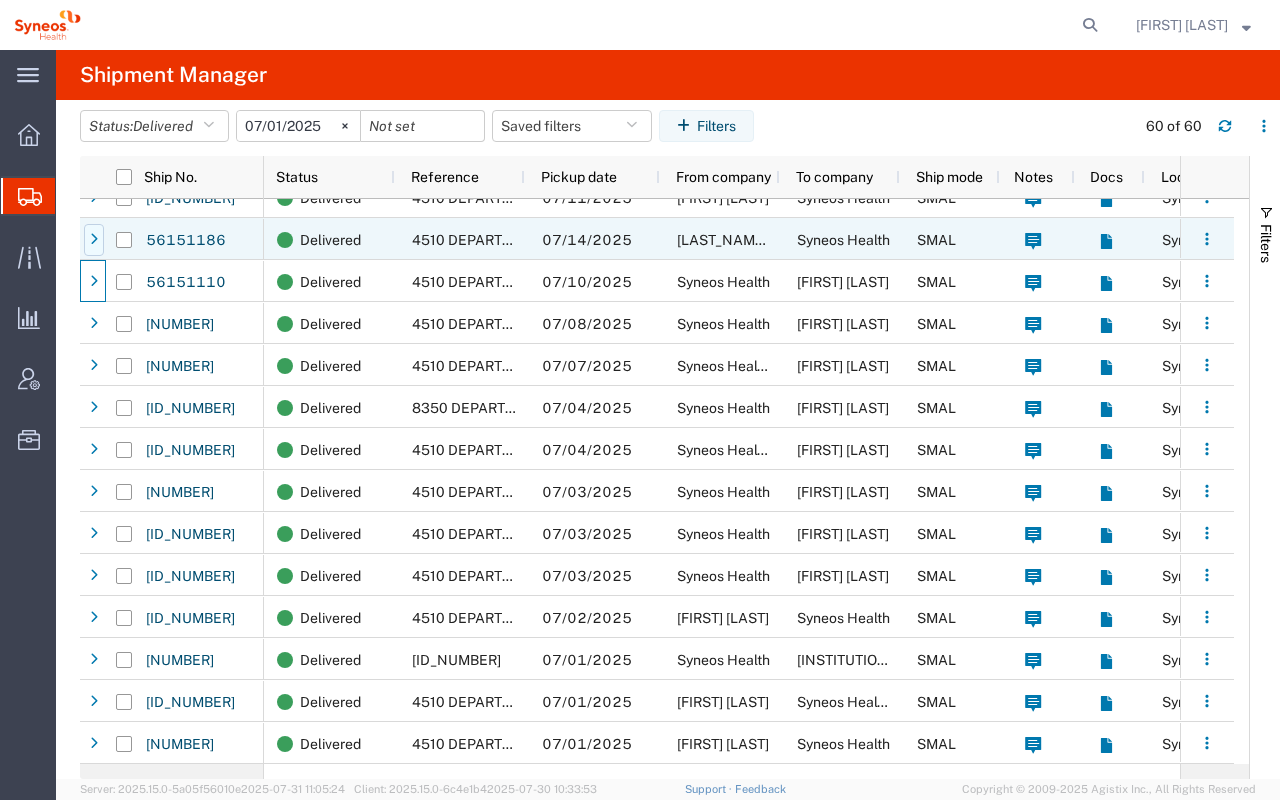 click 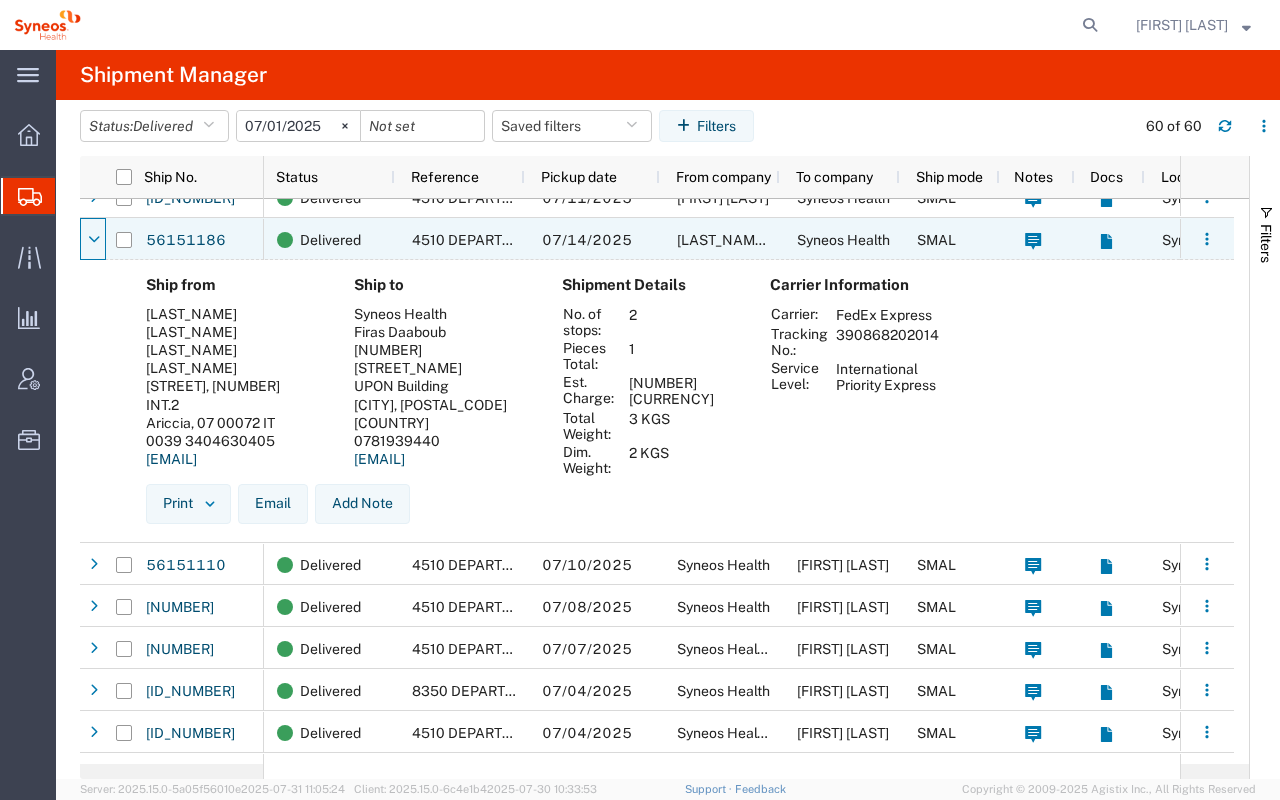 click 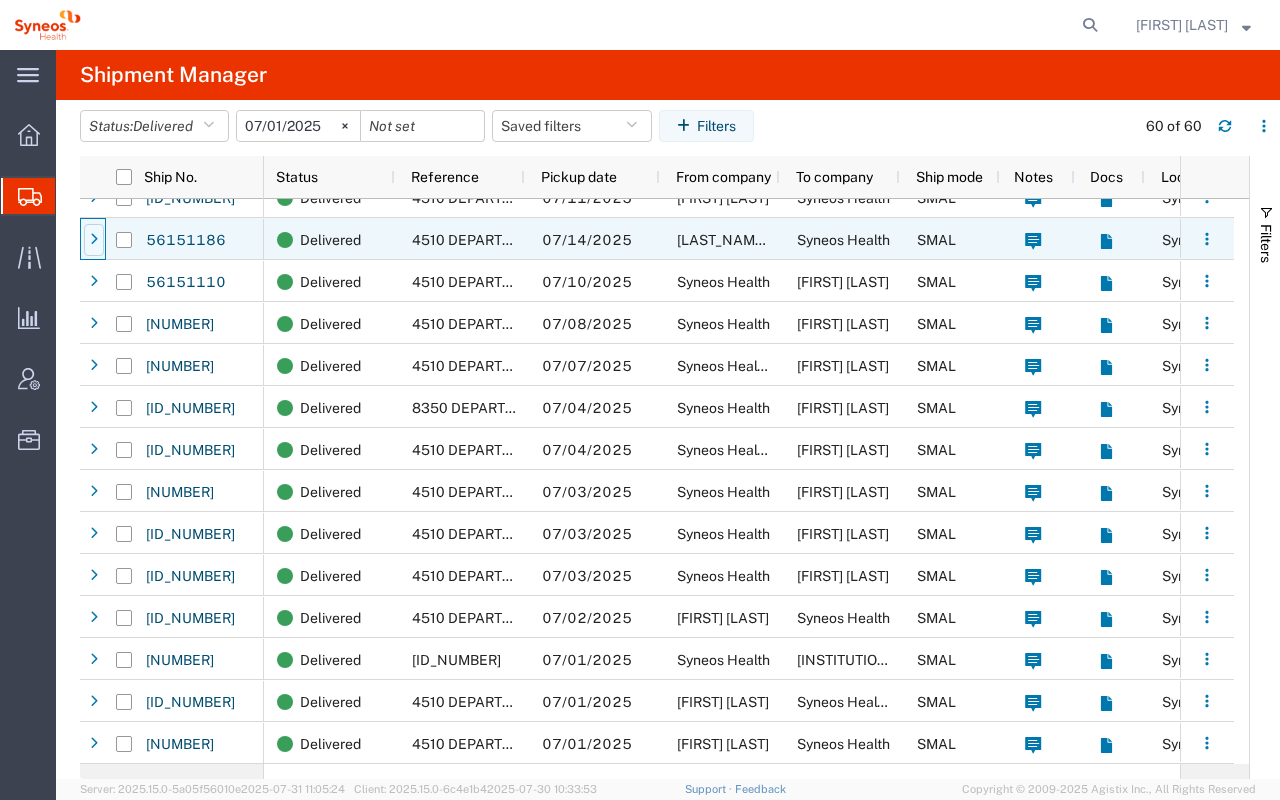 scroll, scrollTop: 1956, scrollLeft: 0, axis: vertical 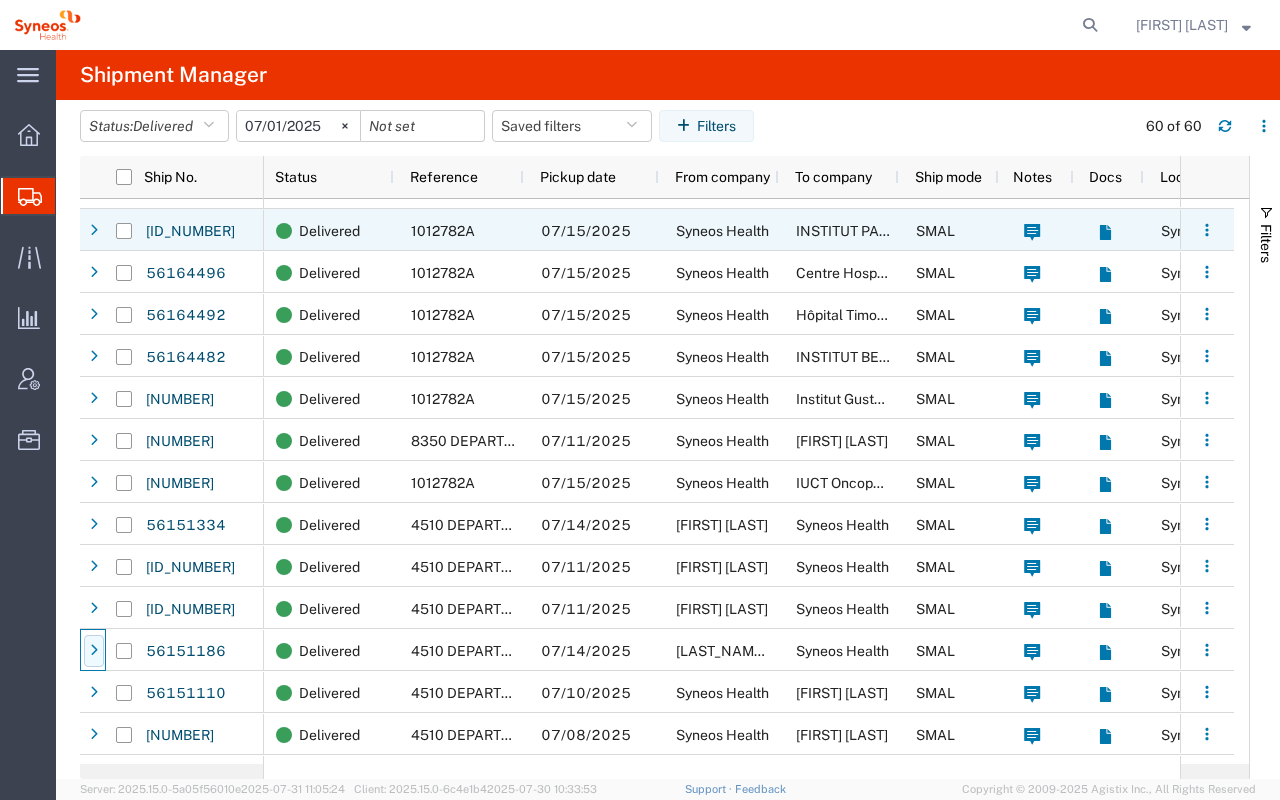 click 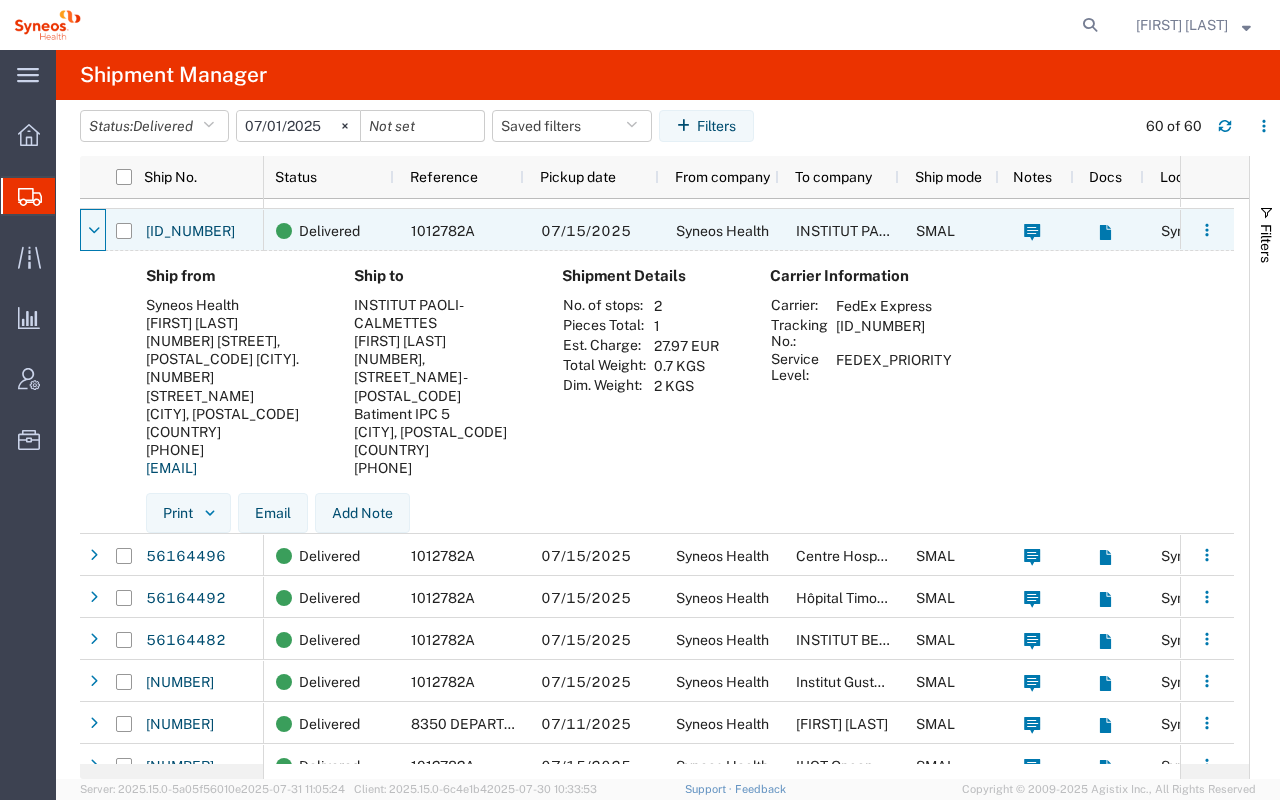 click 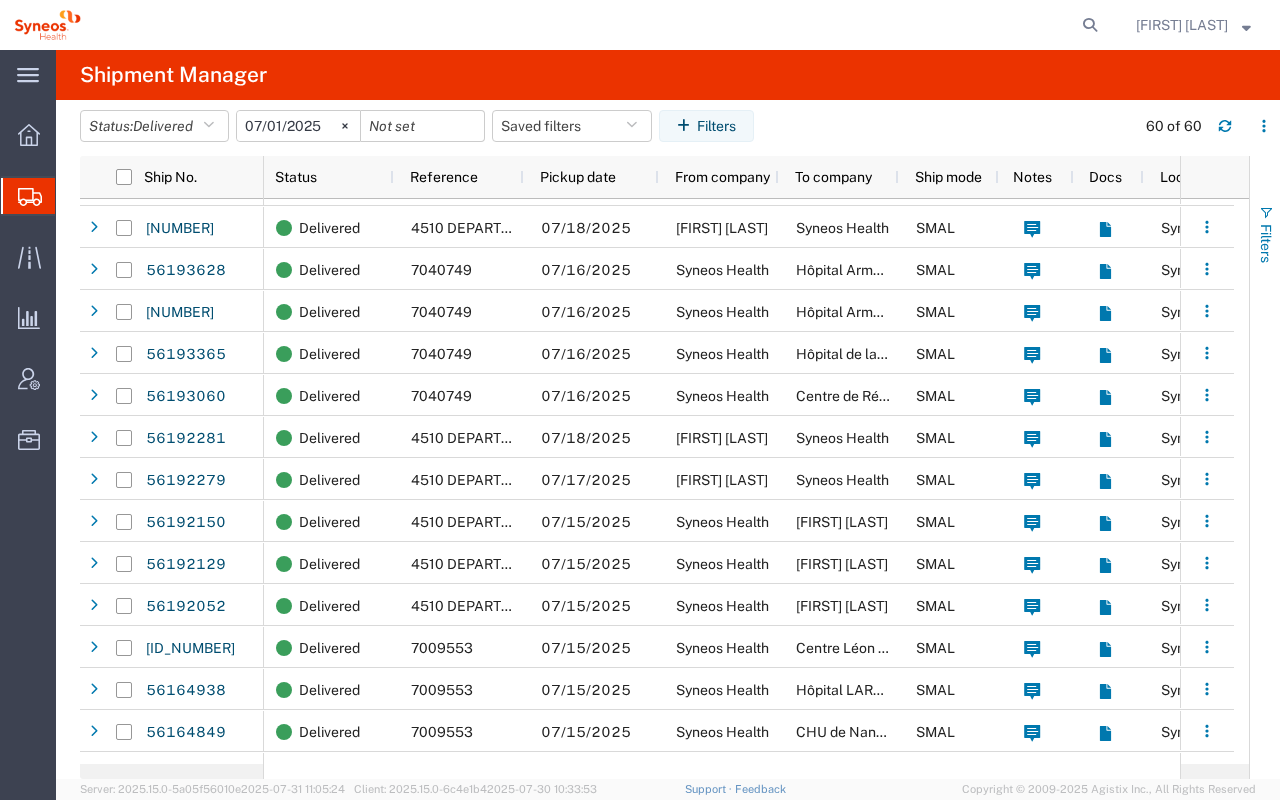 click on "Filters" at bounding box center (1265, 234) 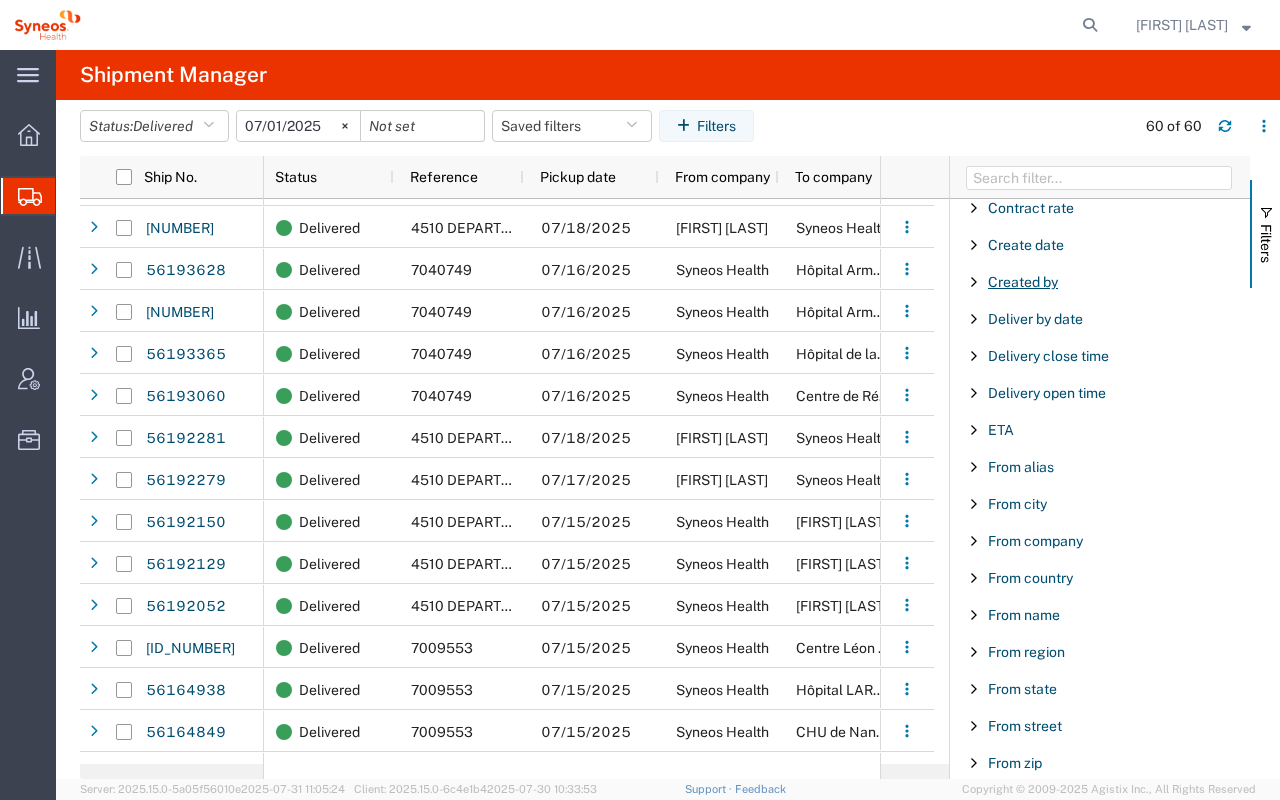 click on "Created by" at bounding box center [1023, 282] 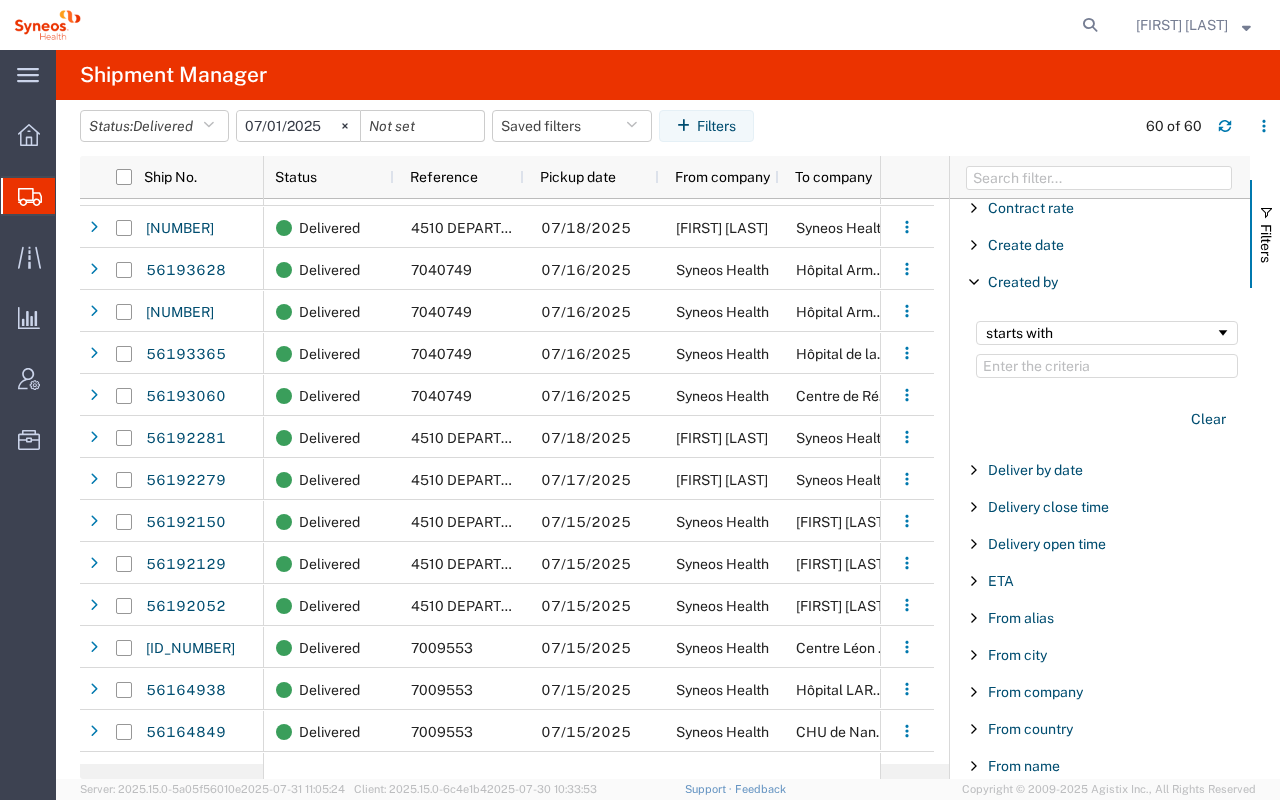click at bounding box center (1107, 366) 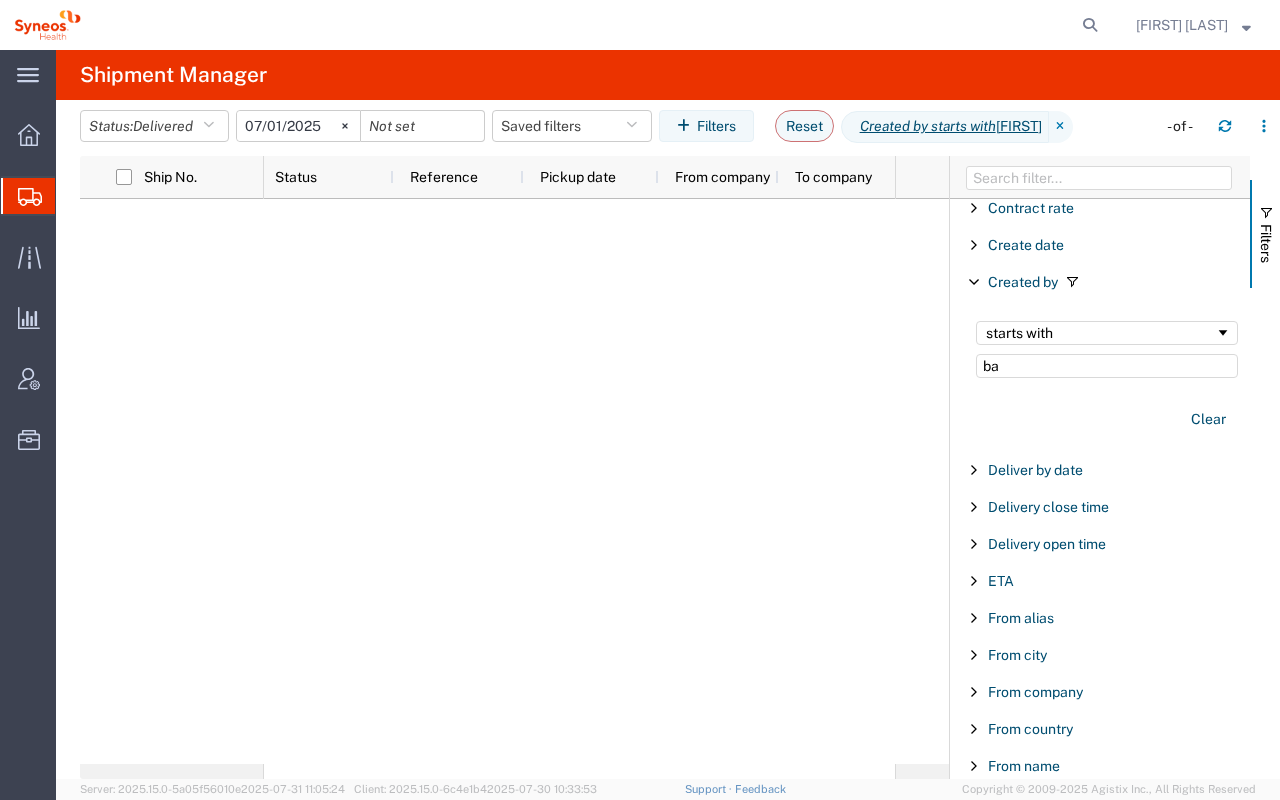 type on "b" 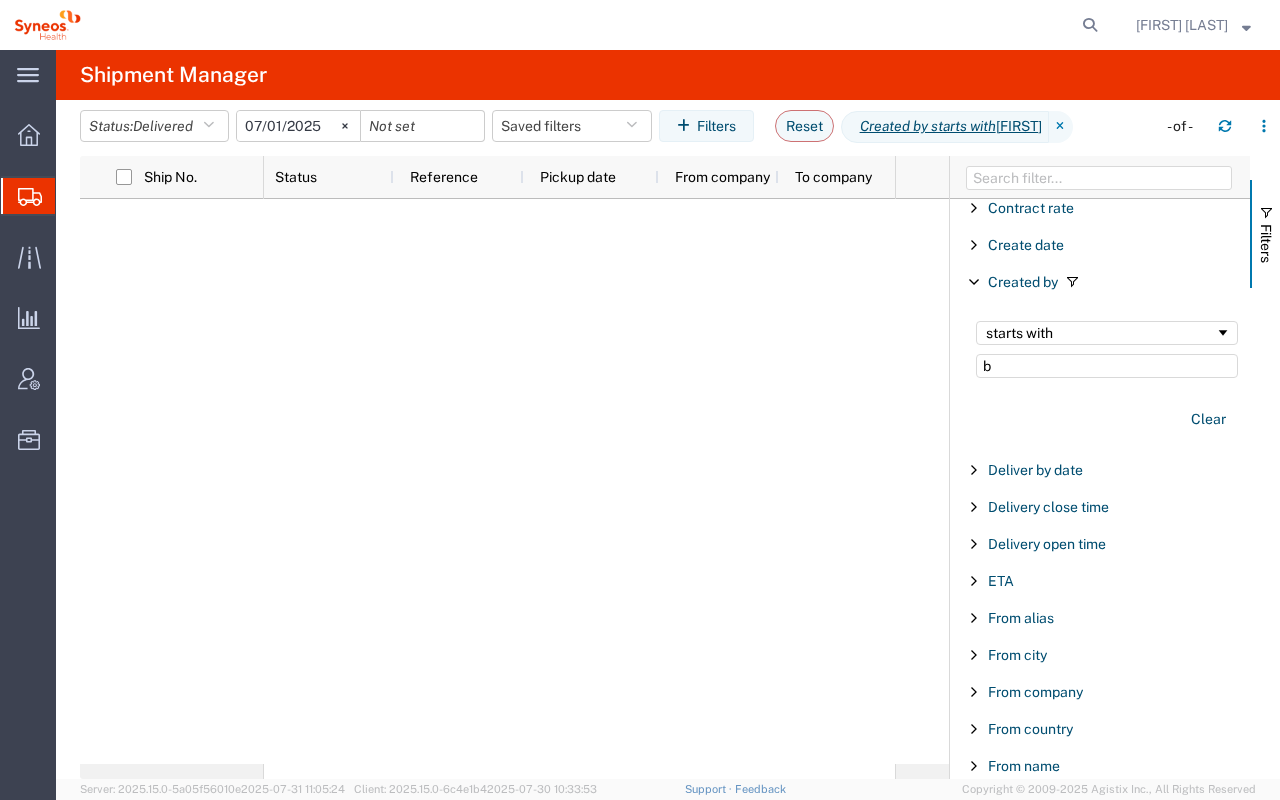 type 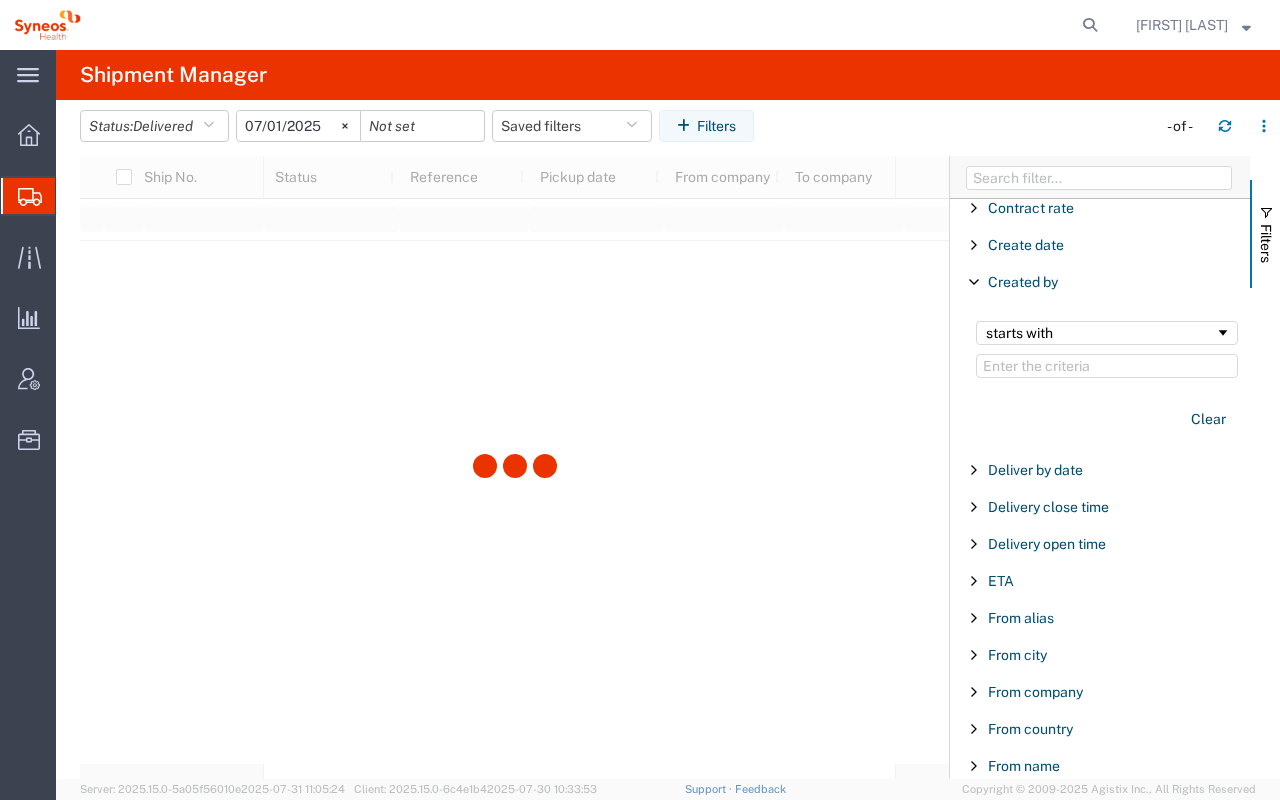 click 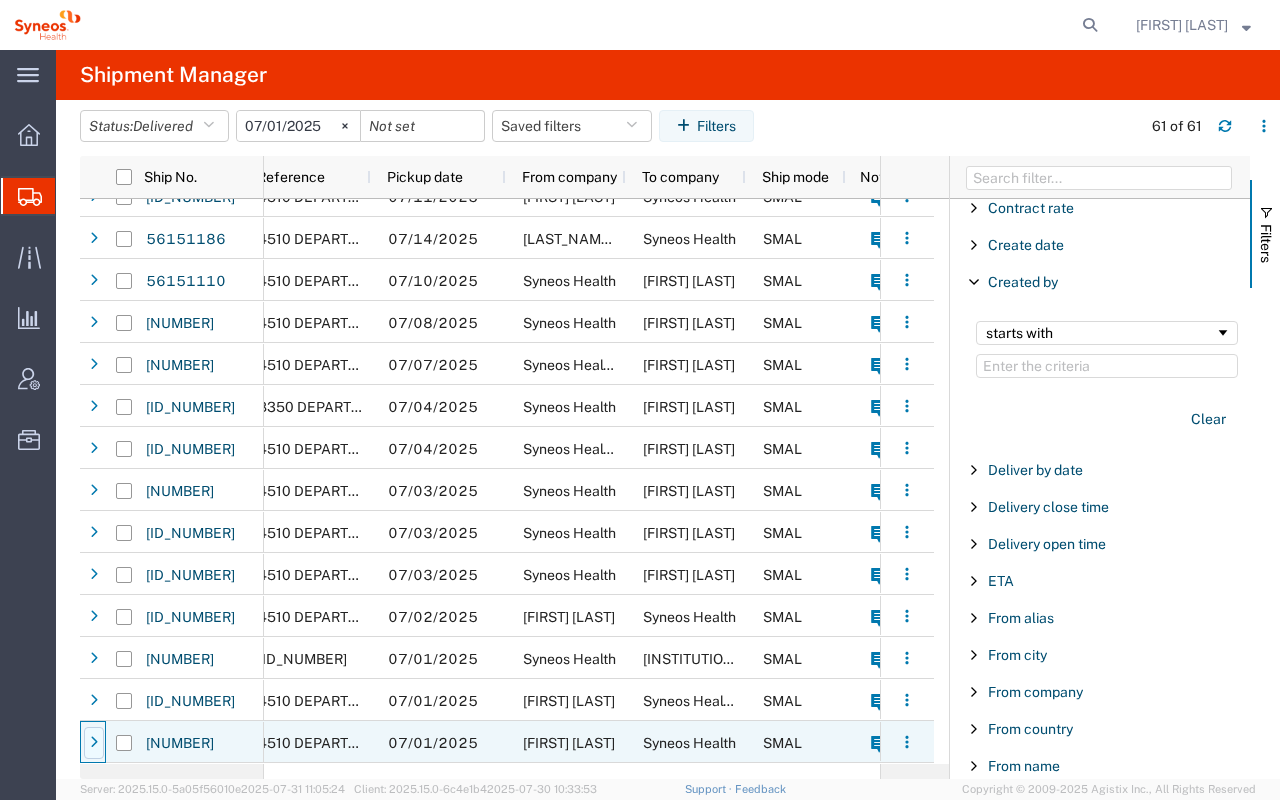 click 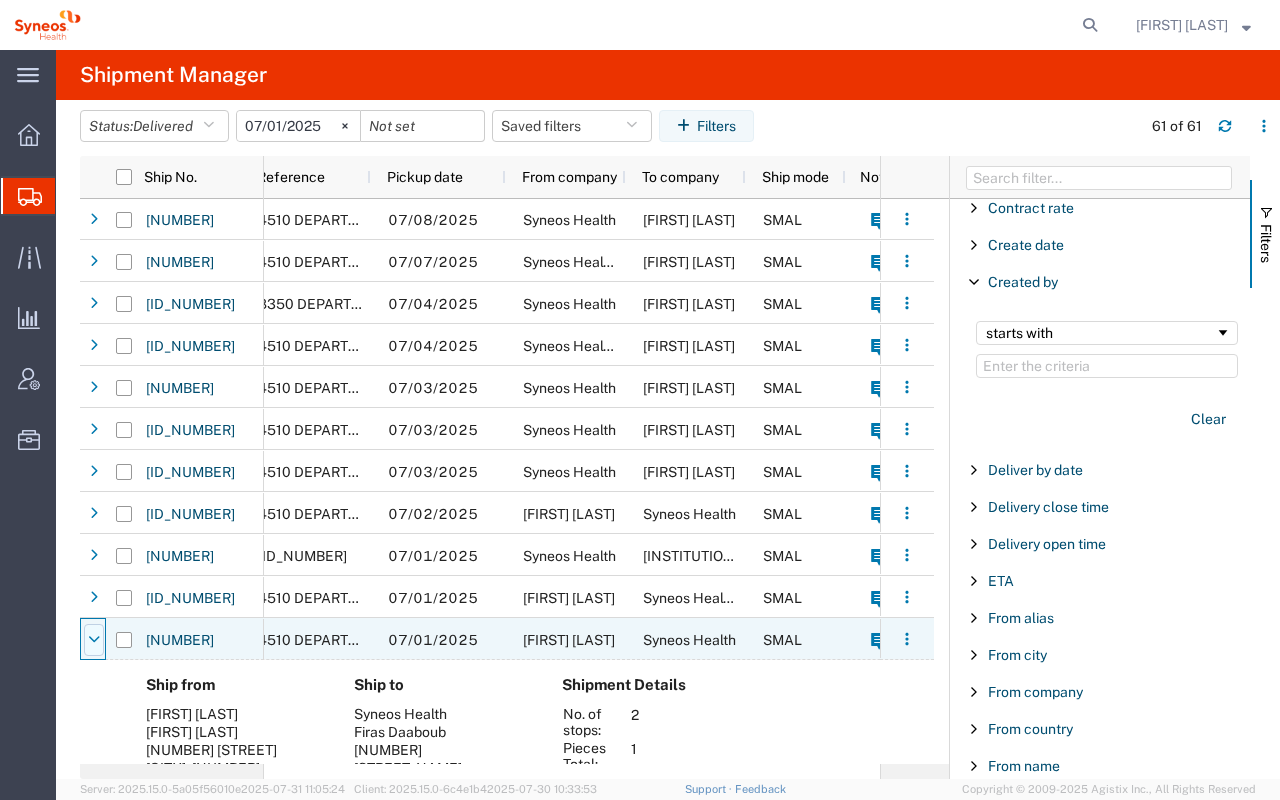 click 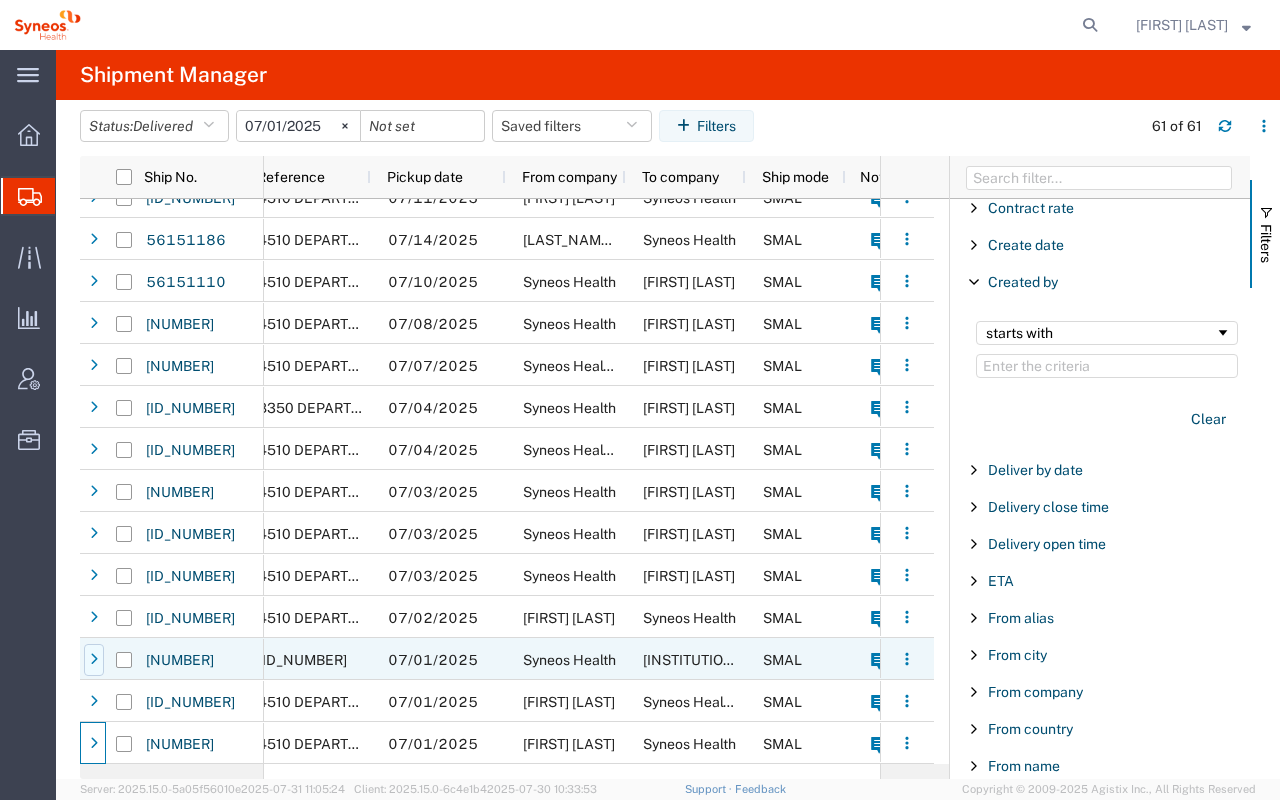 click 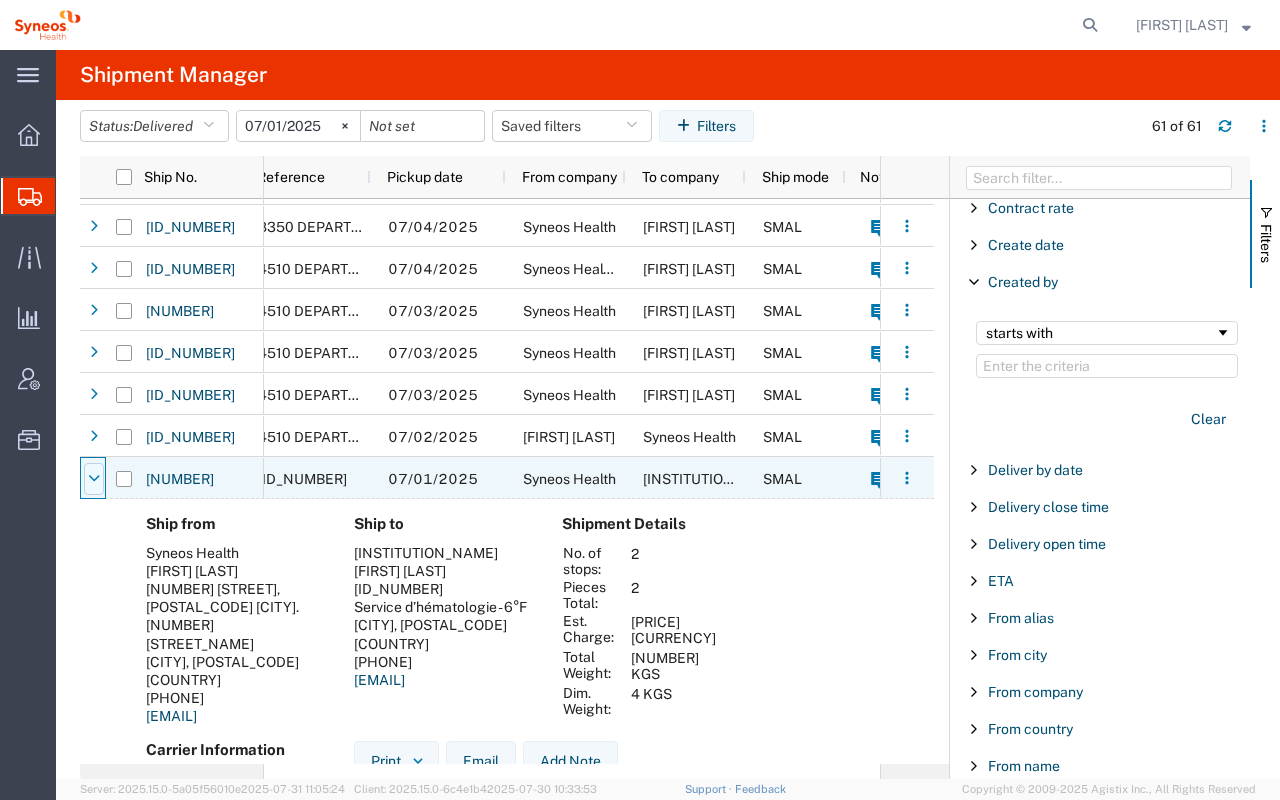 click 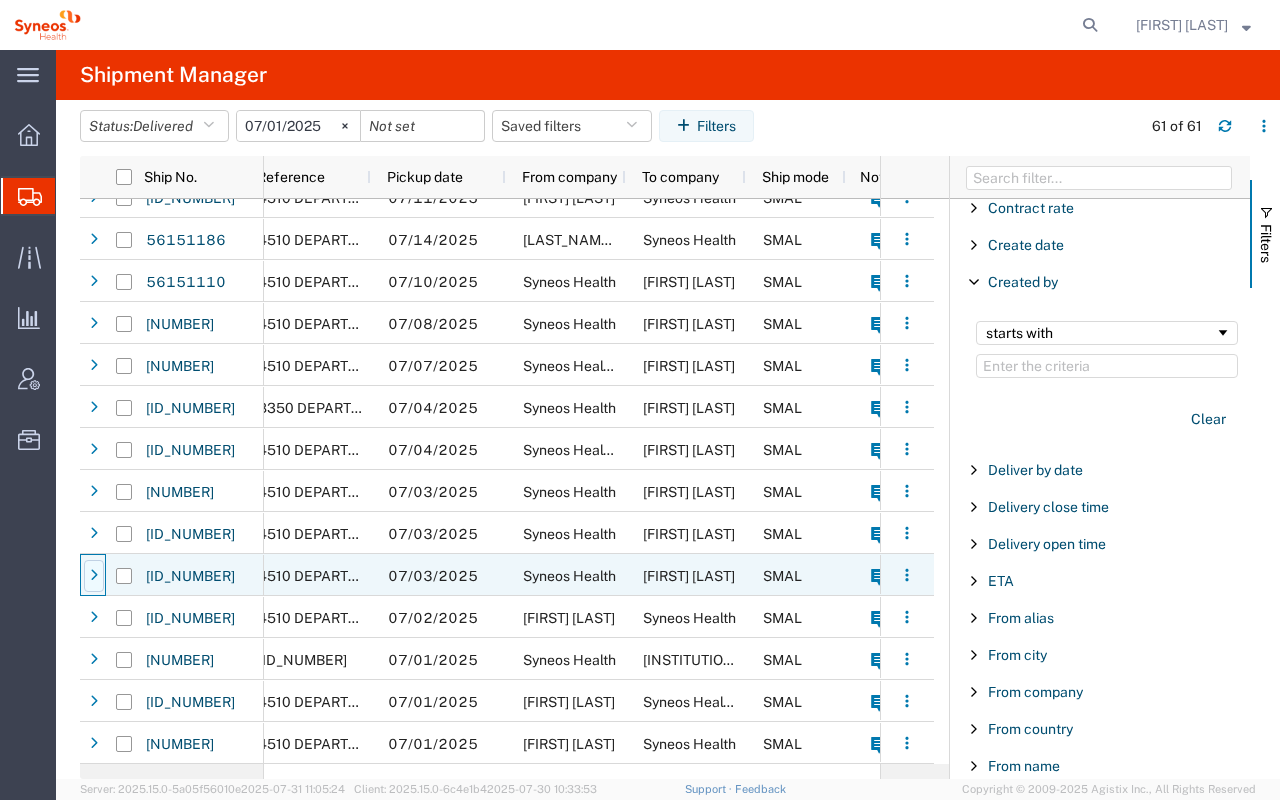 click 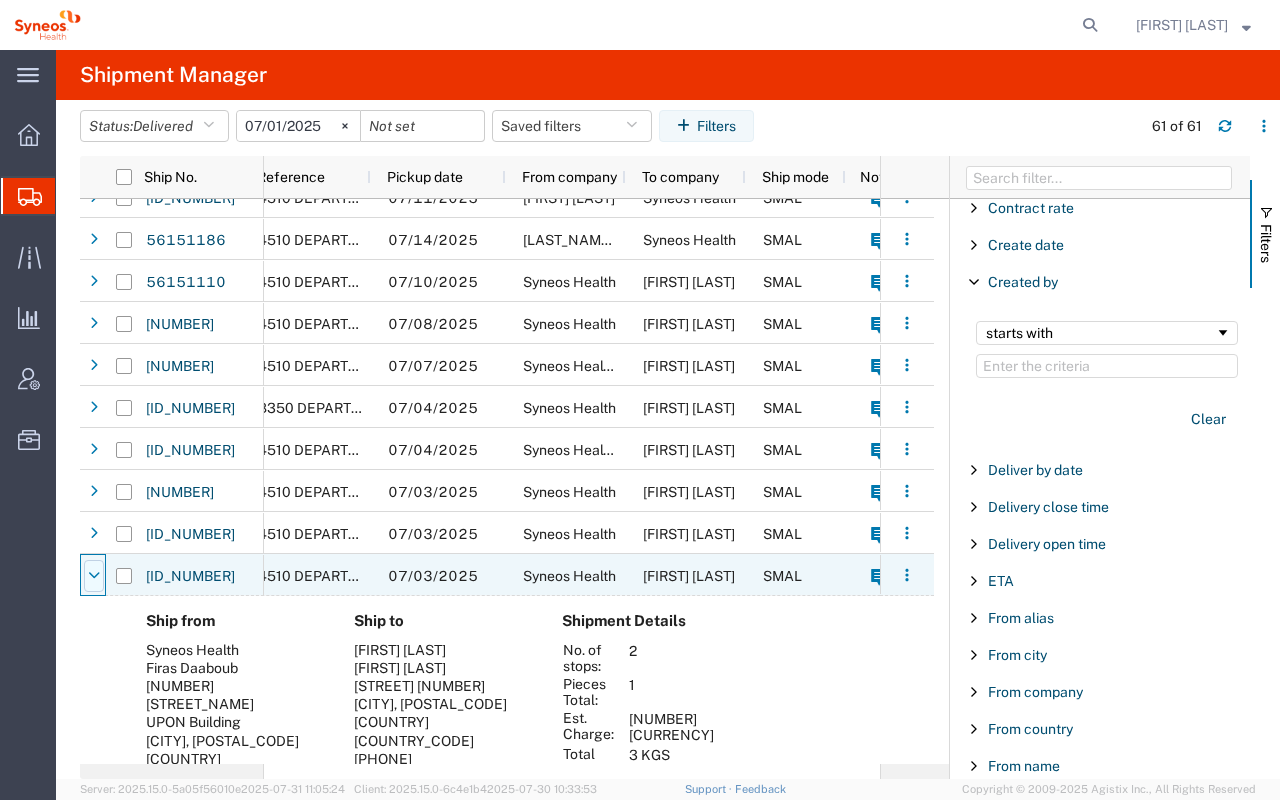 click 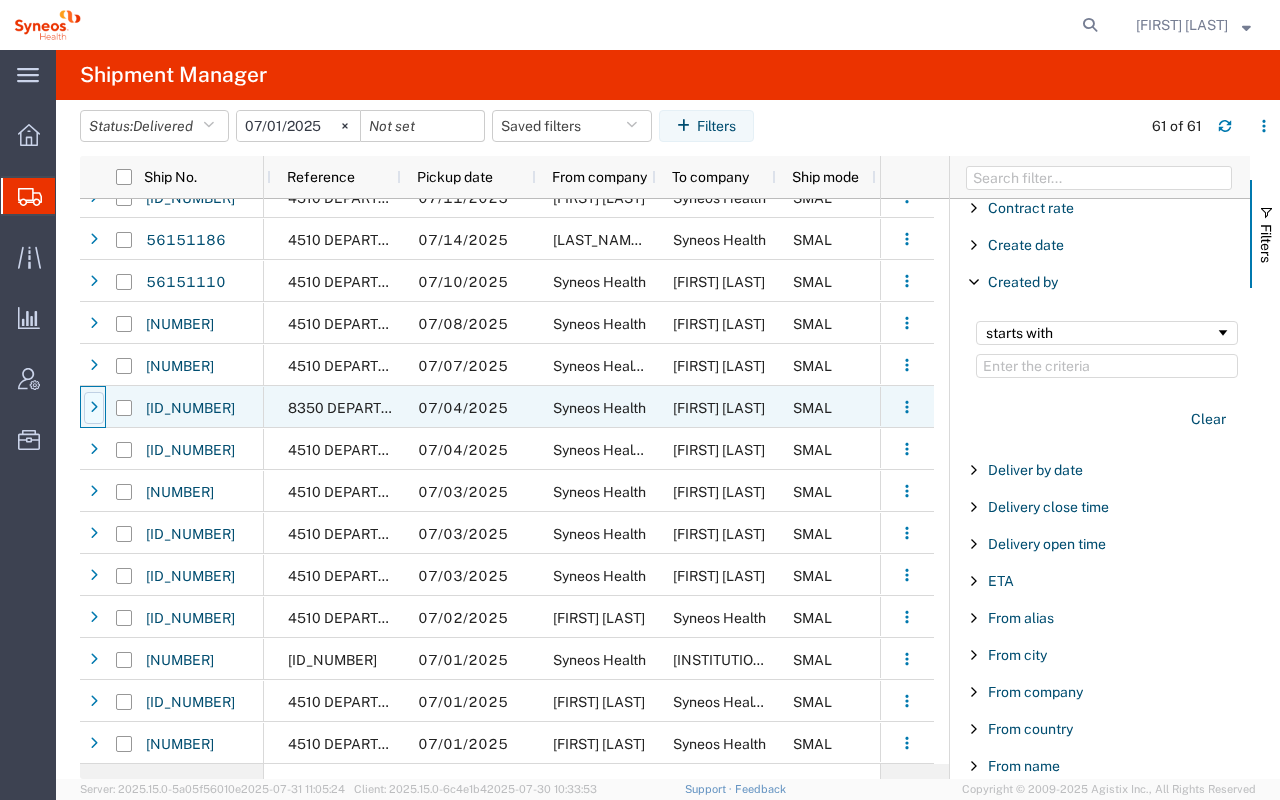 click 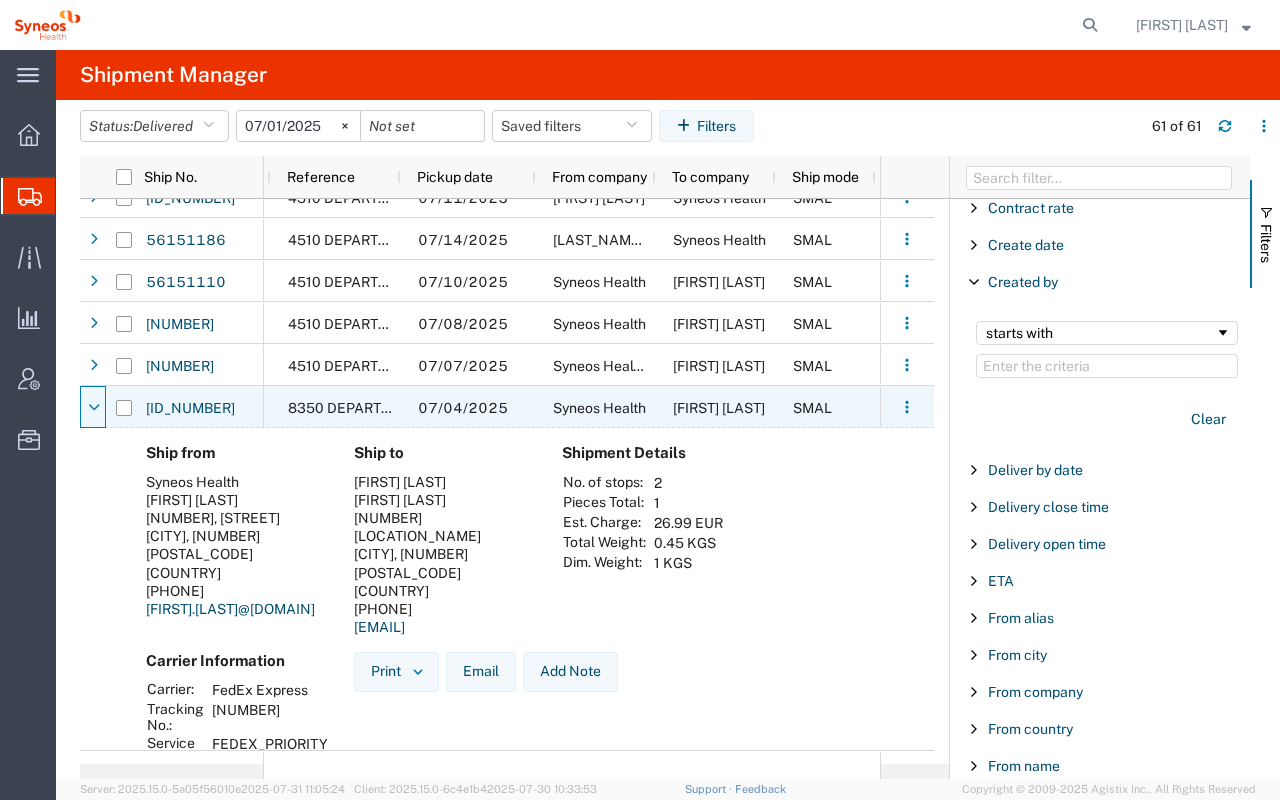 click 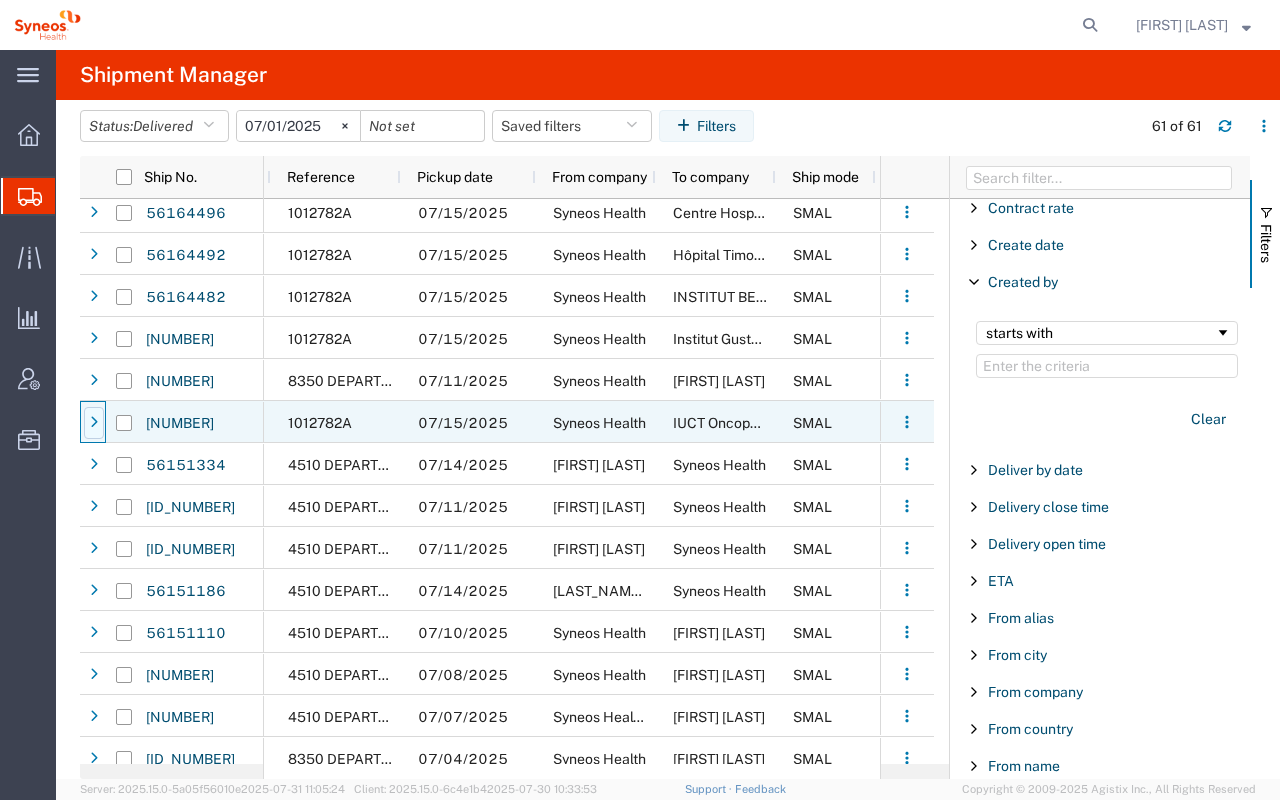 click 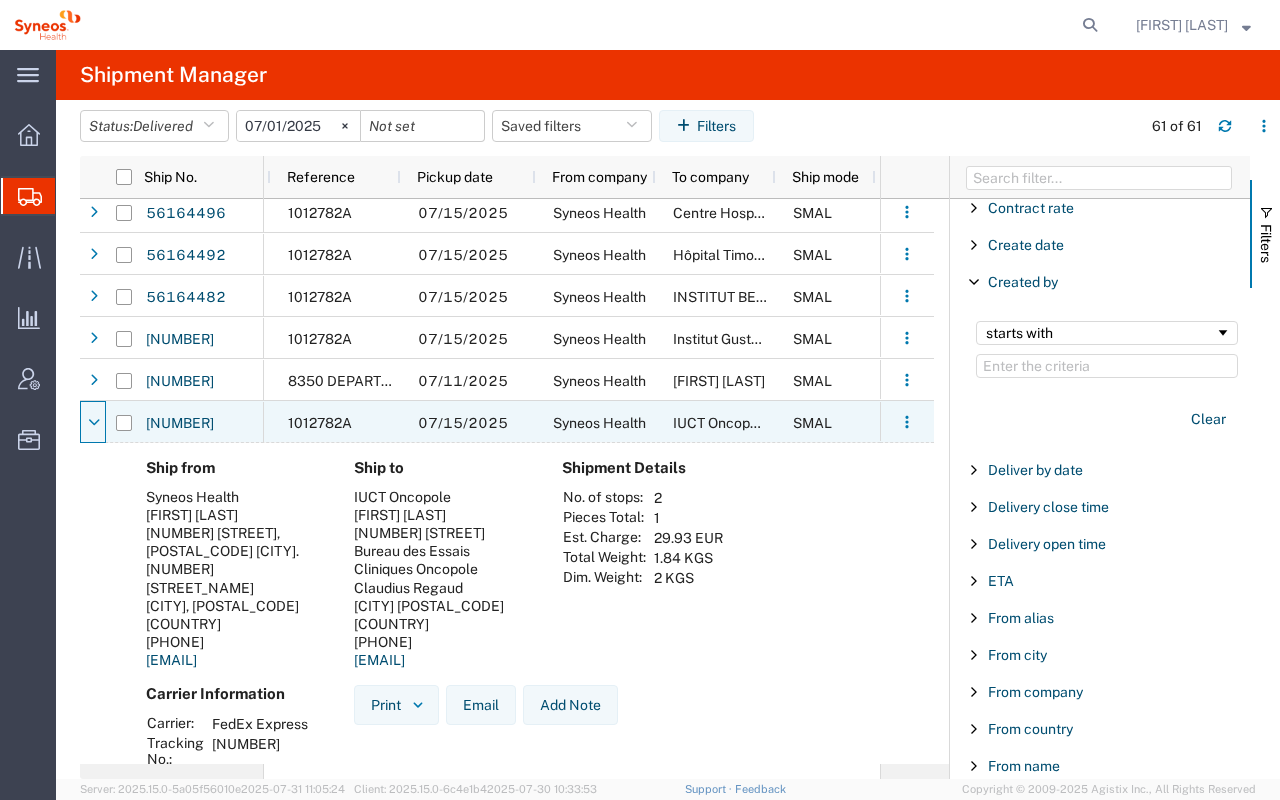click 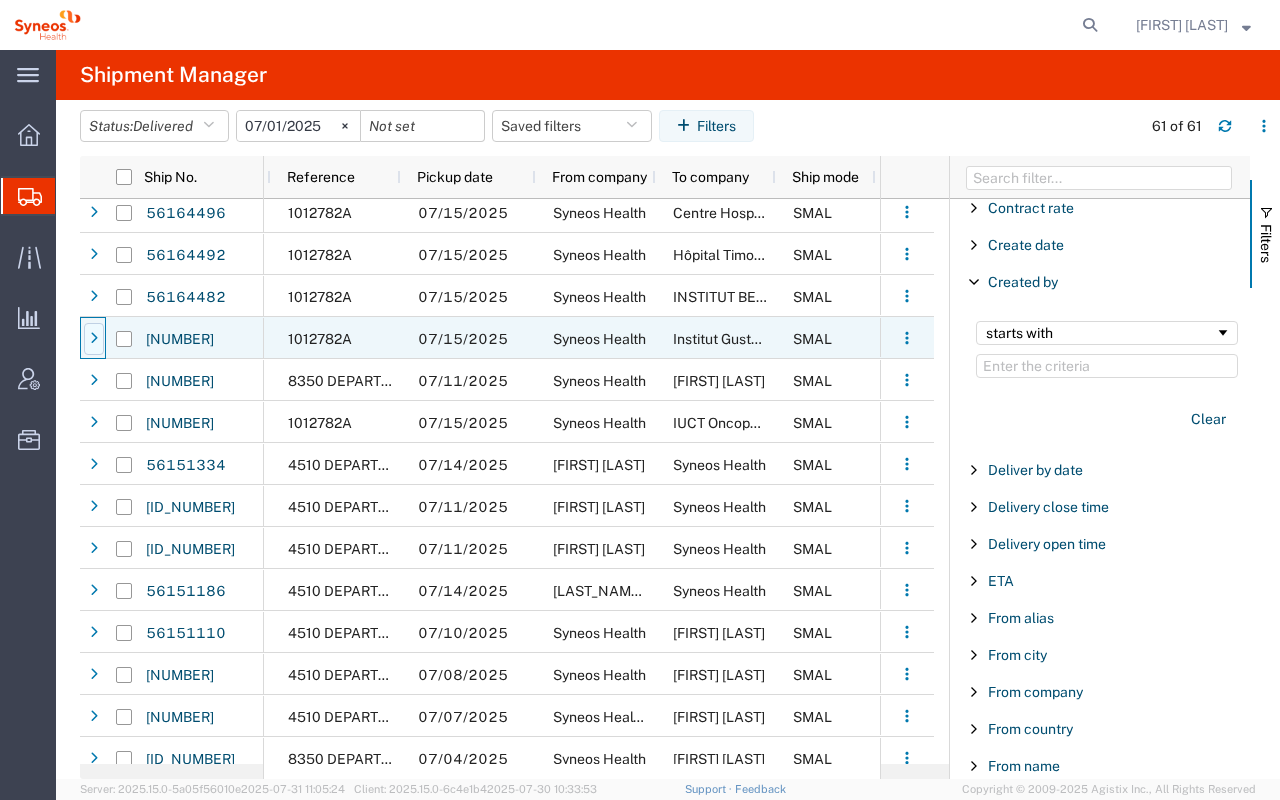 click 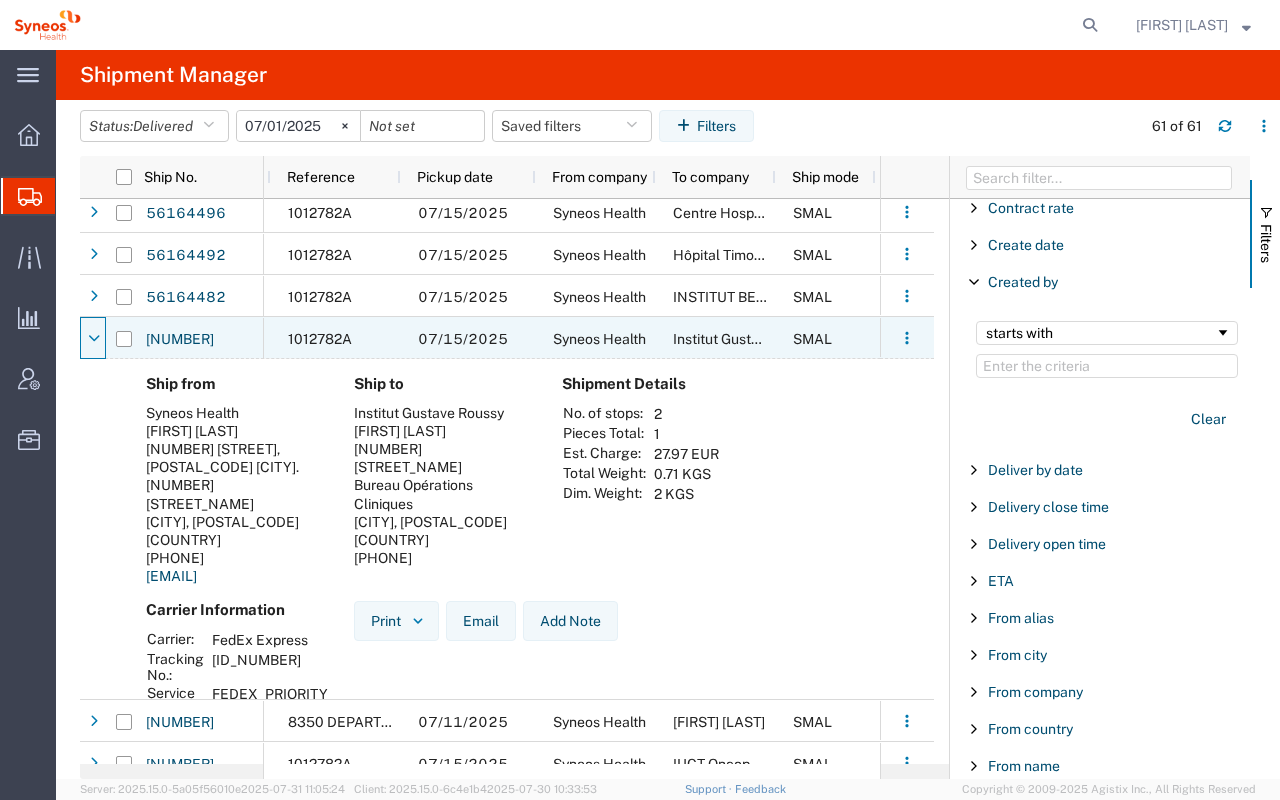 click 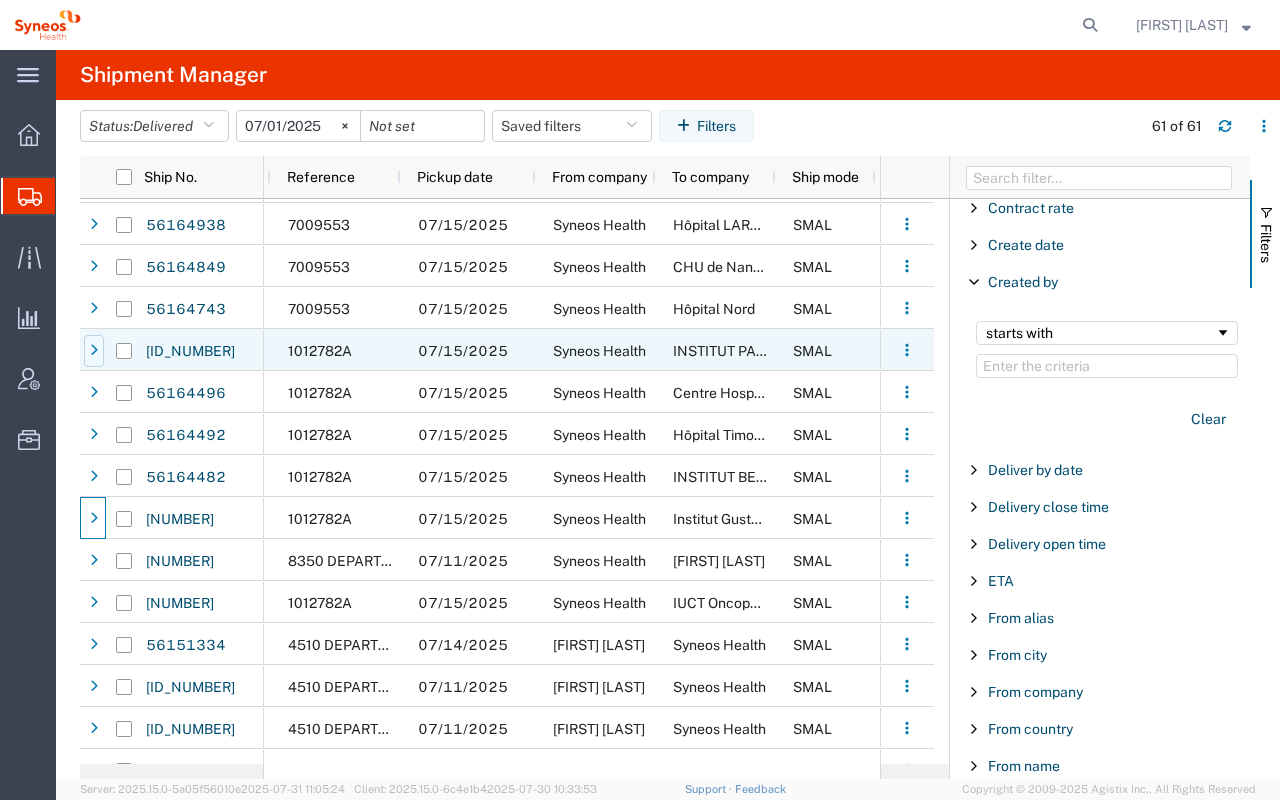 click 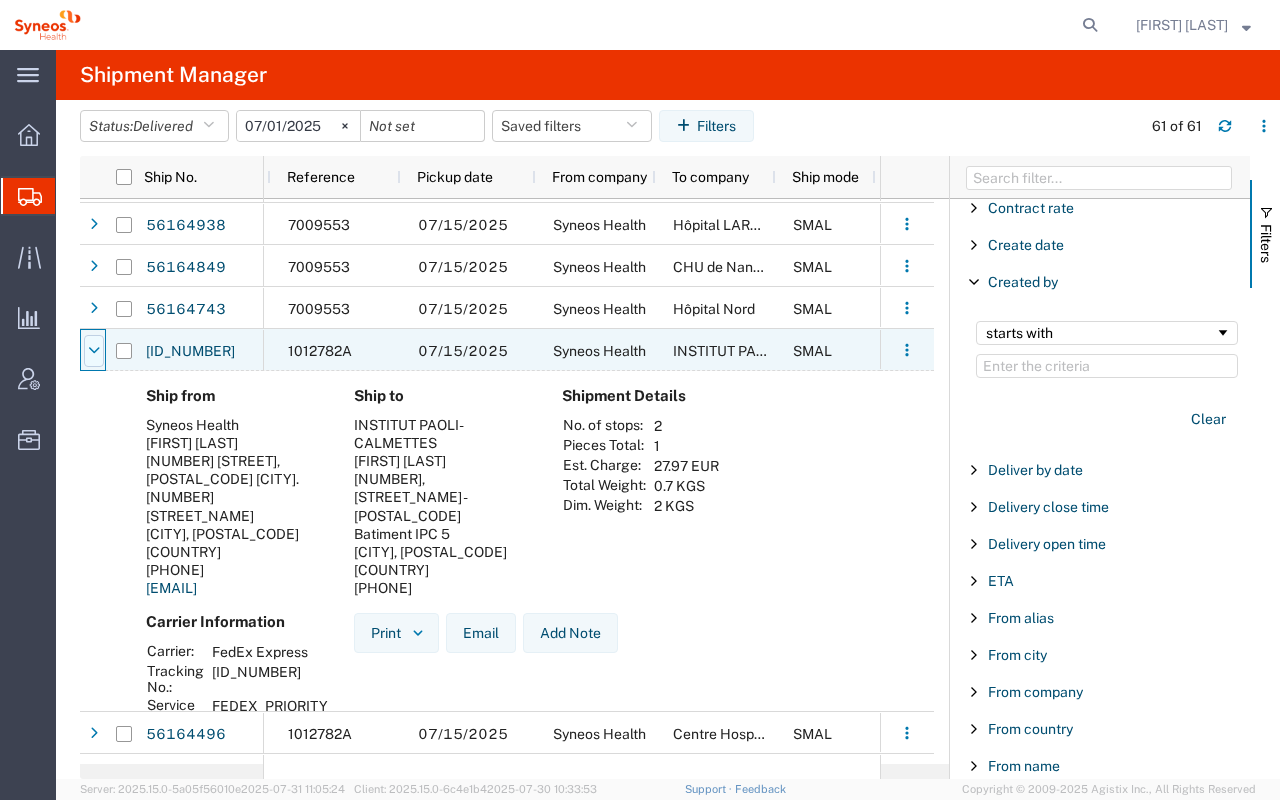 click 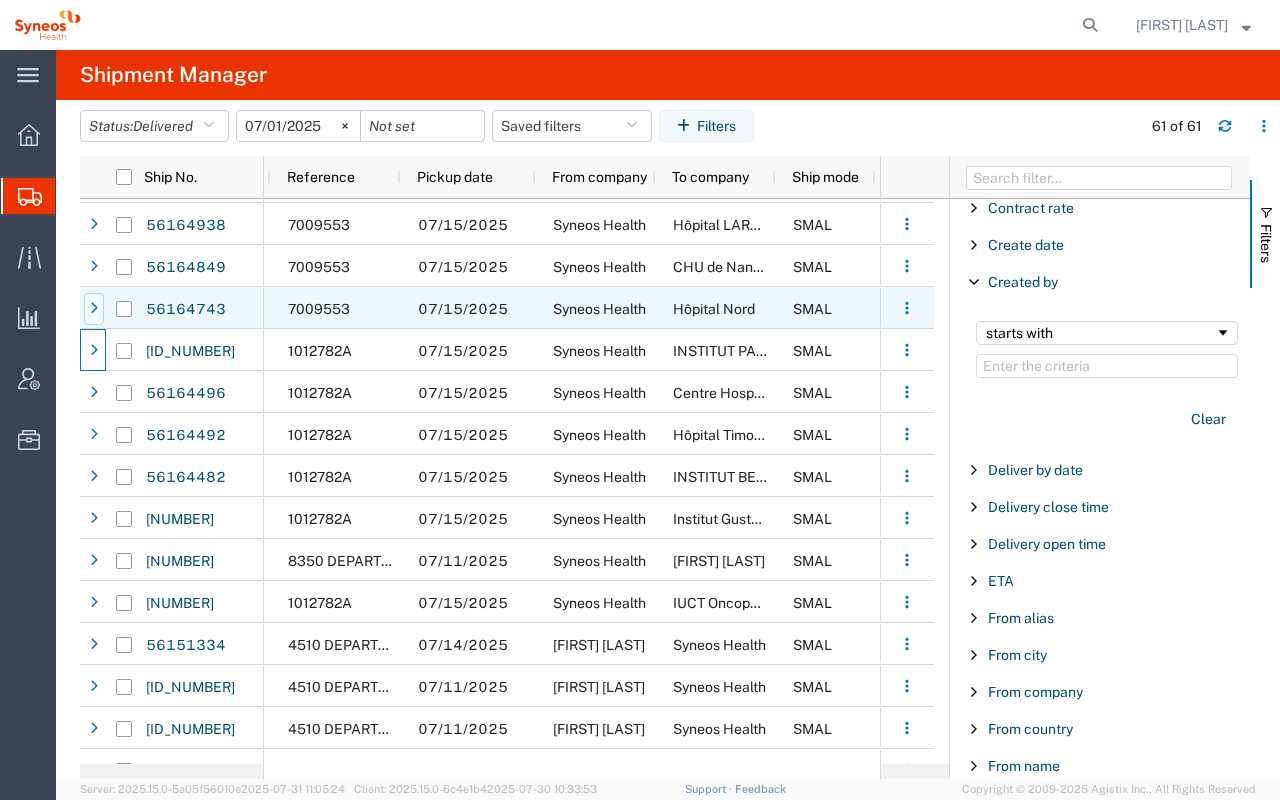 click 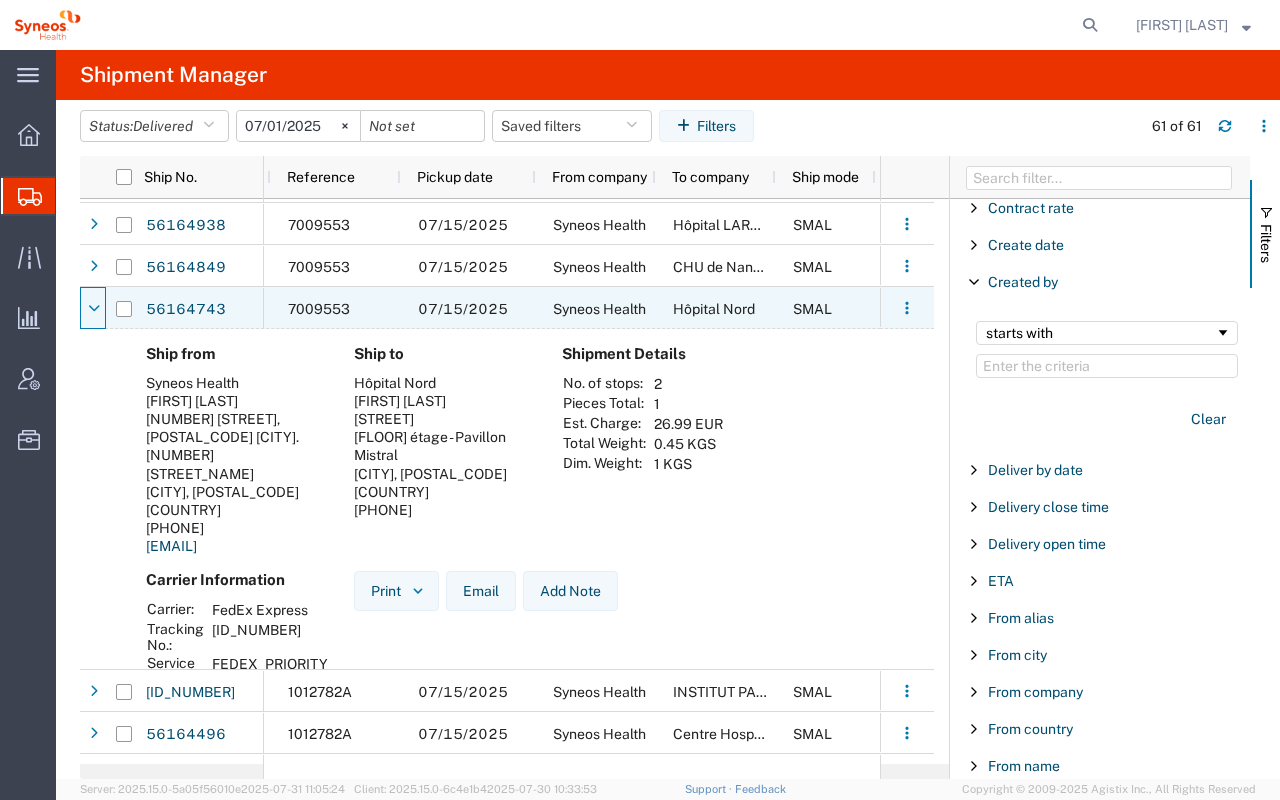 click 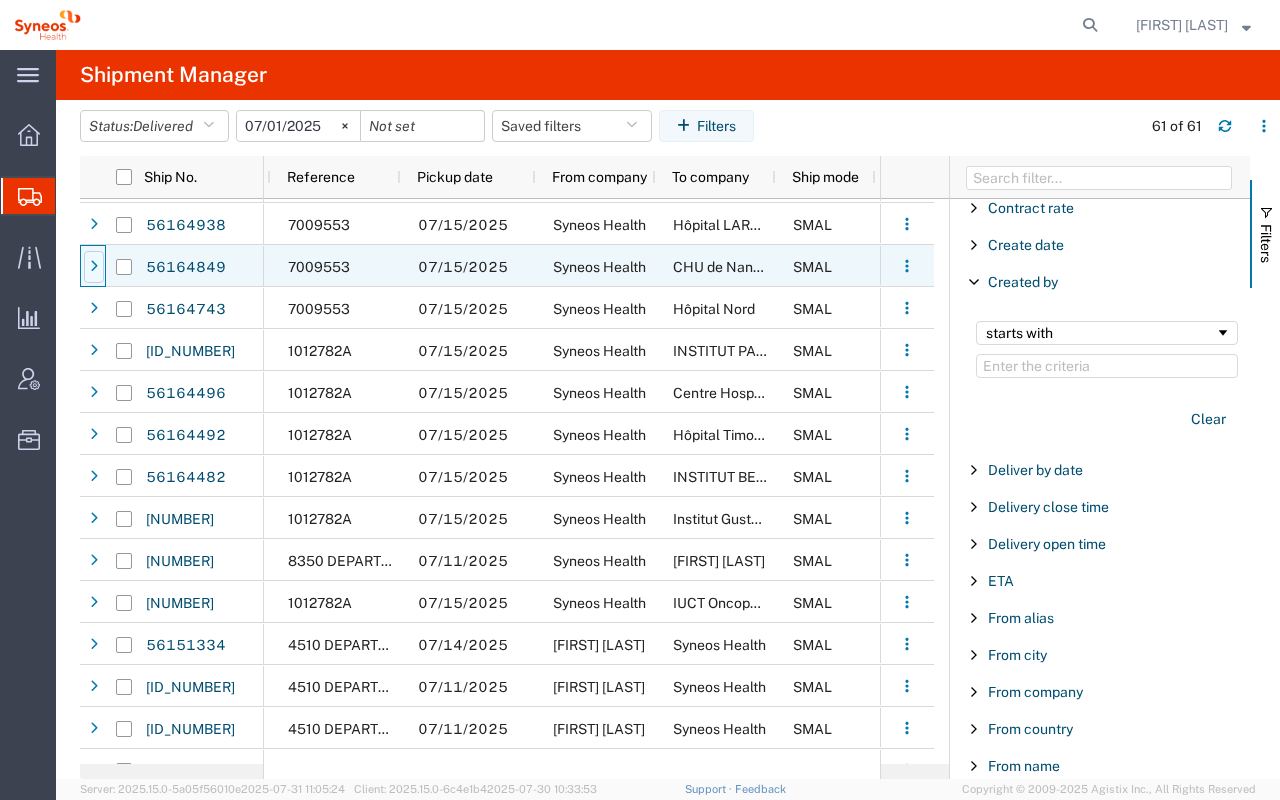 click 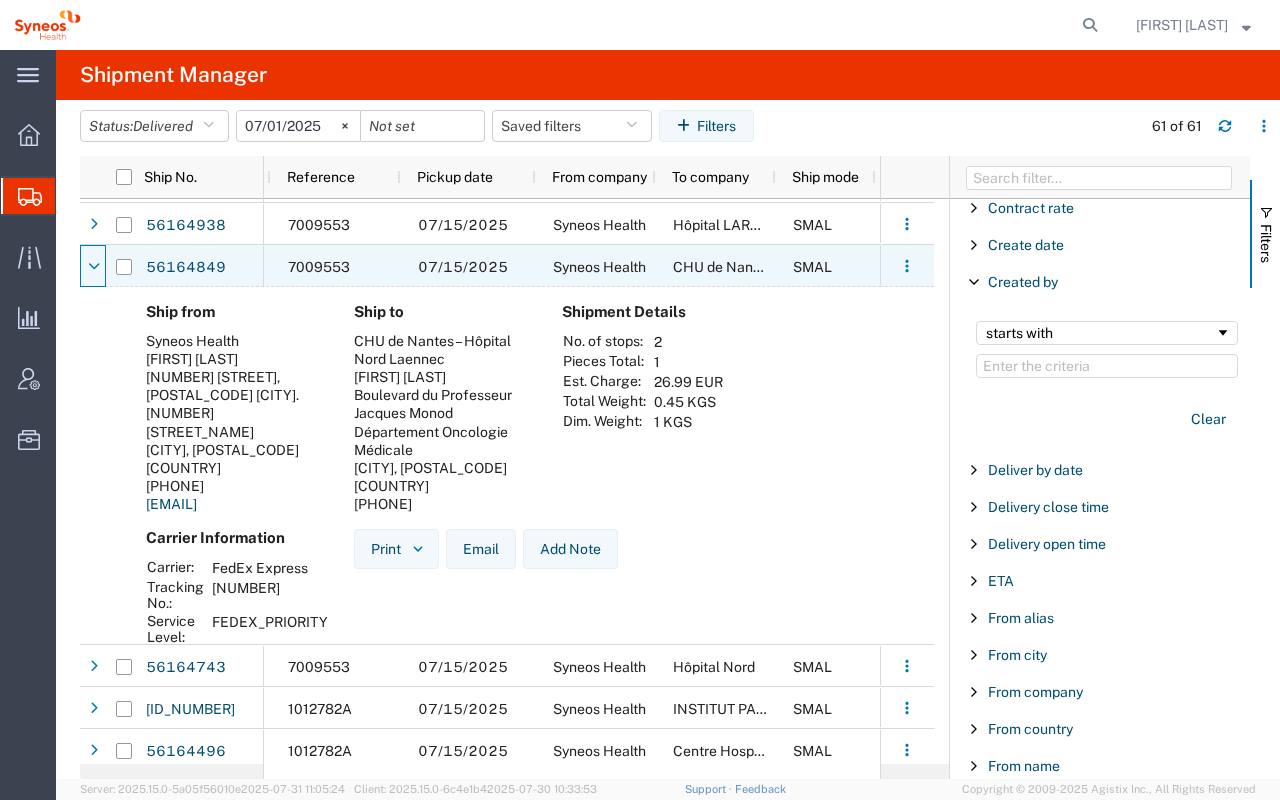 click 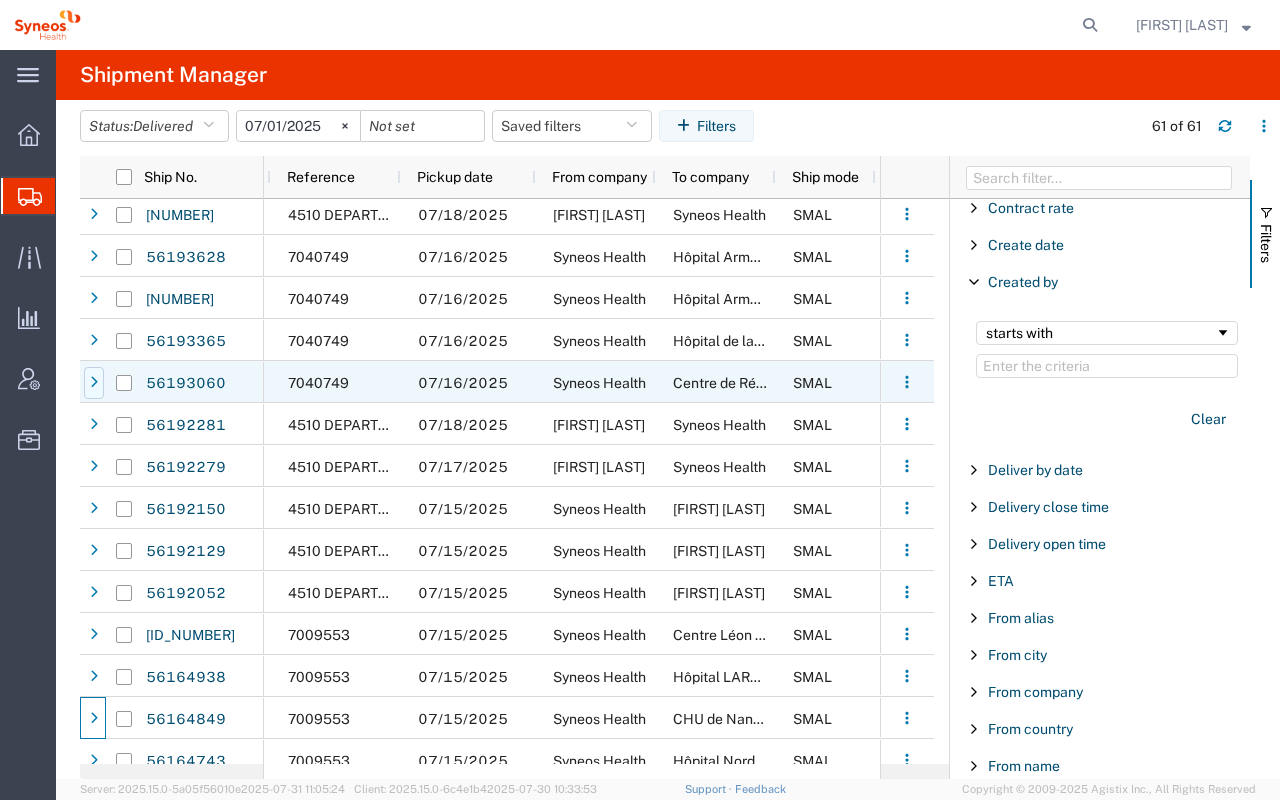 click 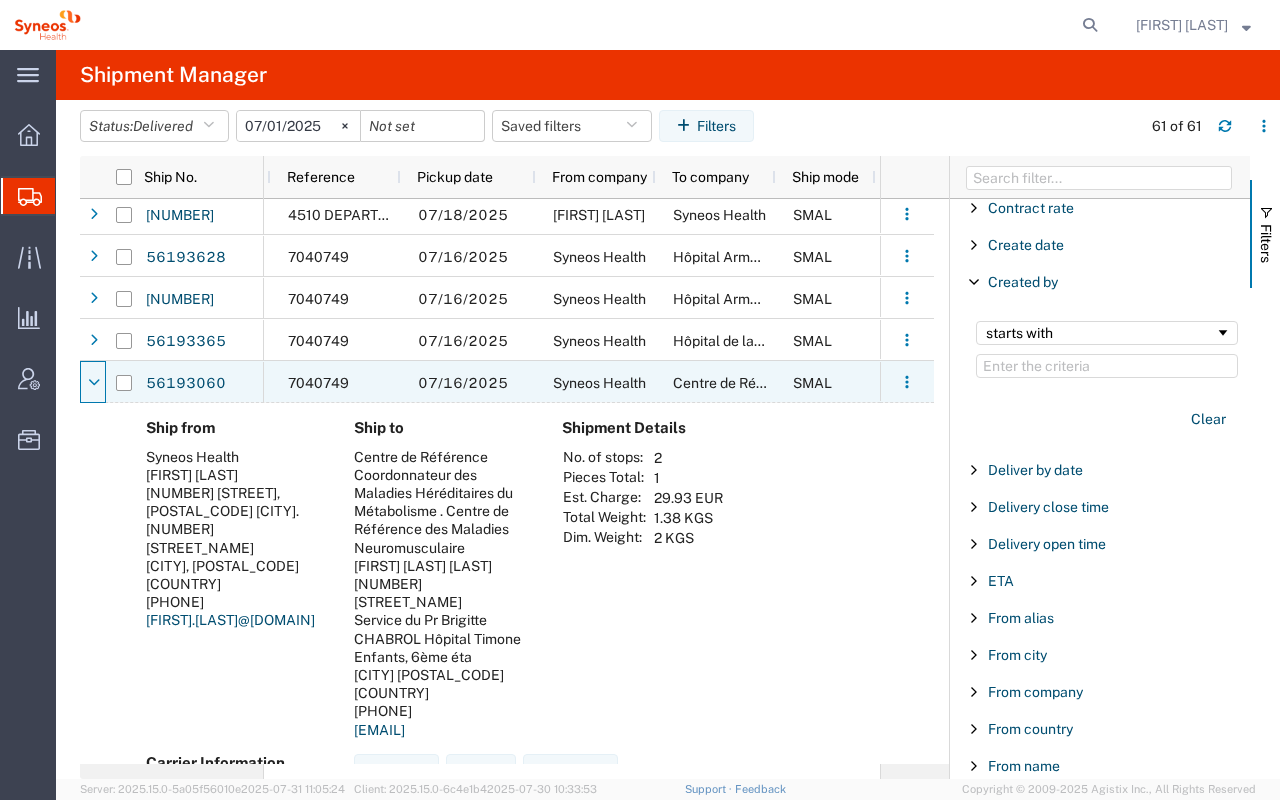 click 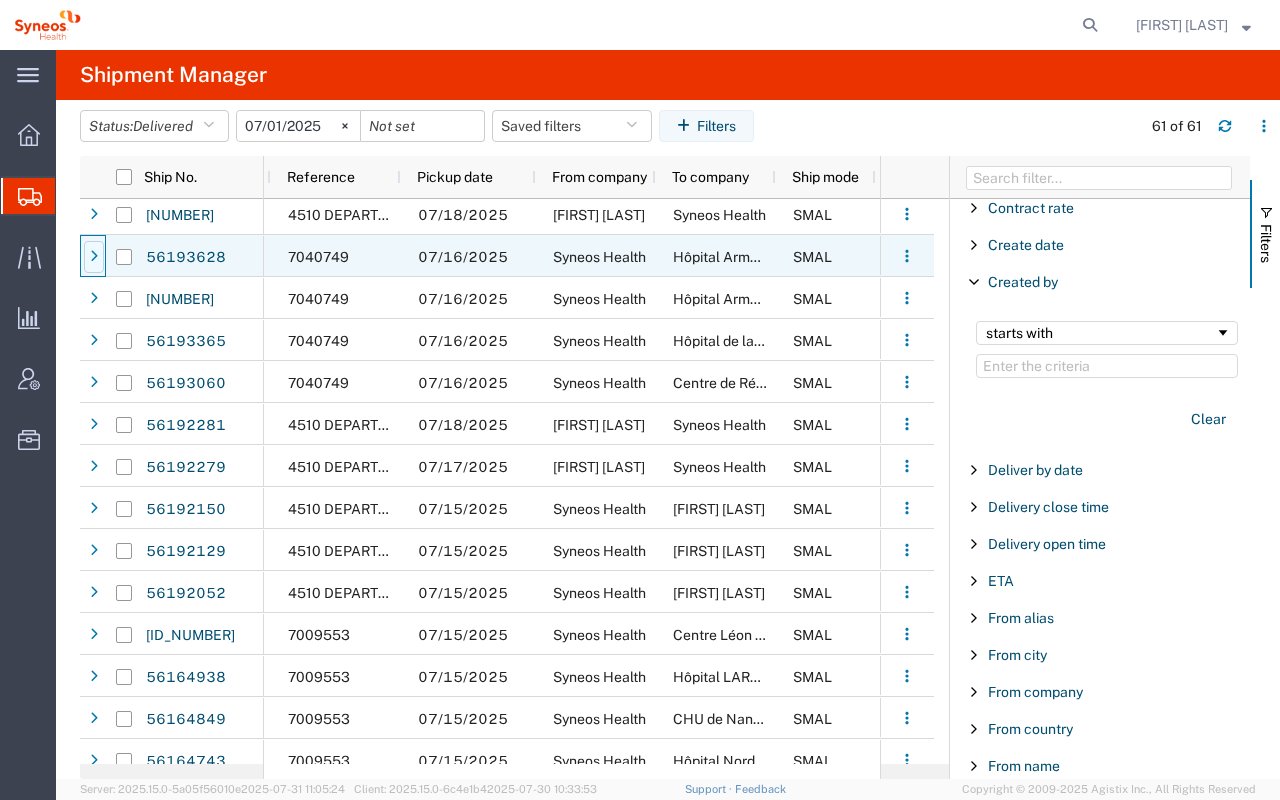 click 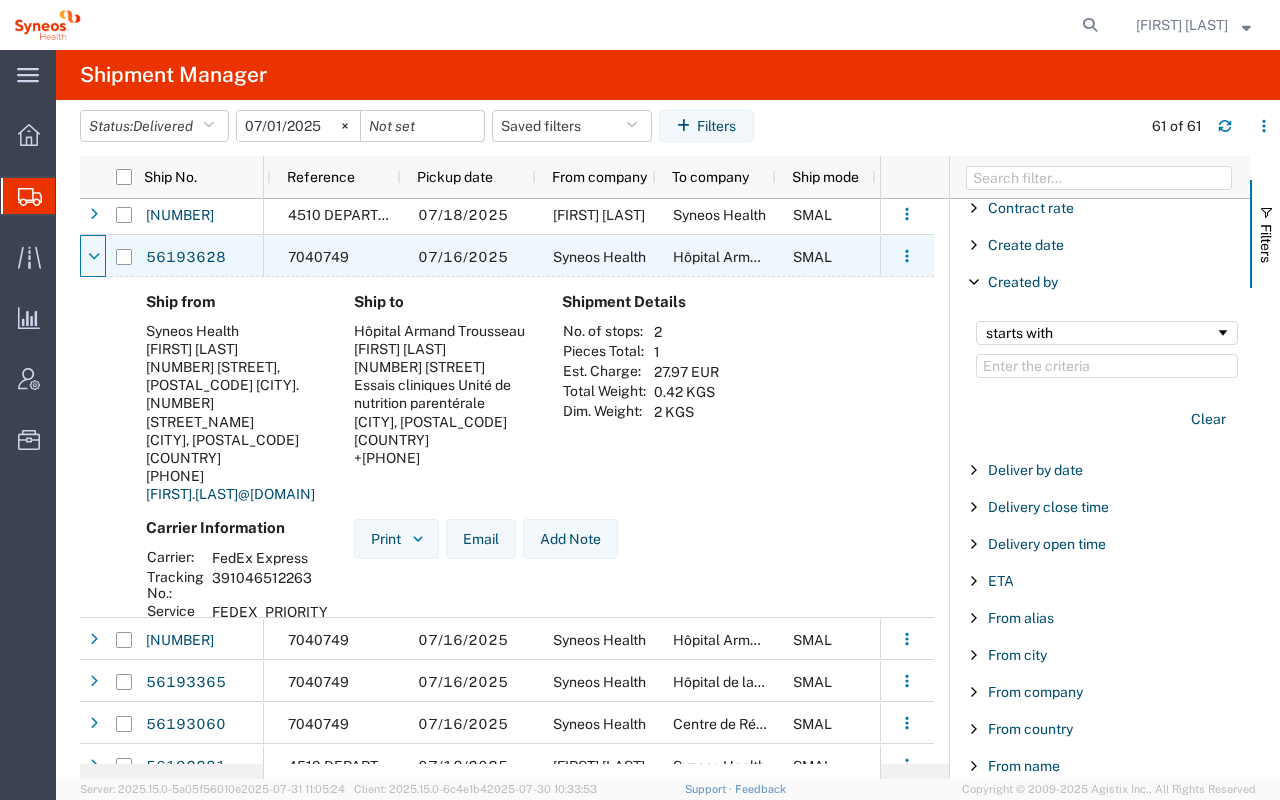click 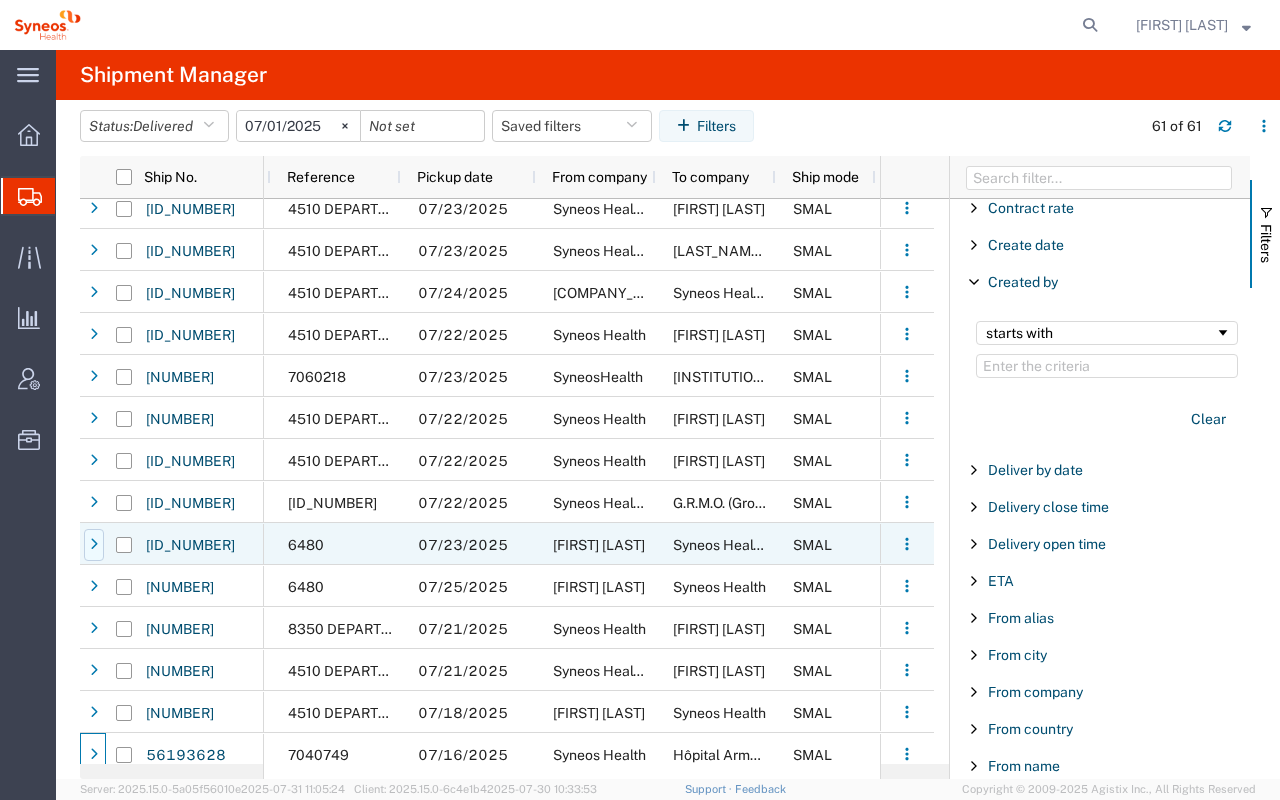 click 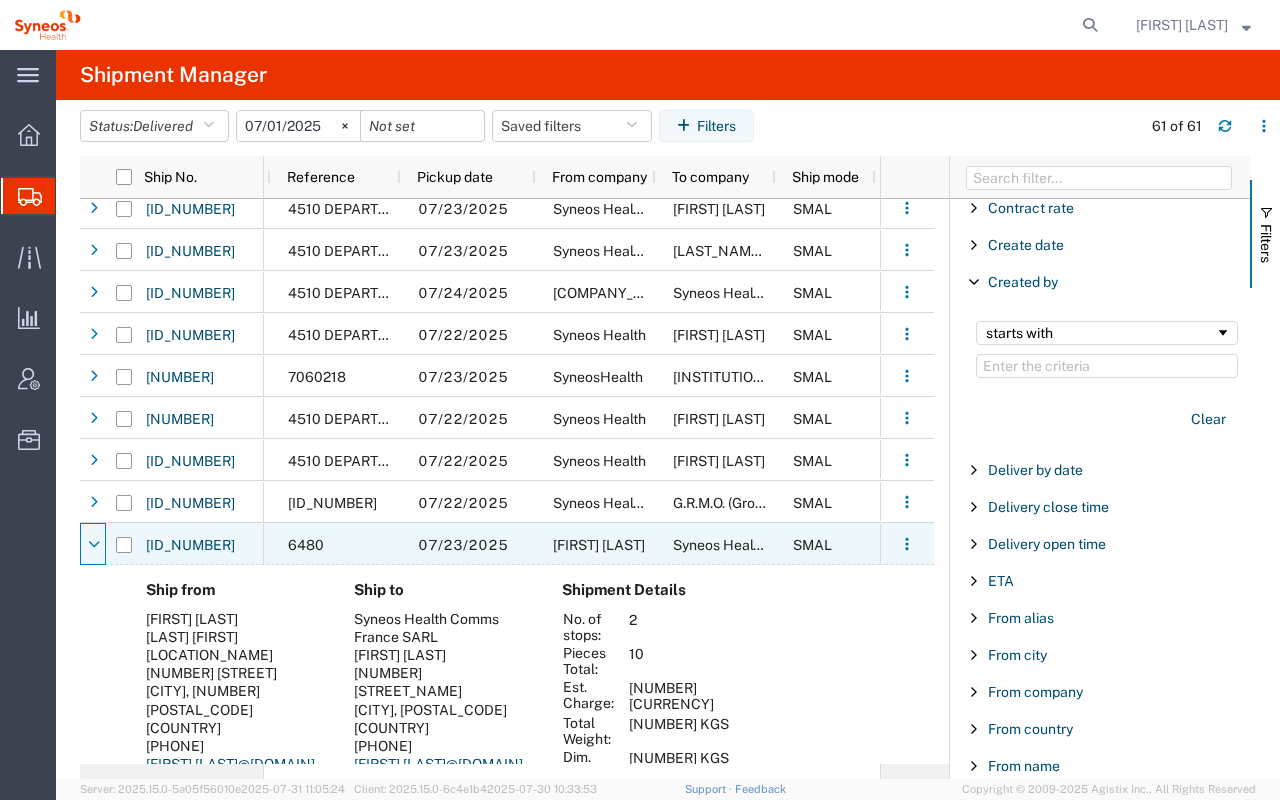 click 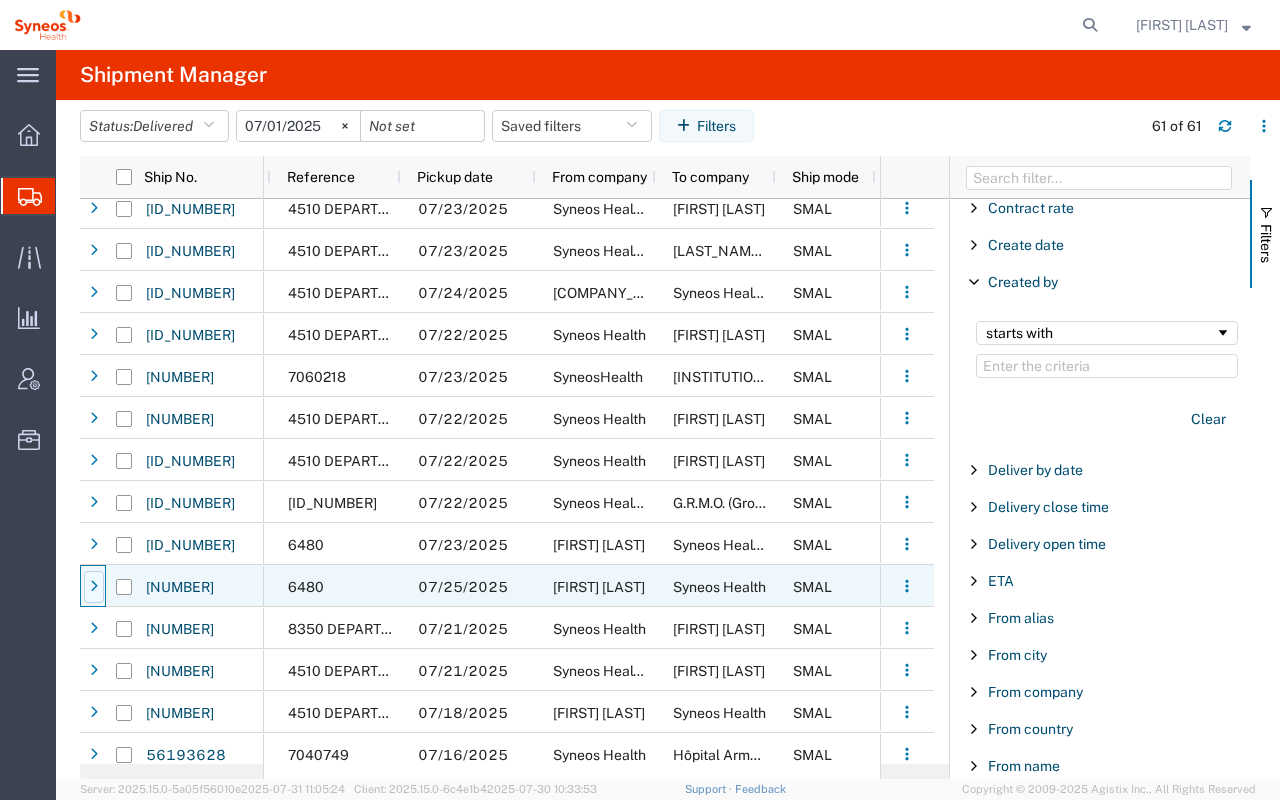 click 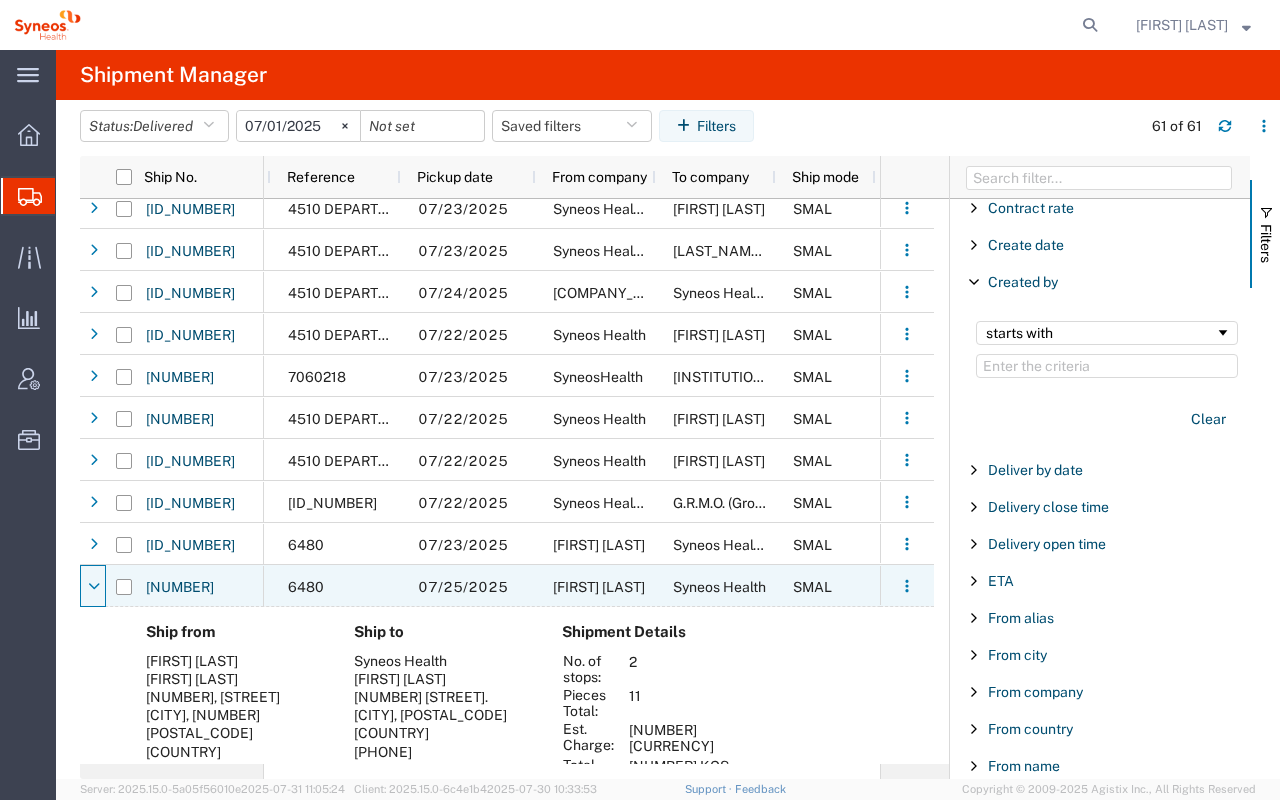 click 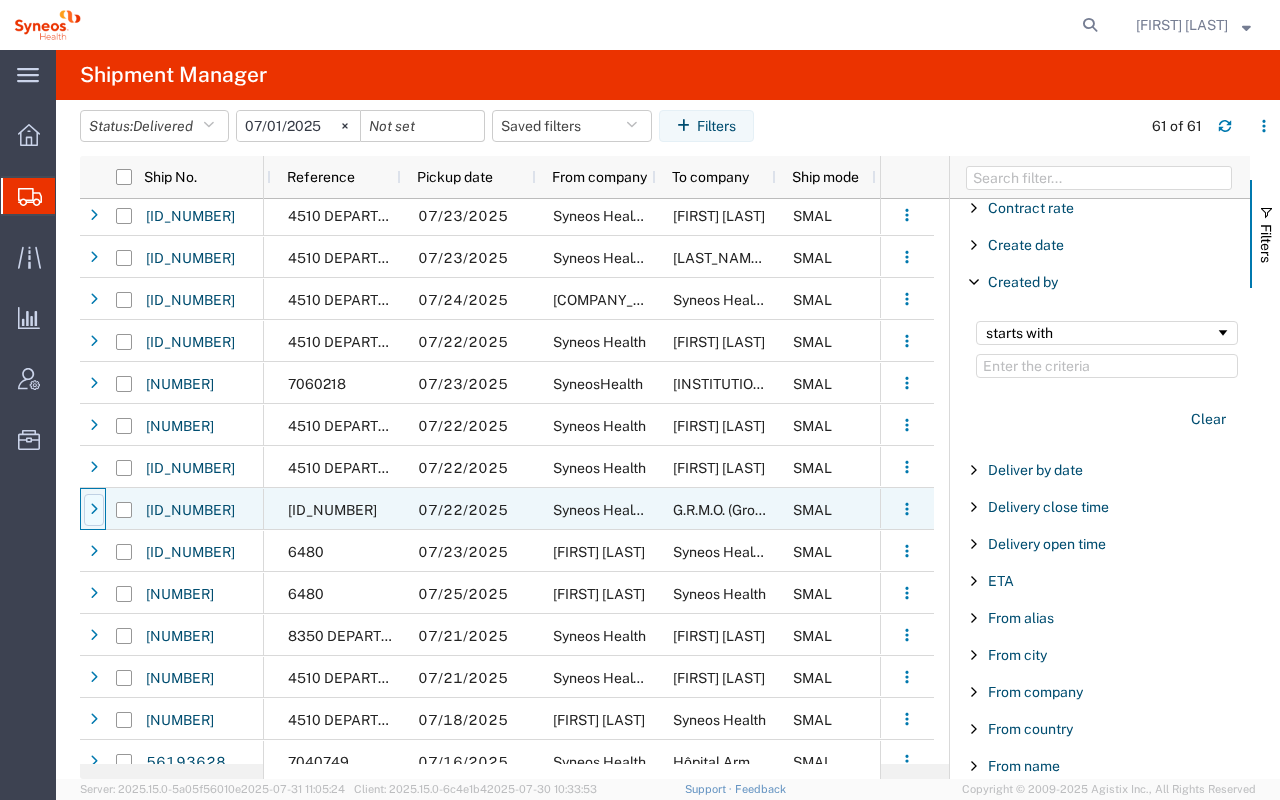 click 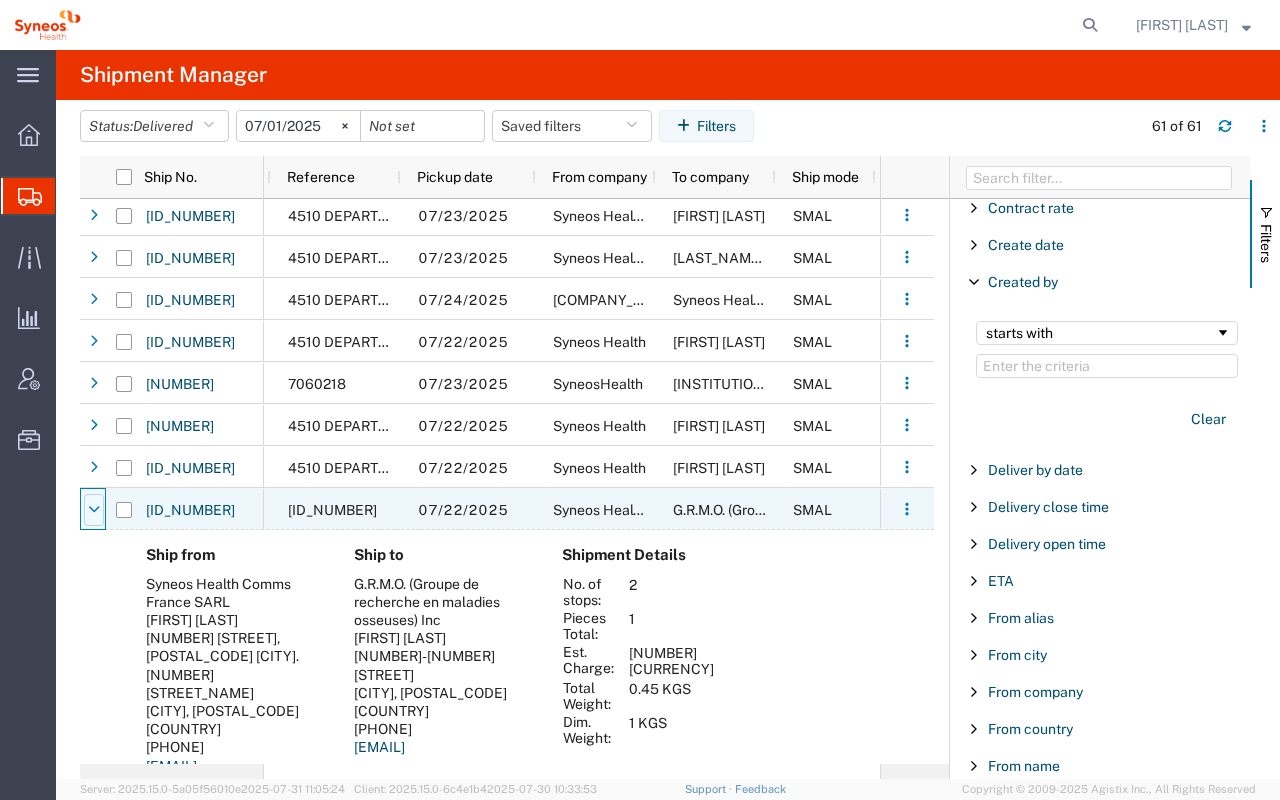 click 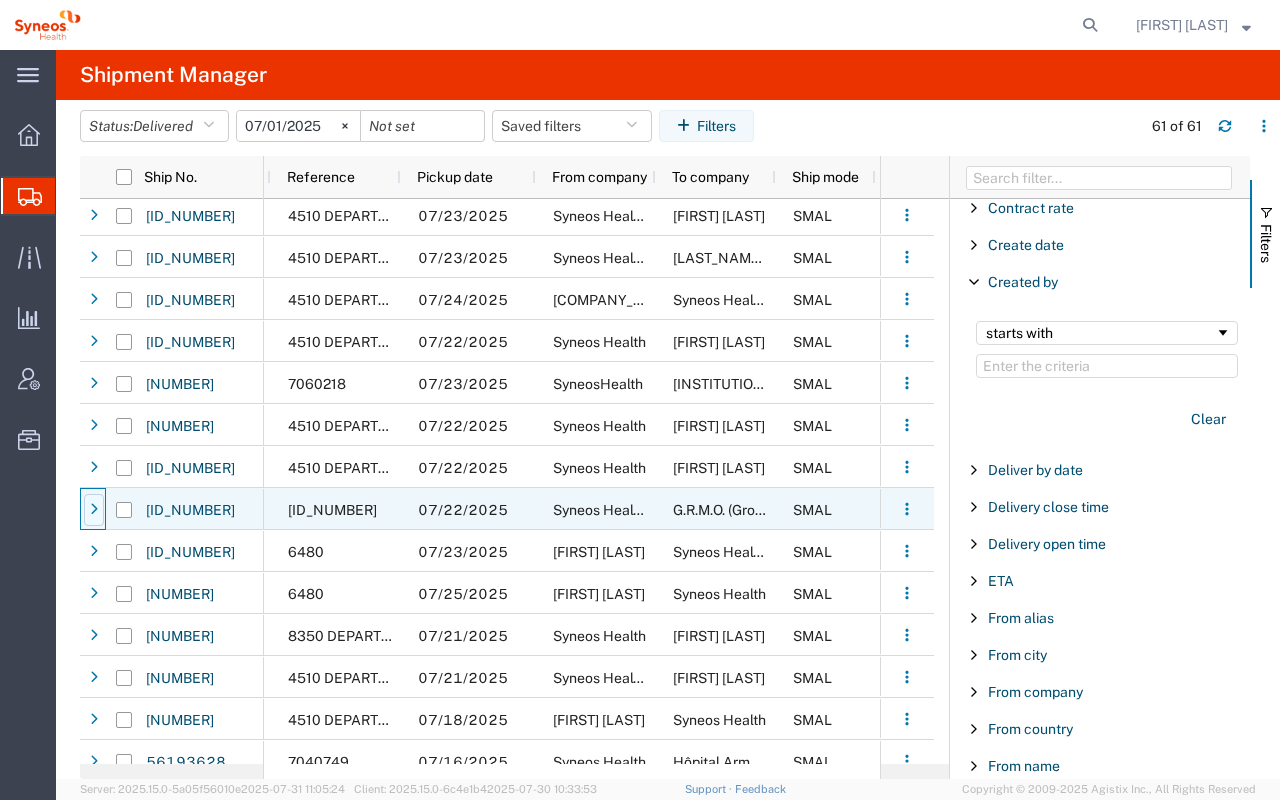 click 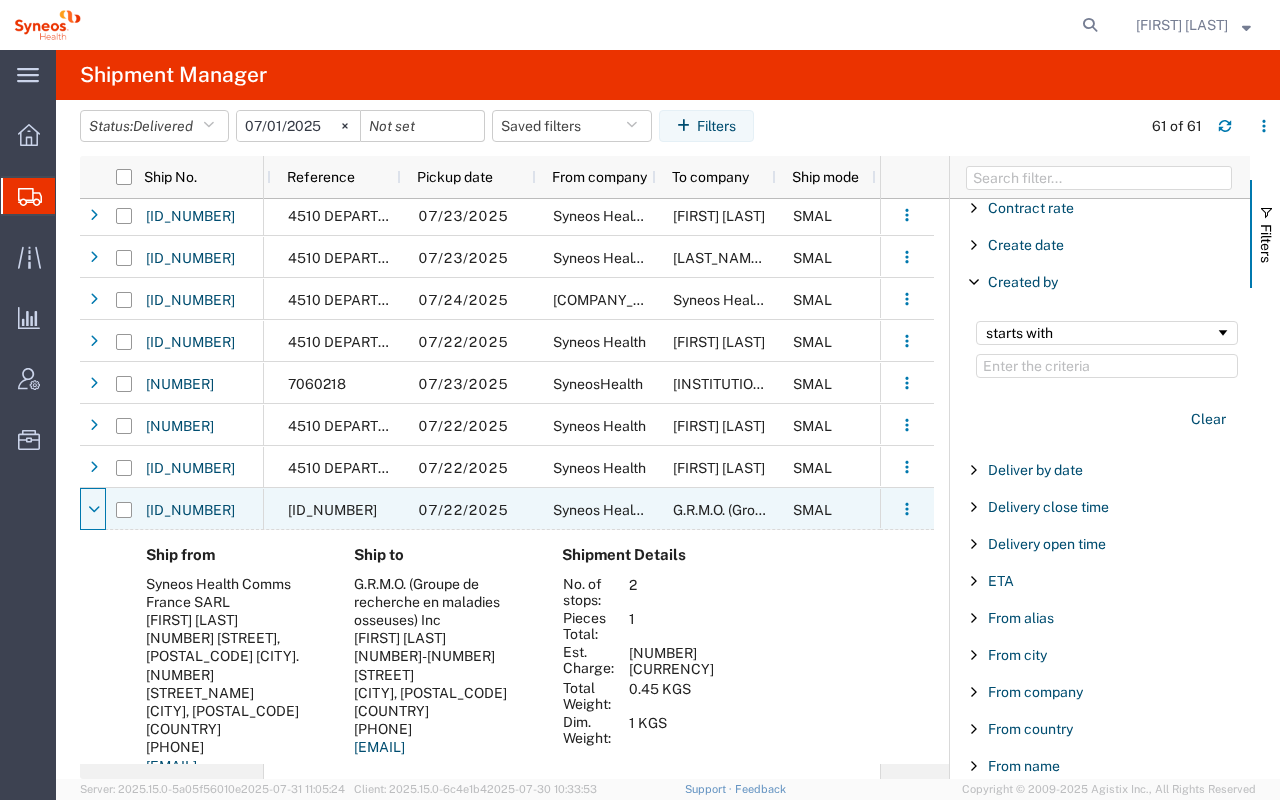 click 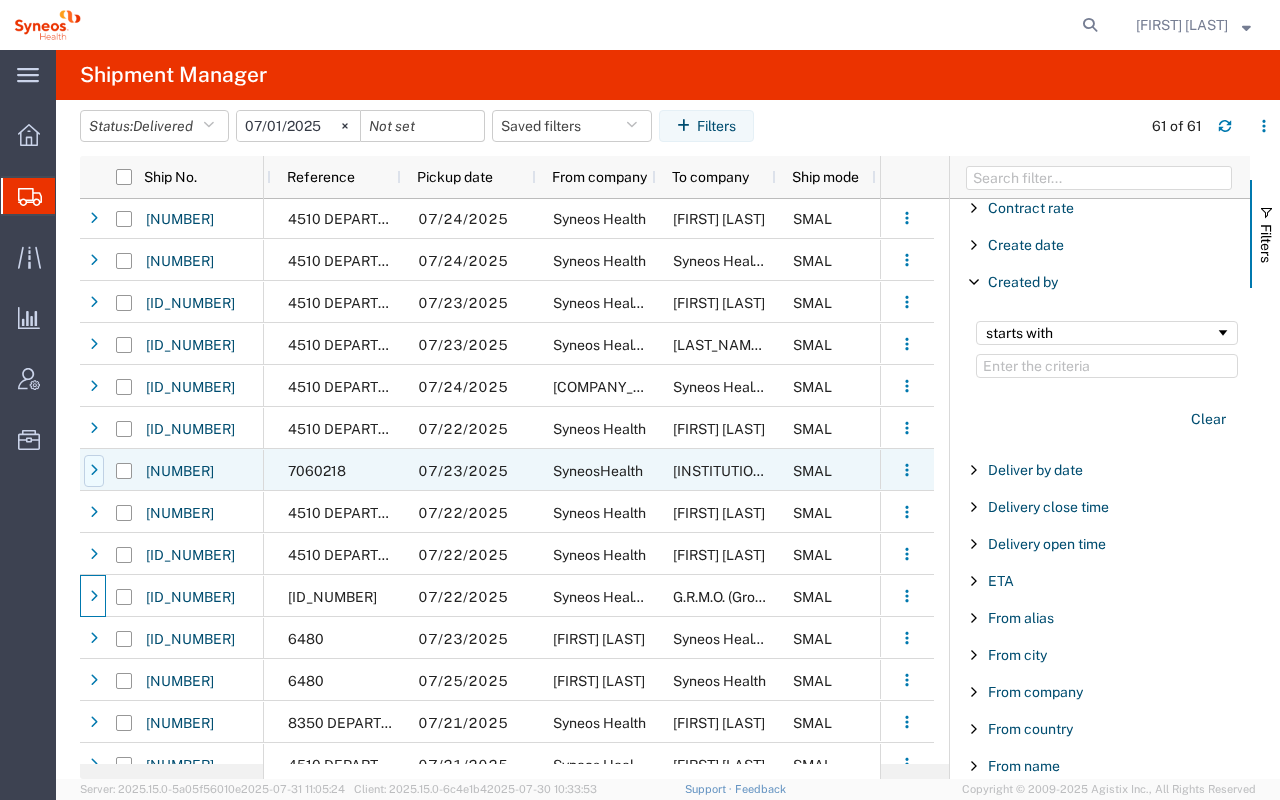 click 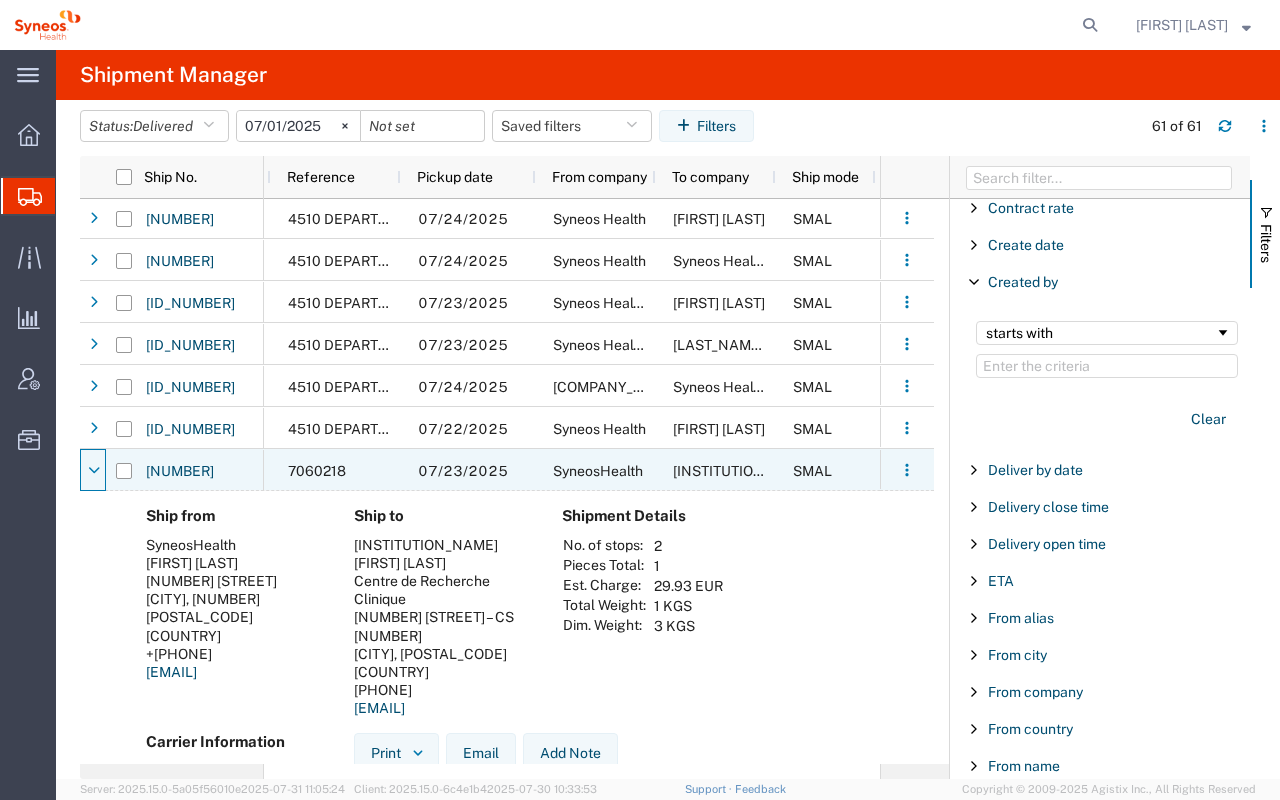 click 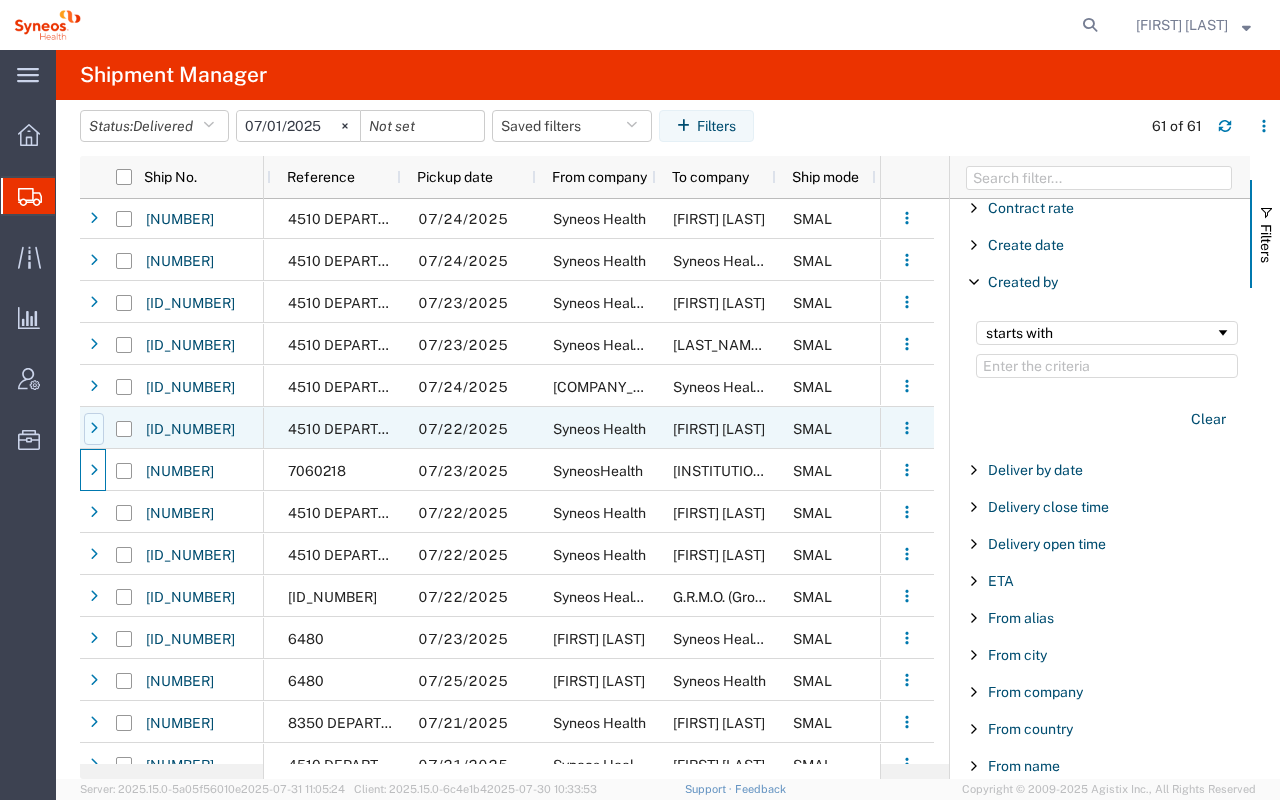 click 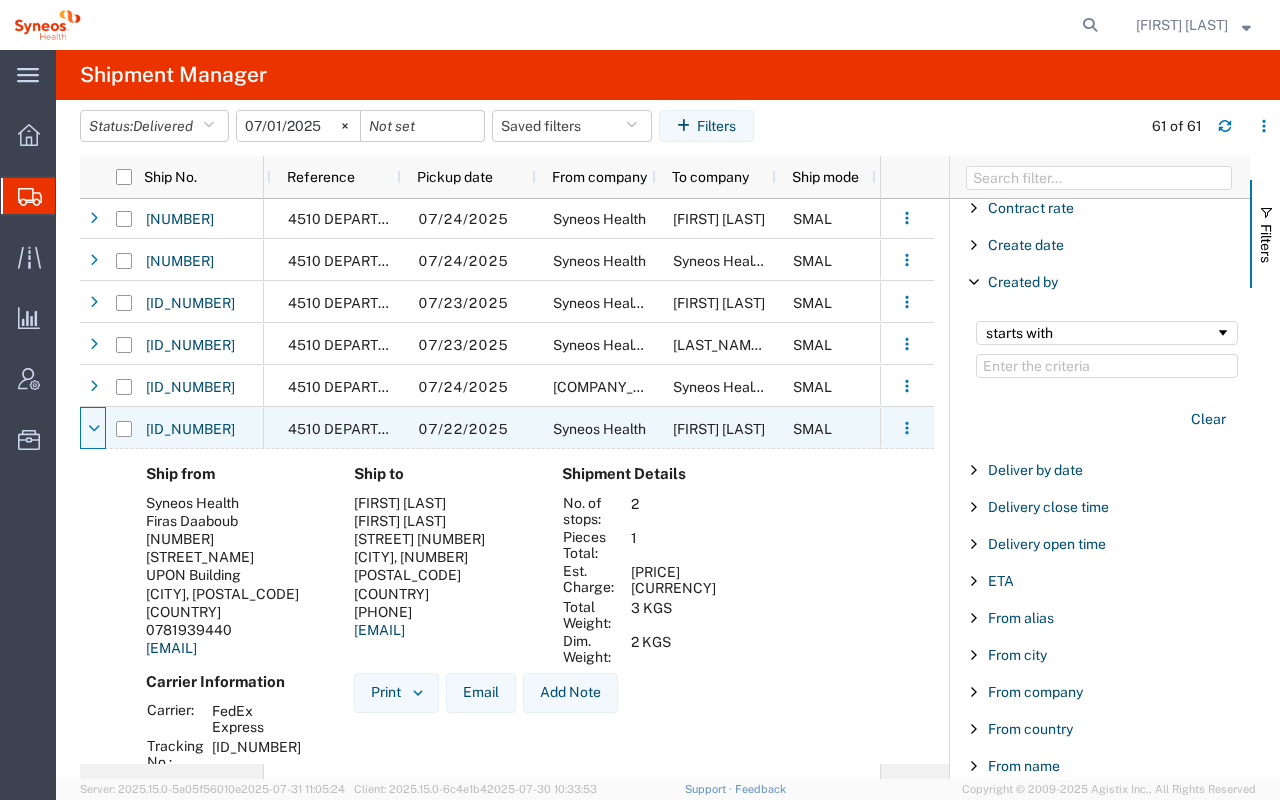 click 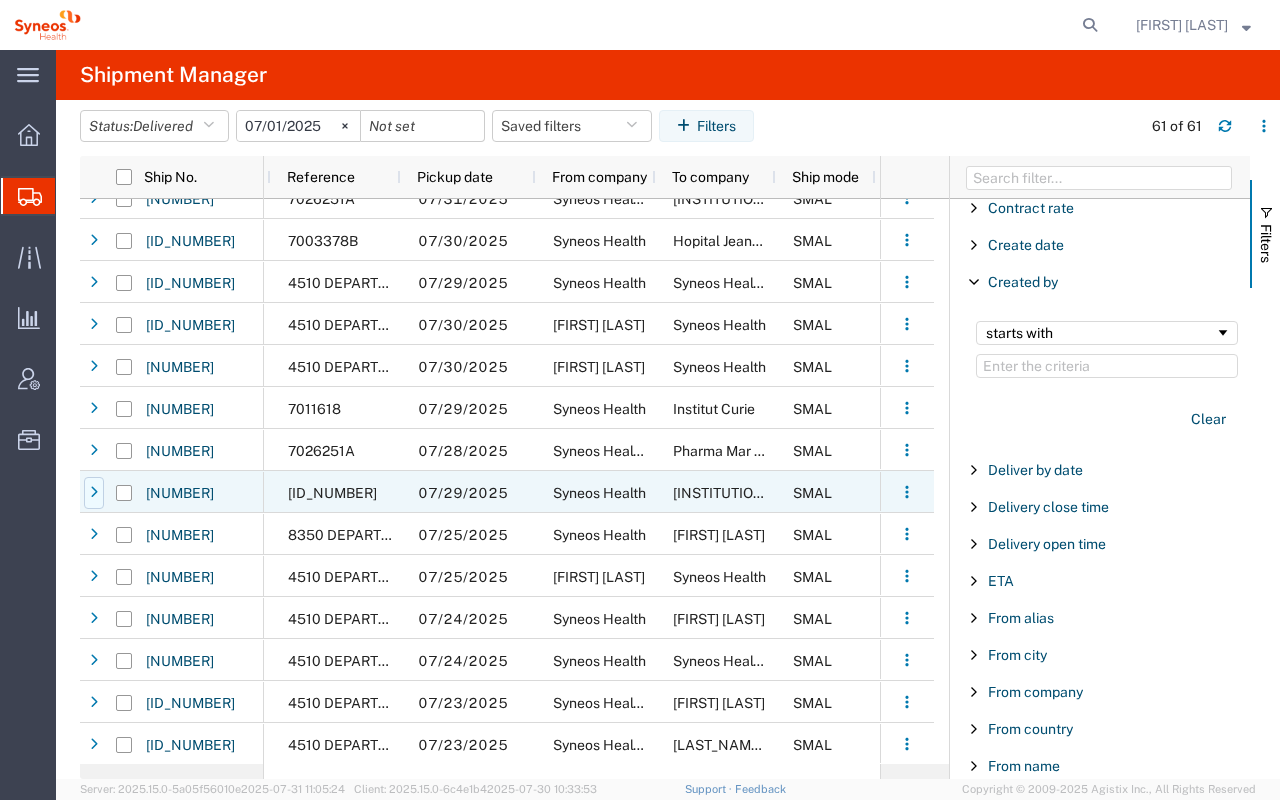click 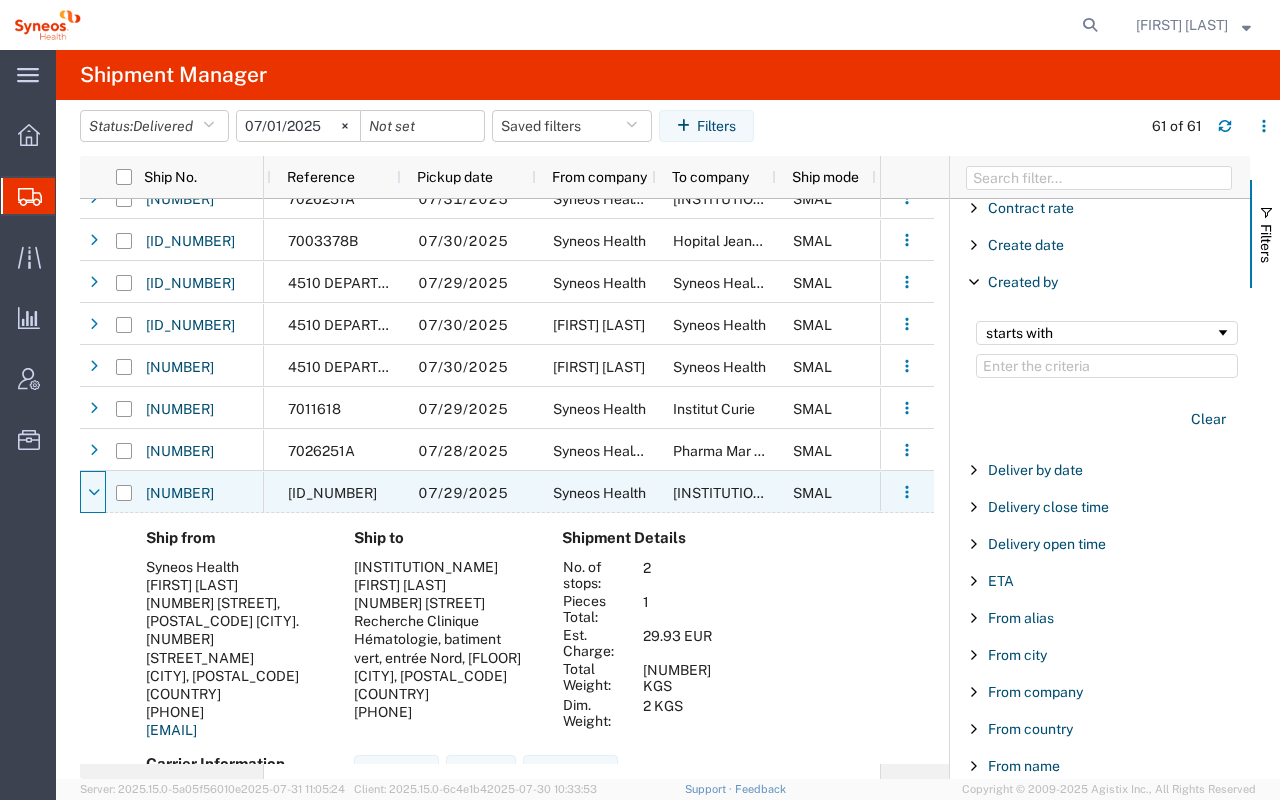 click 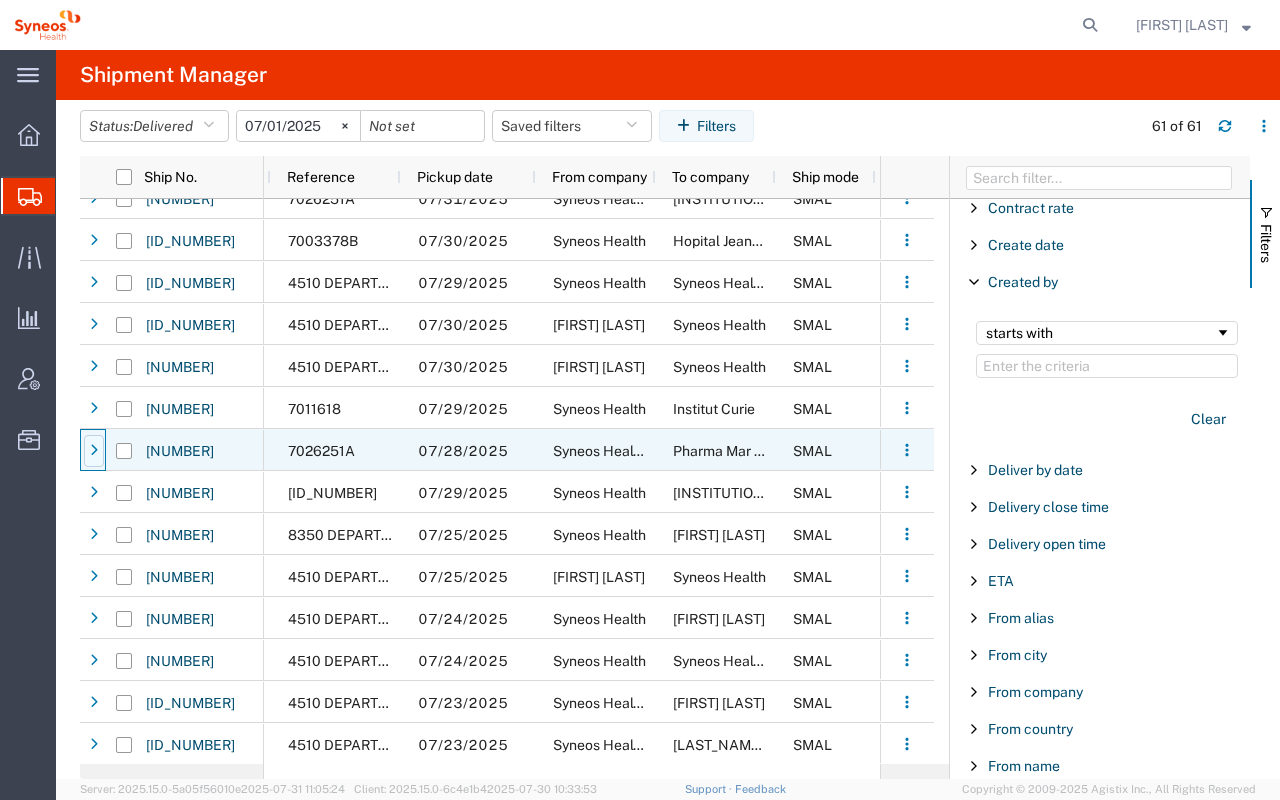 click 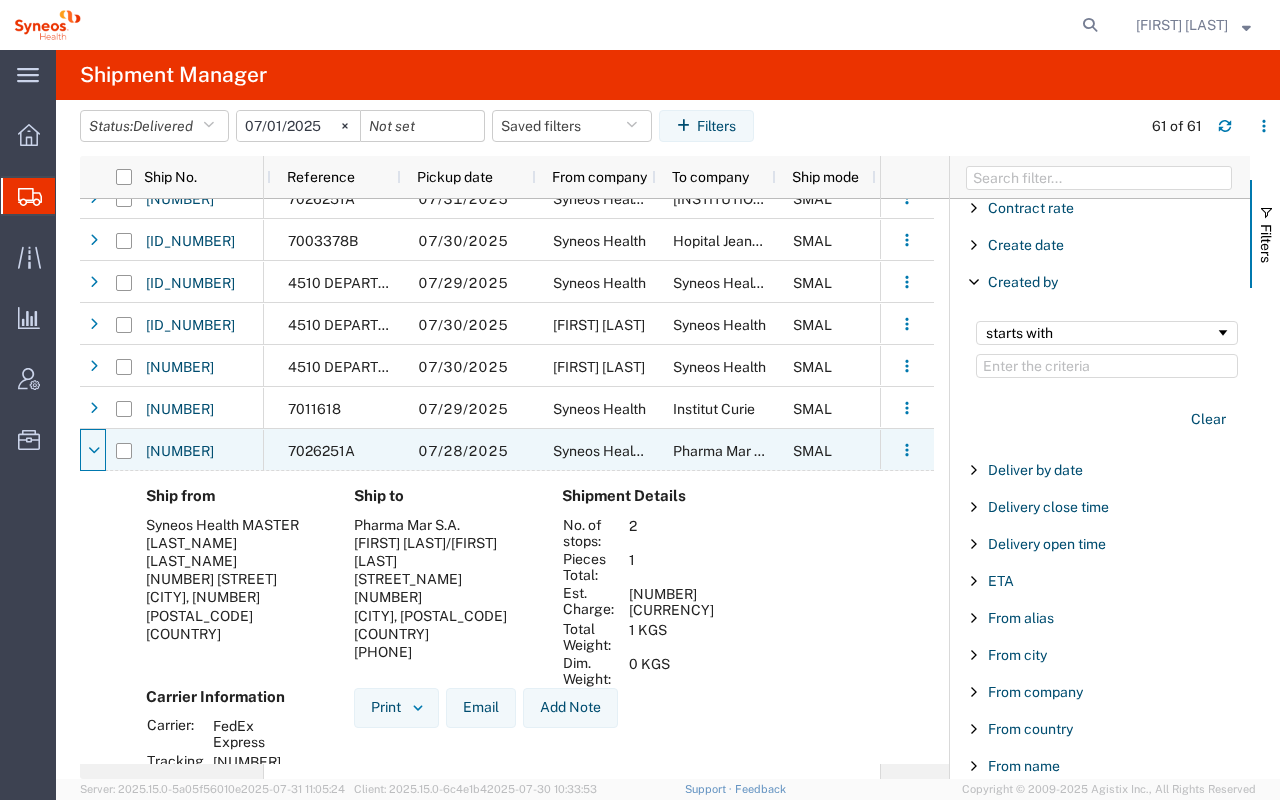 click 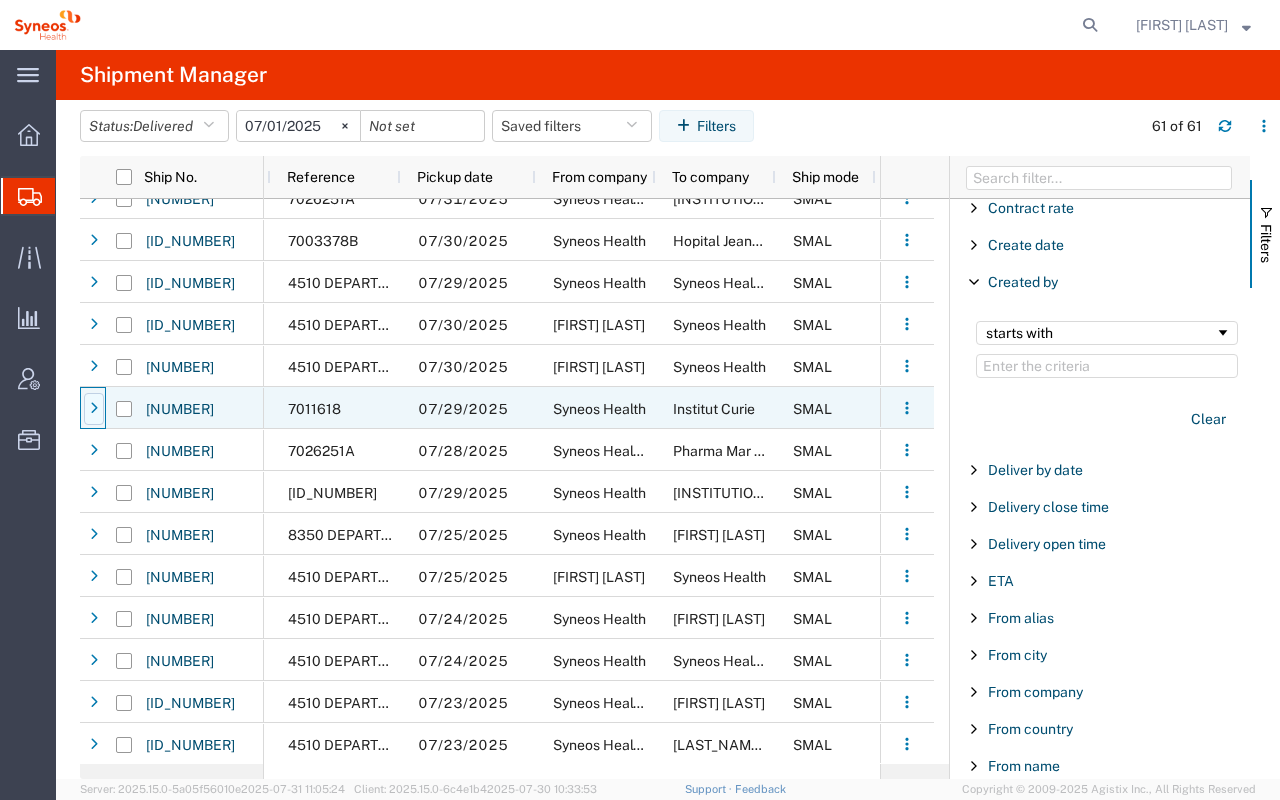 click 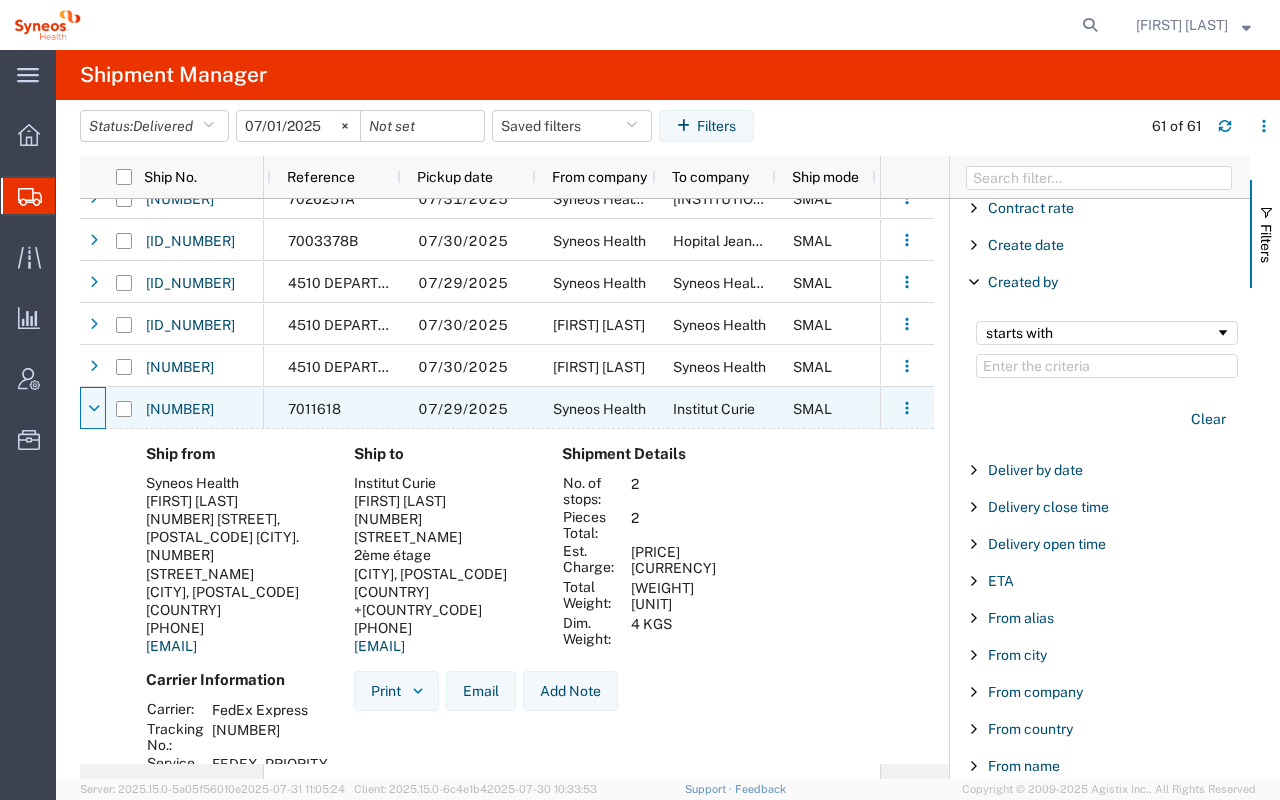 click 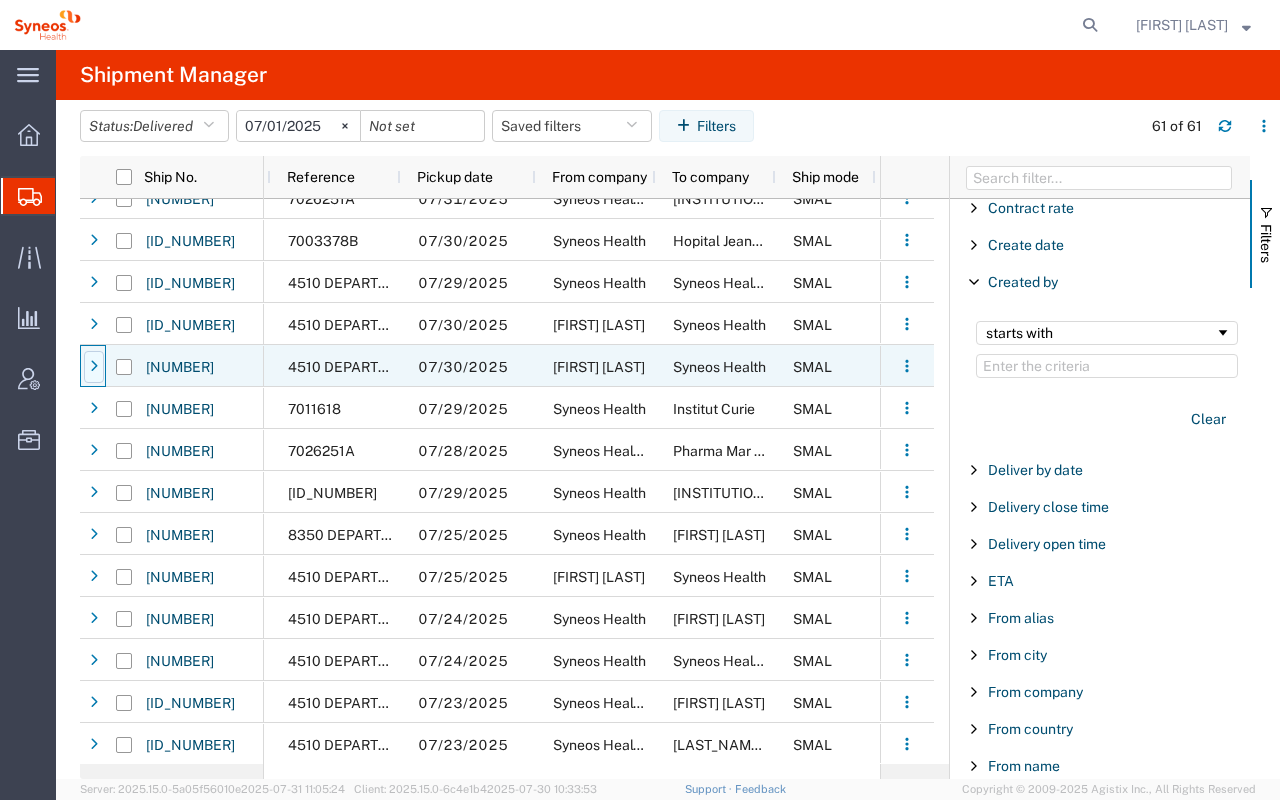 click 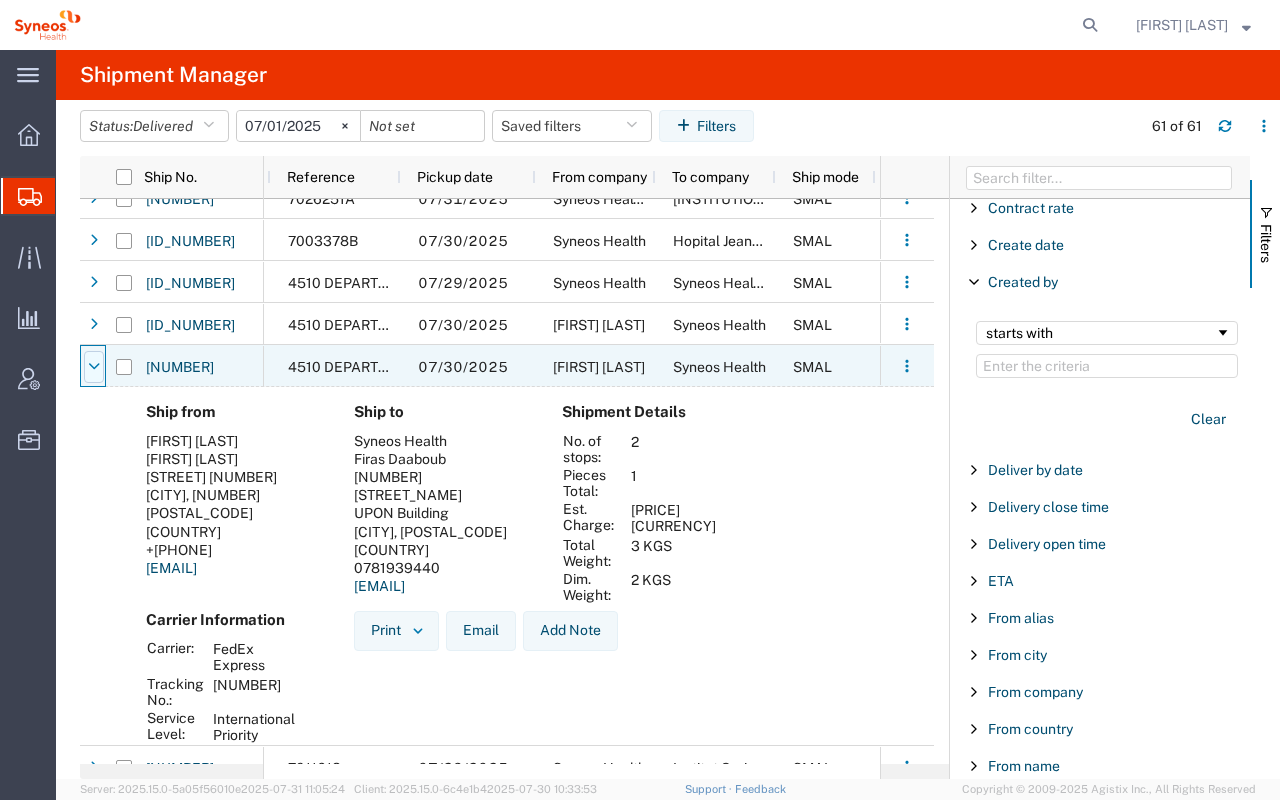 click 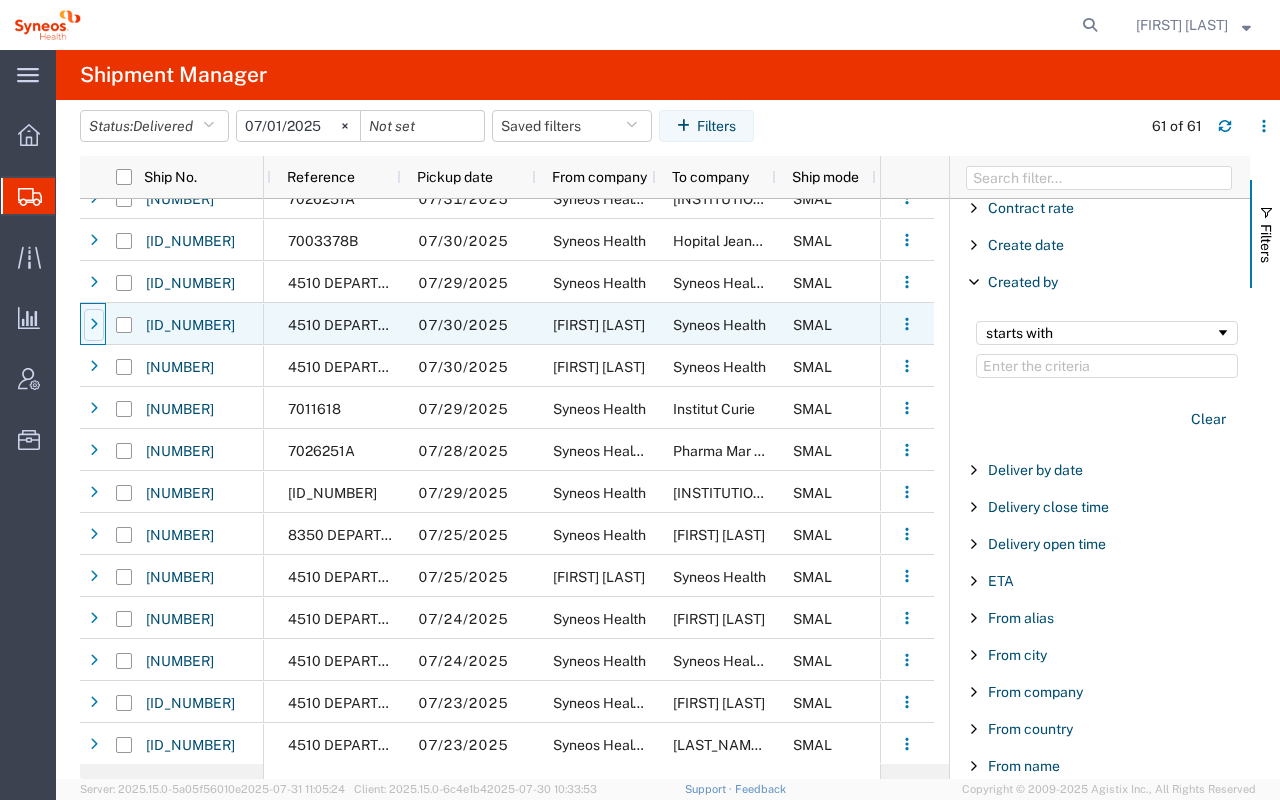 click 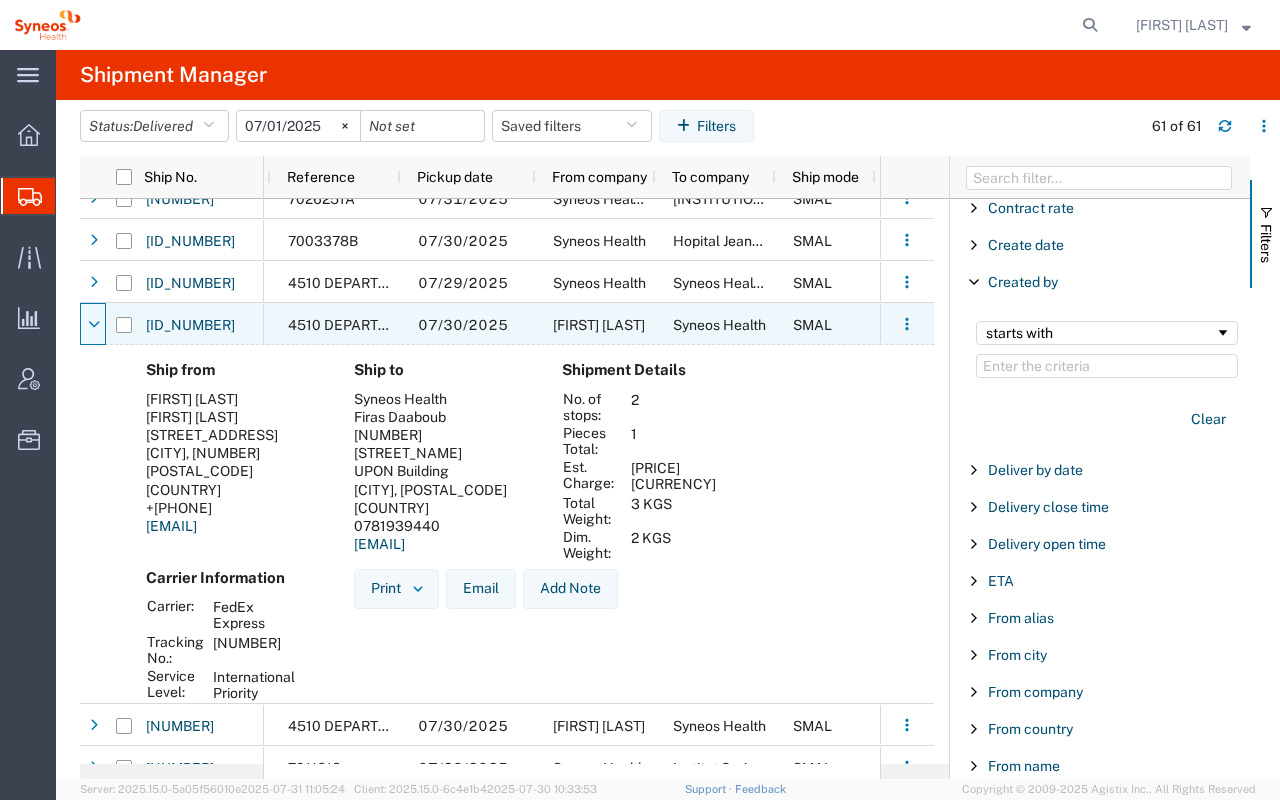 click 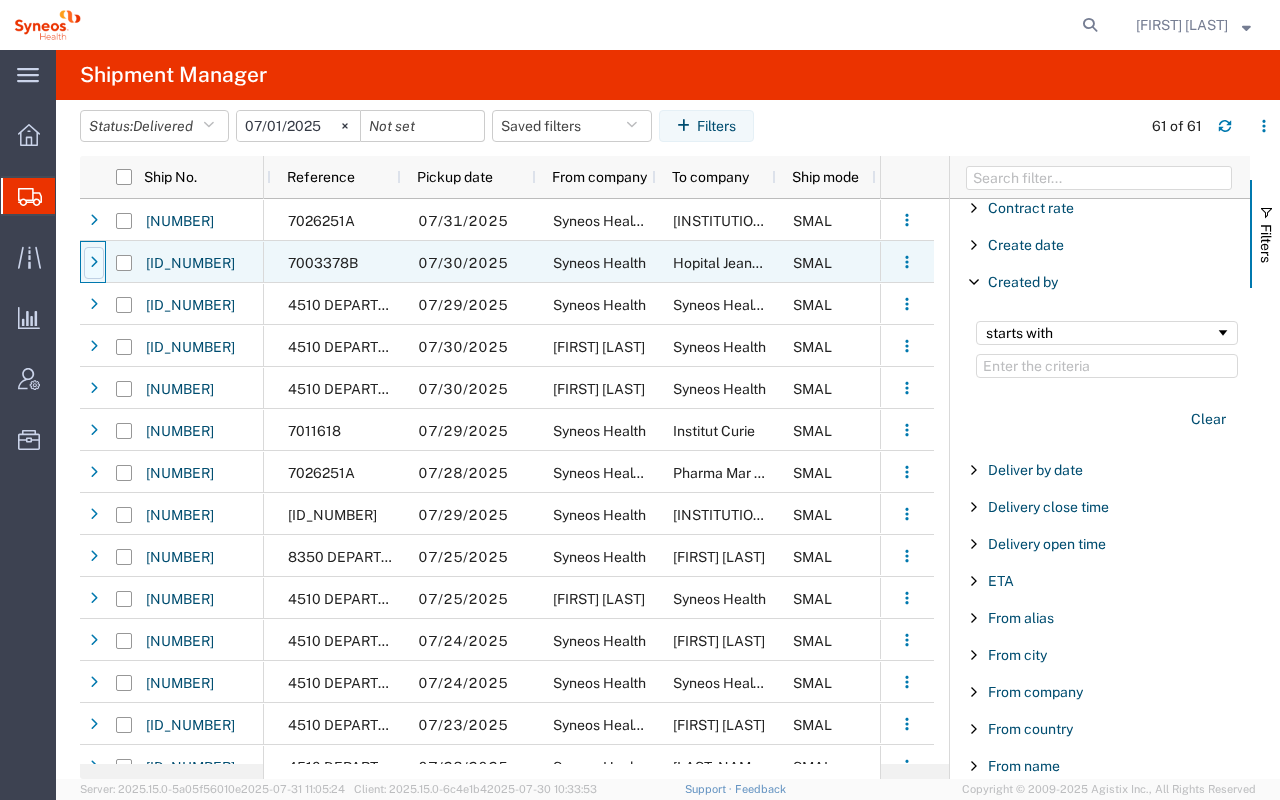 click 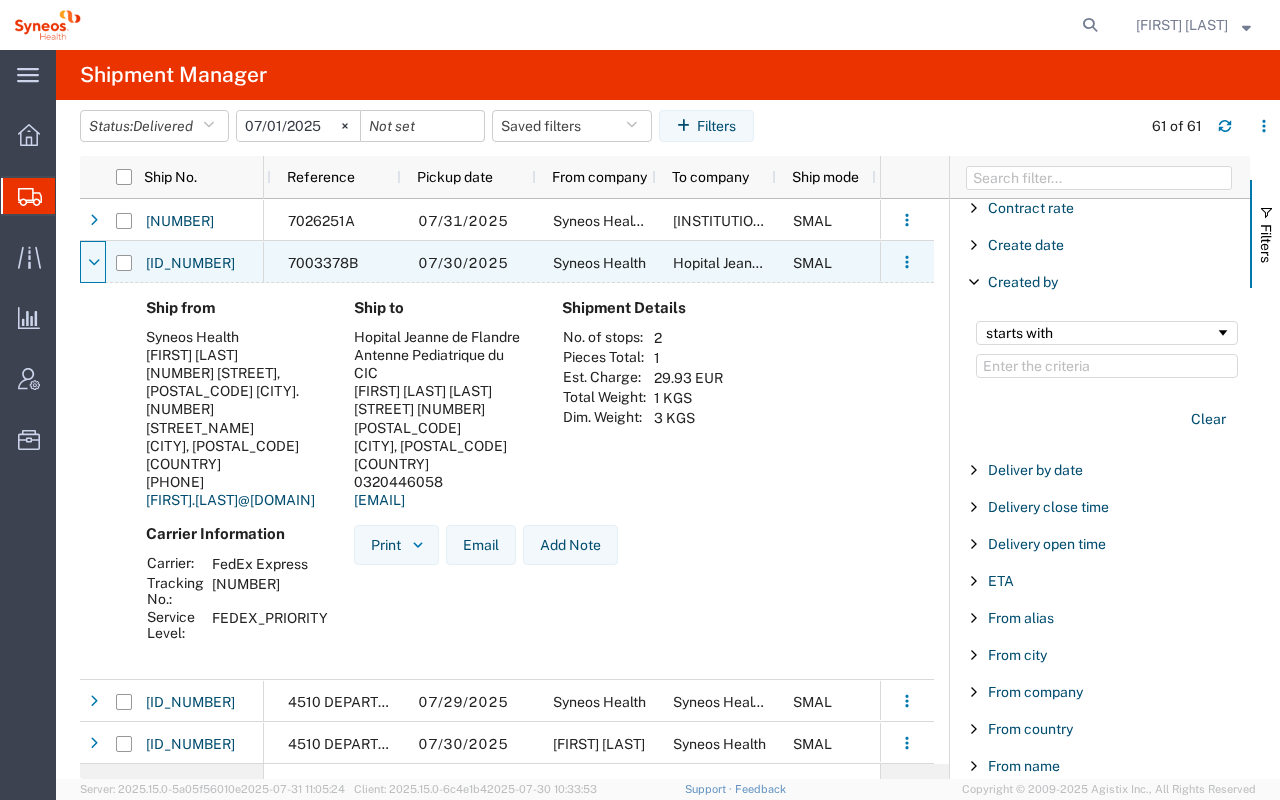 click 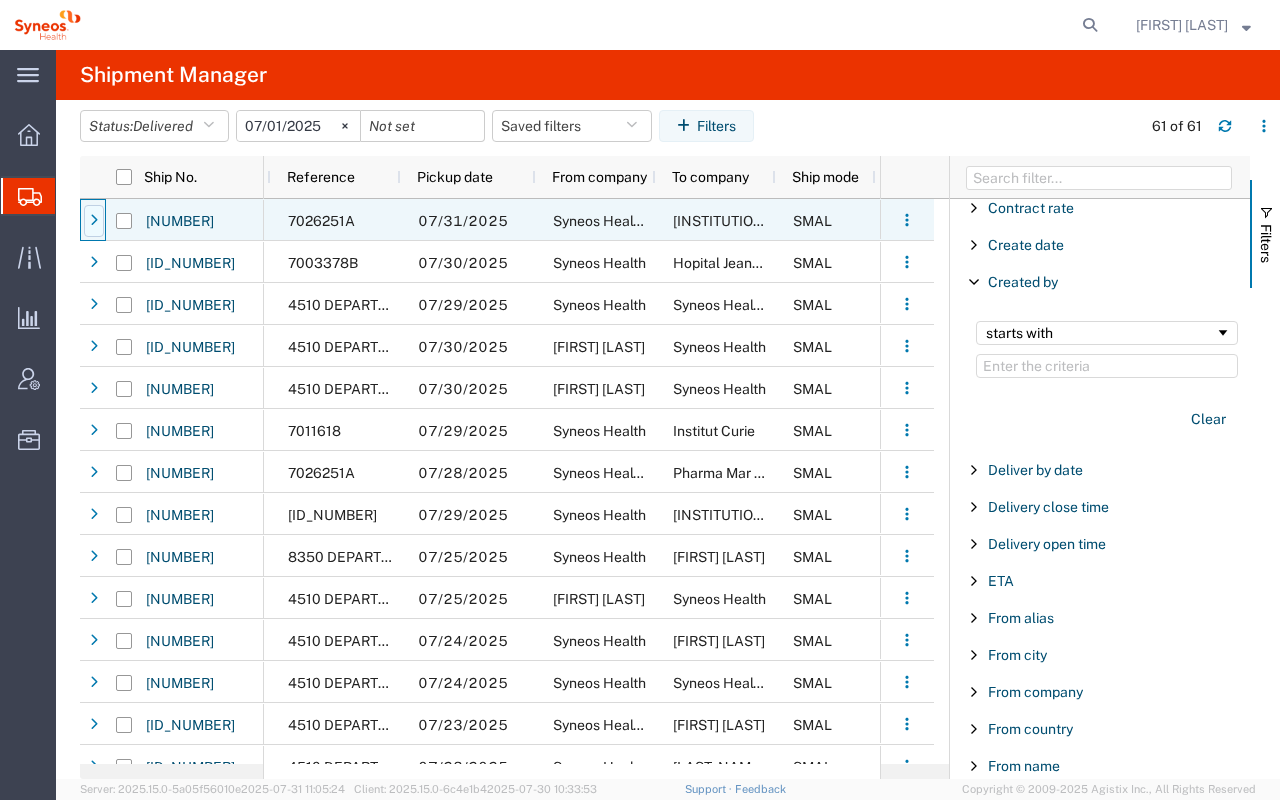 click 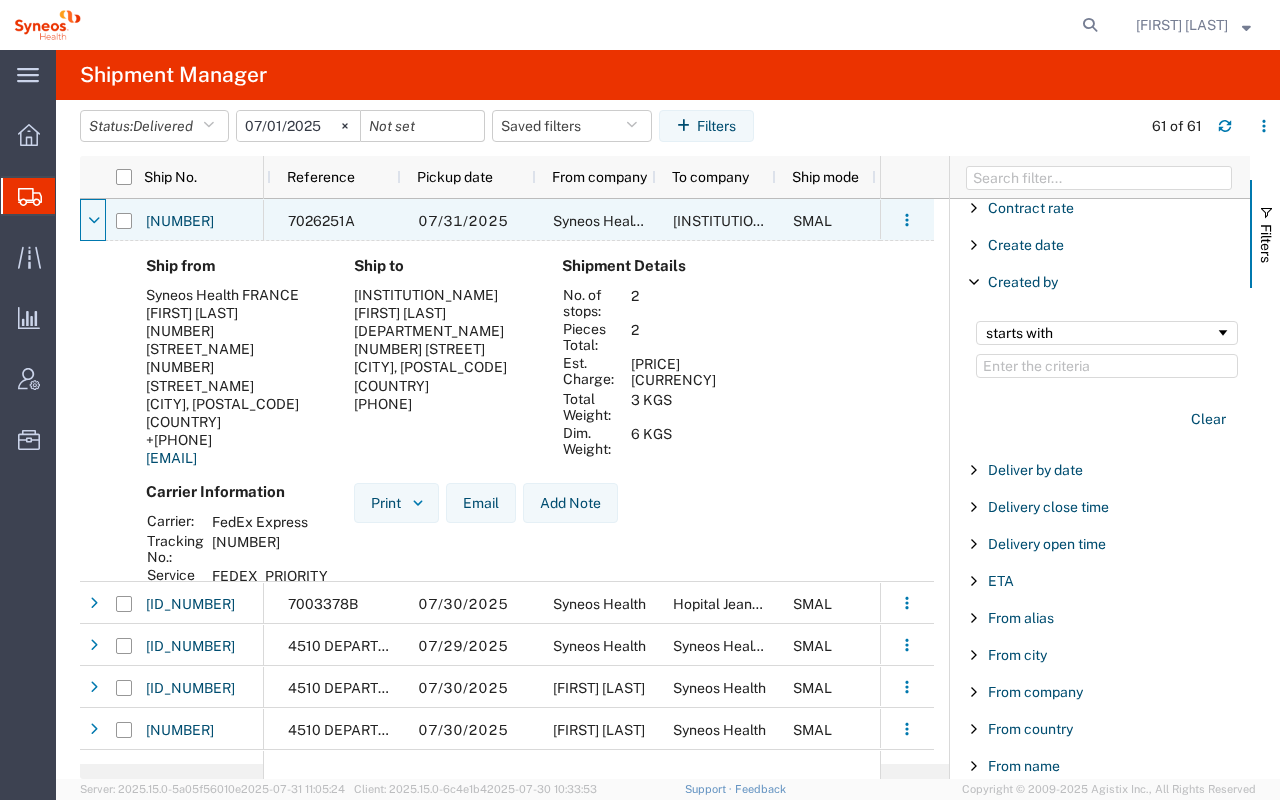 click 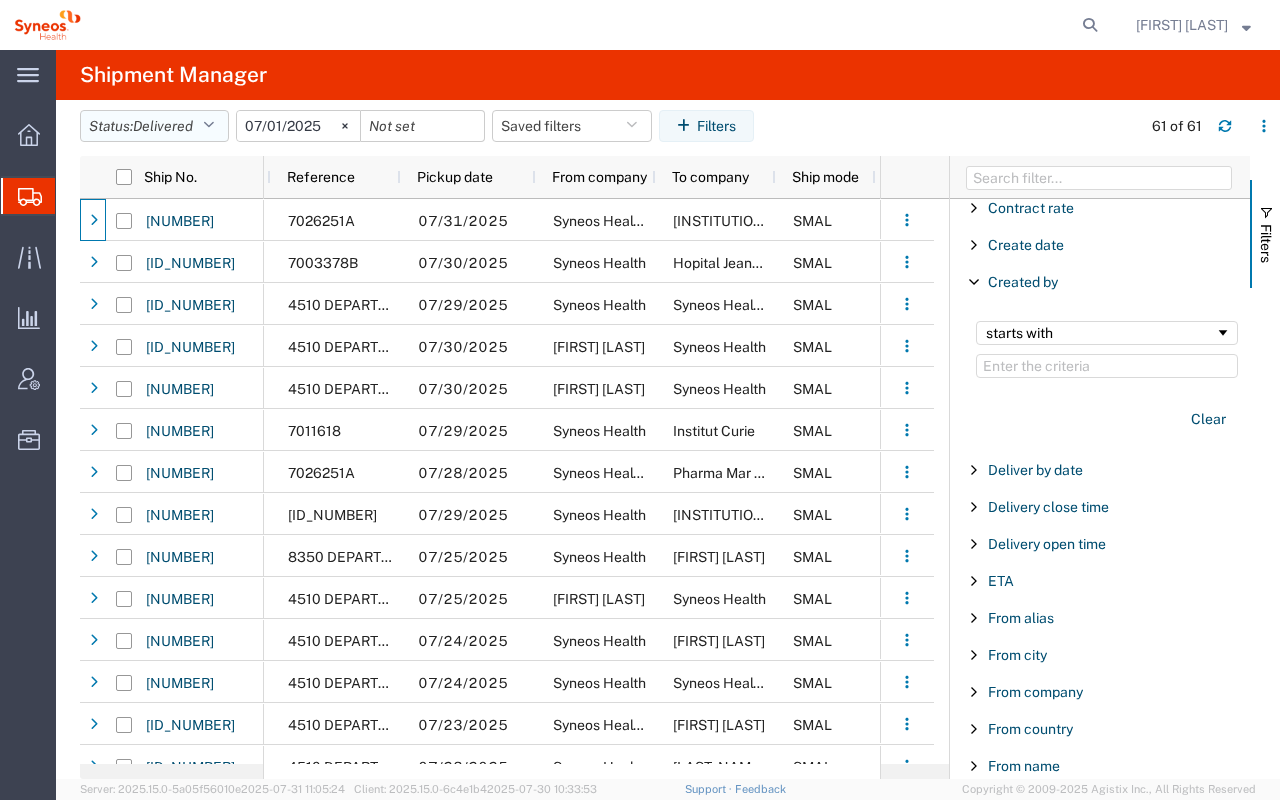 click on "Delivered" 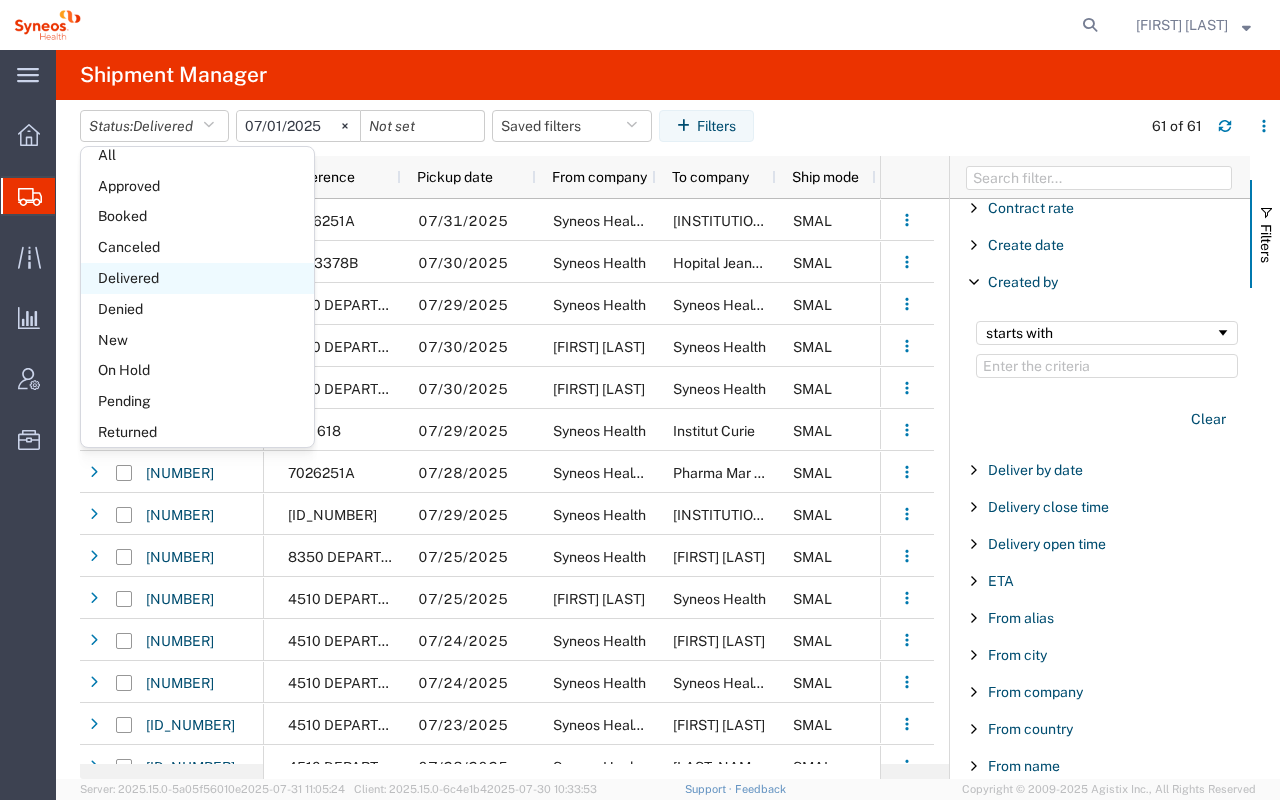 scroll, scrollTop: 115, scrollLeft: 0, axis: vertical 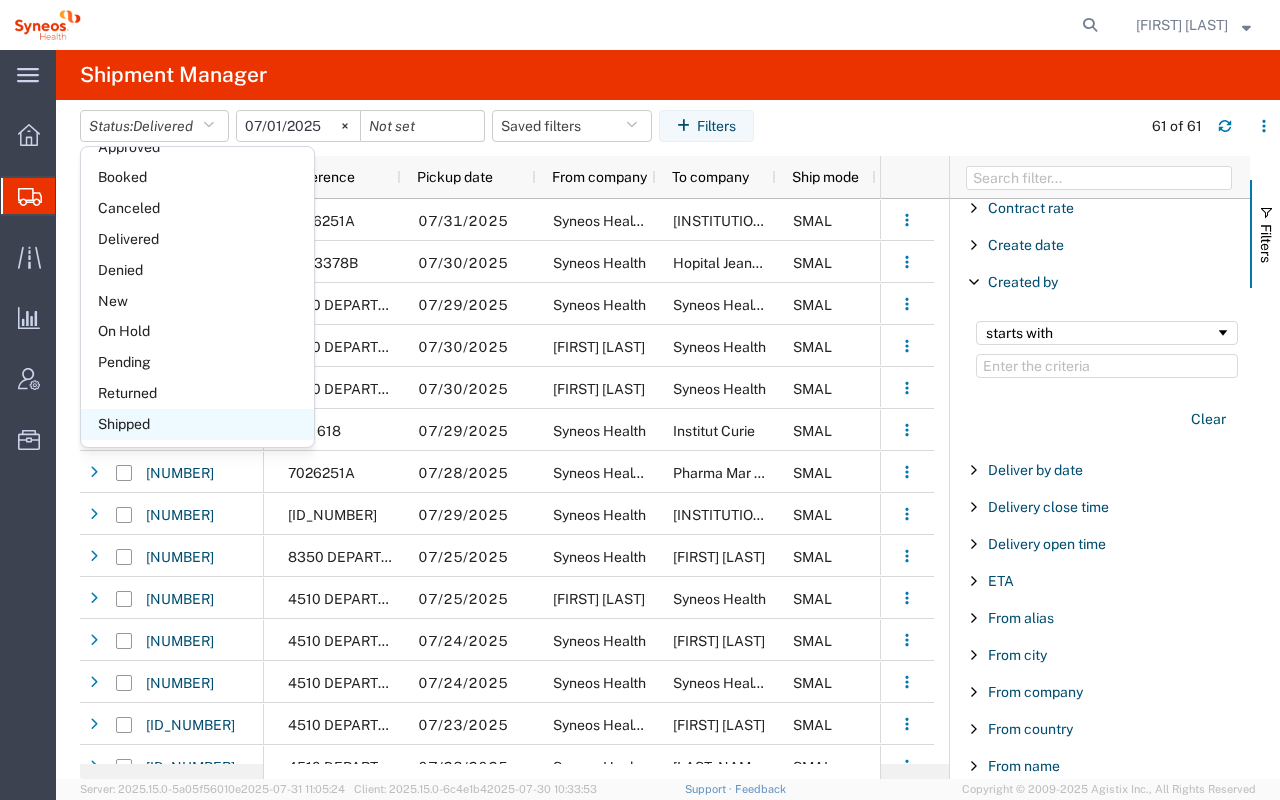 click on "Shipped" 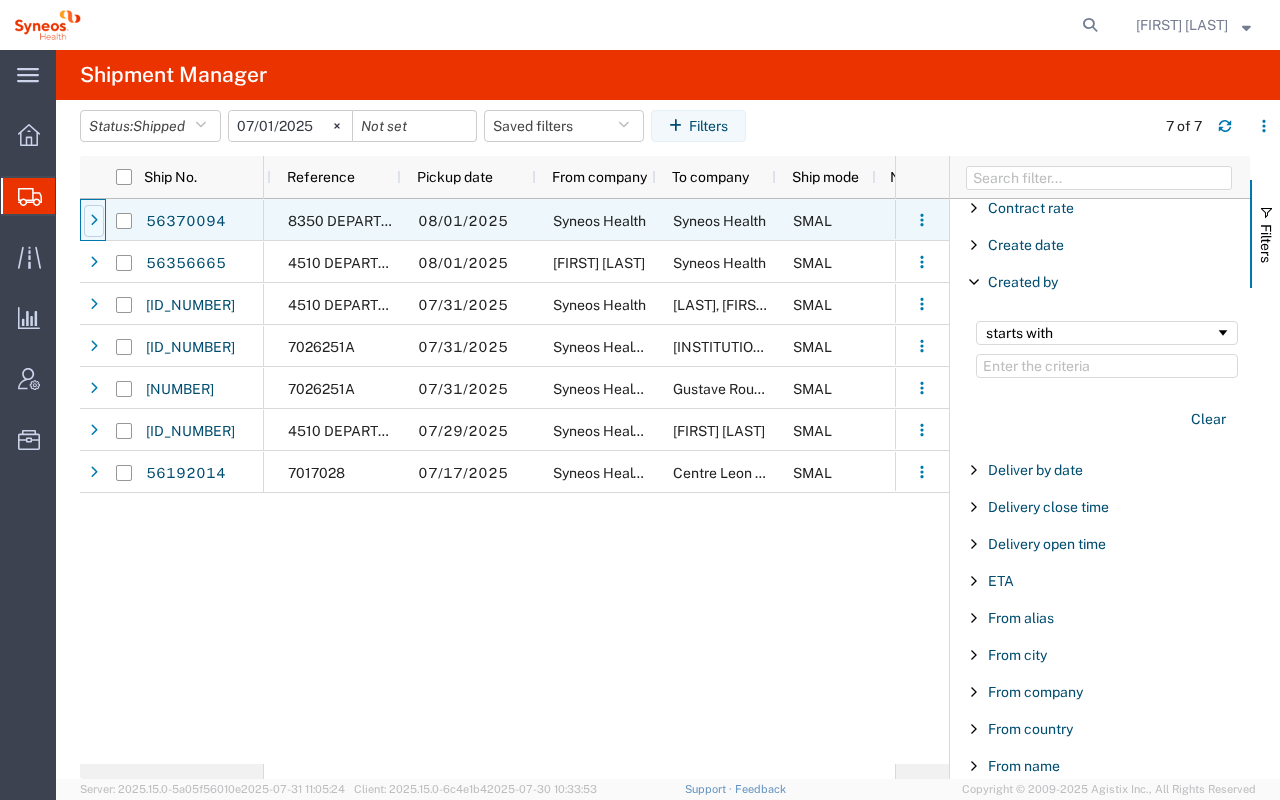 click 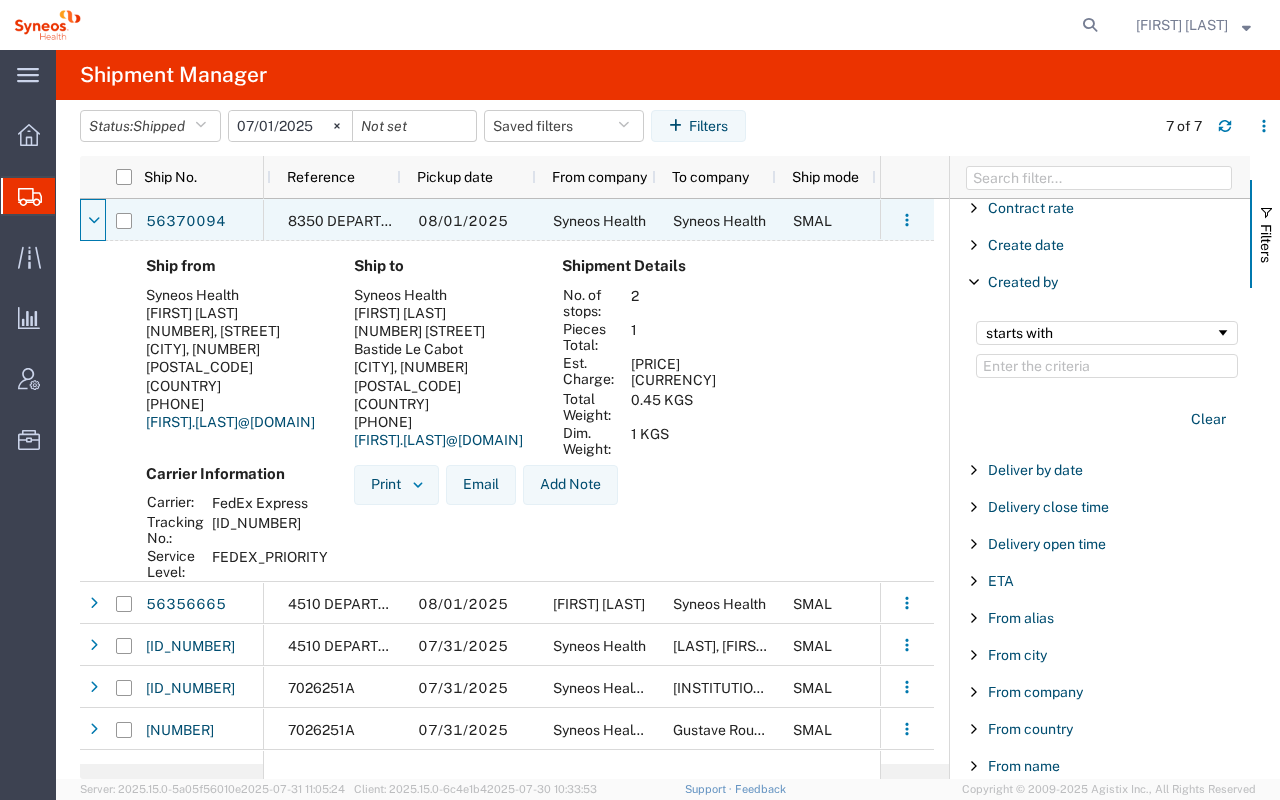 click 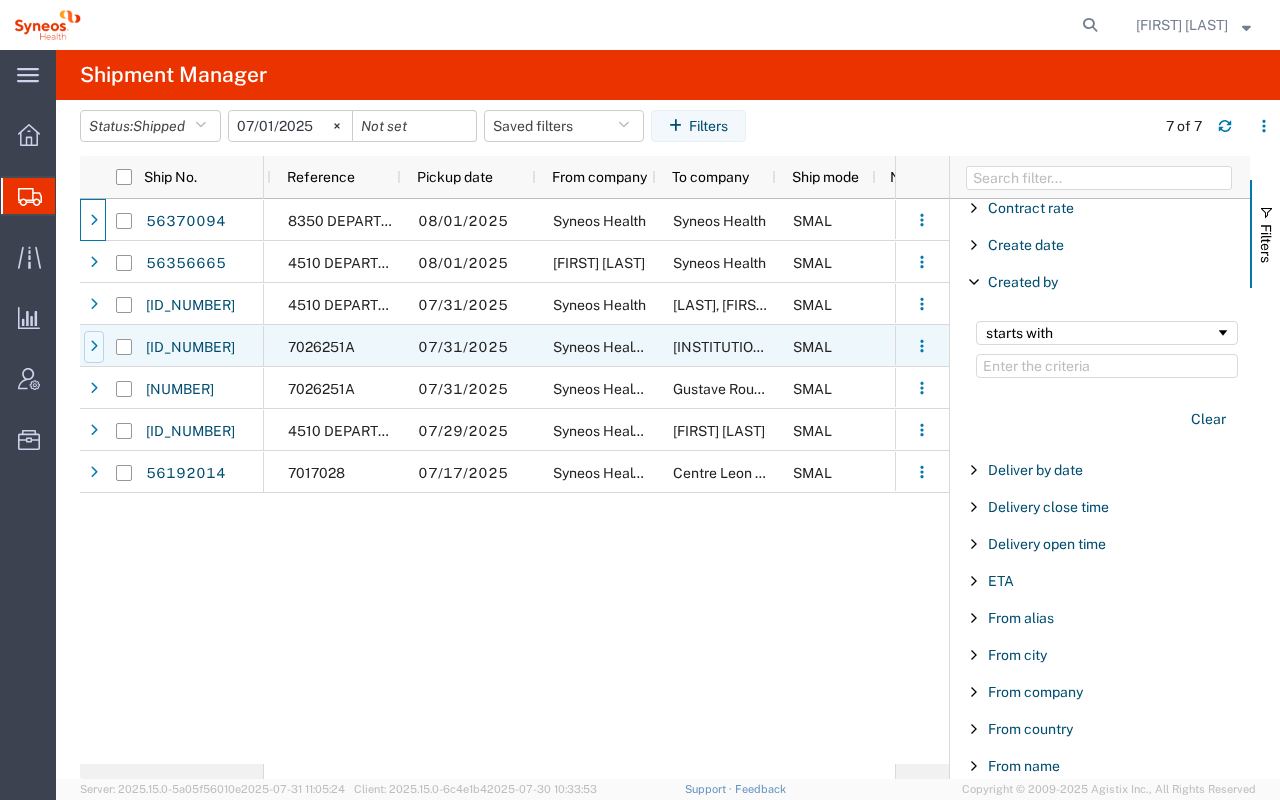 click 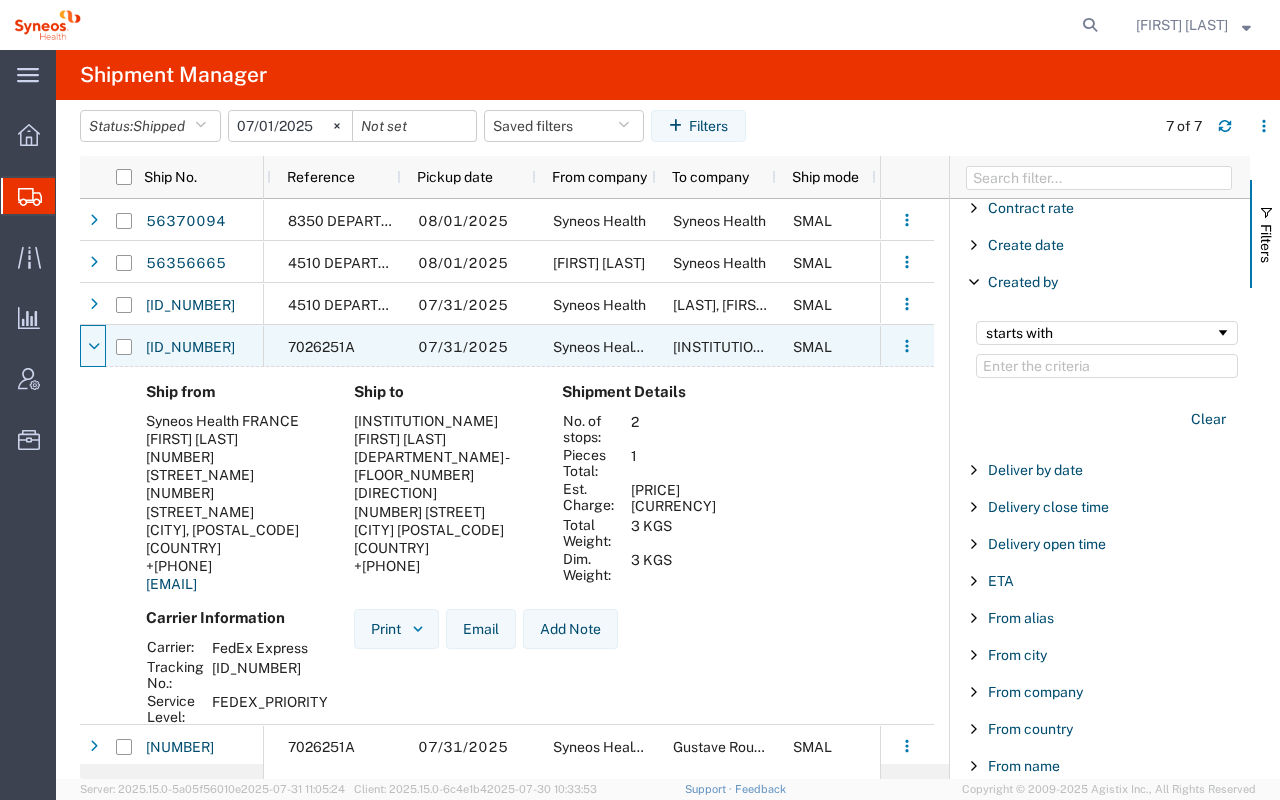 click 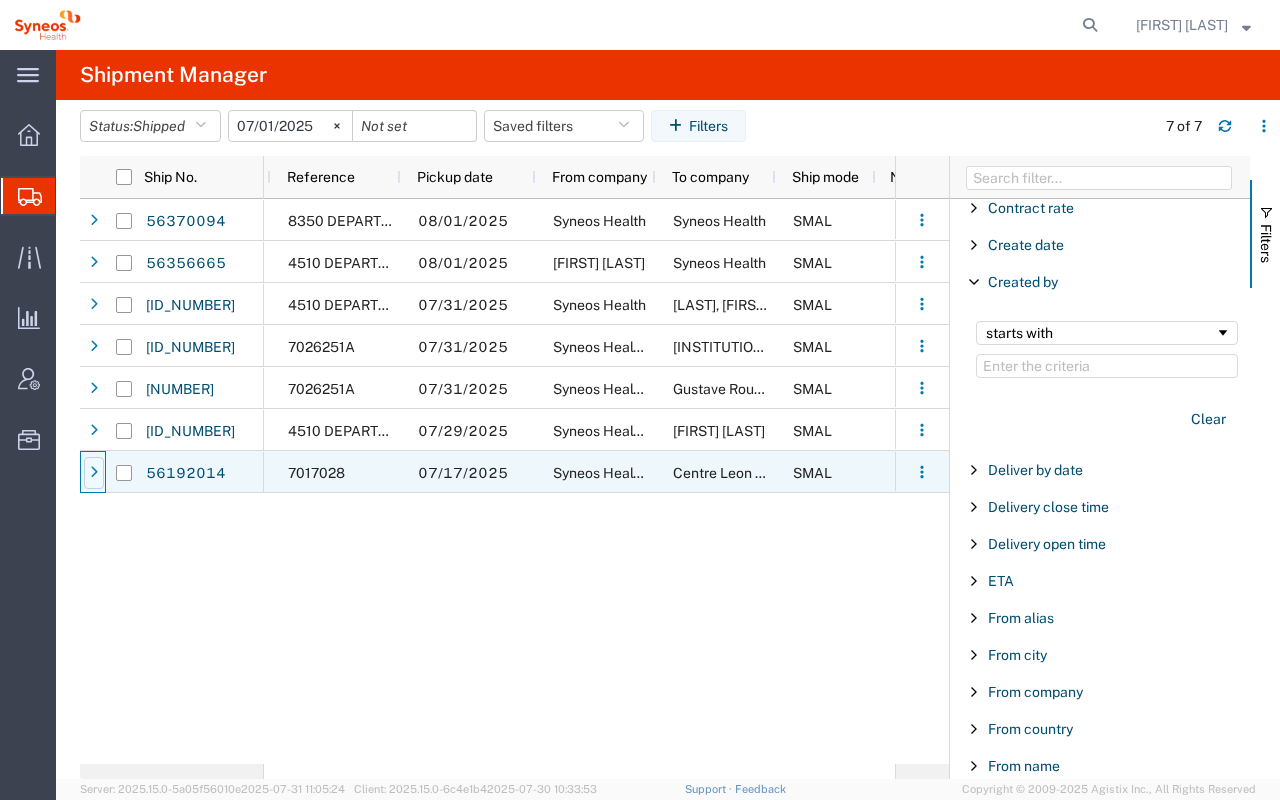 click 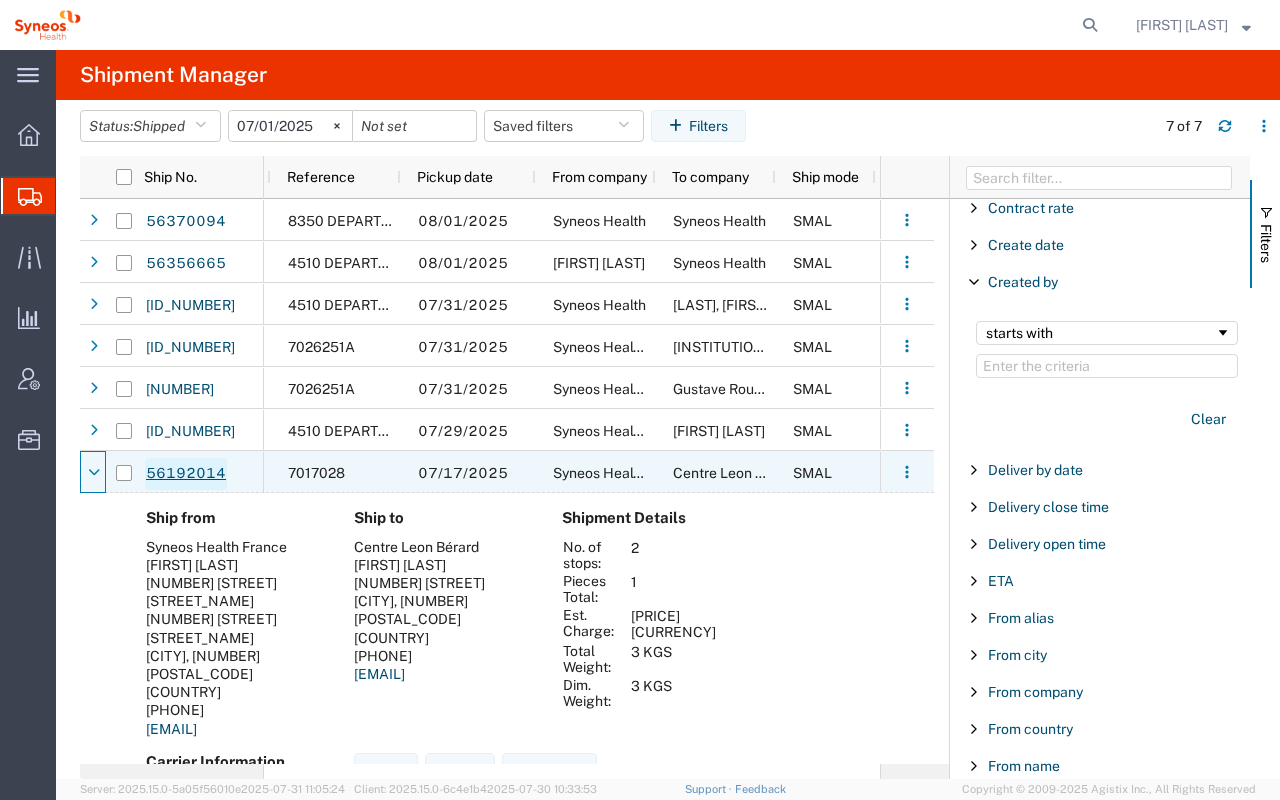 scroll, scrollTop: 47, scrollLeft: 0, axis: vertical 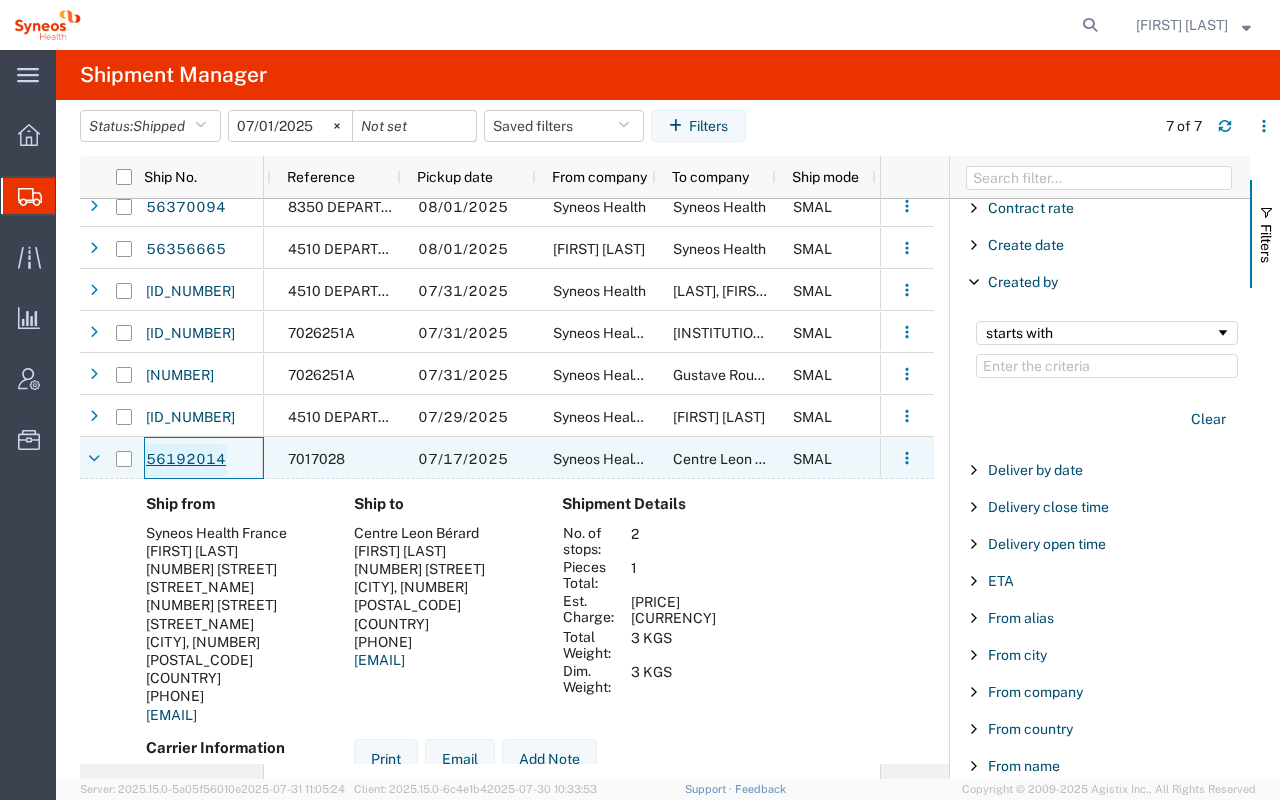 click on "56192014" 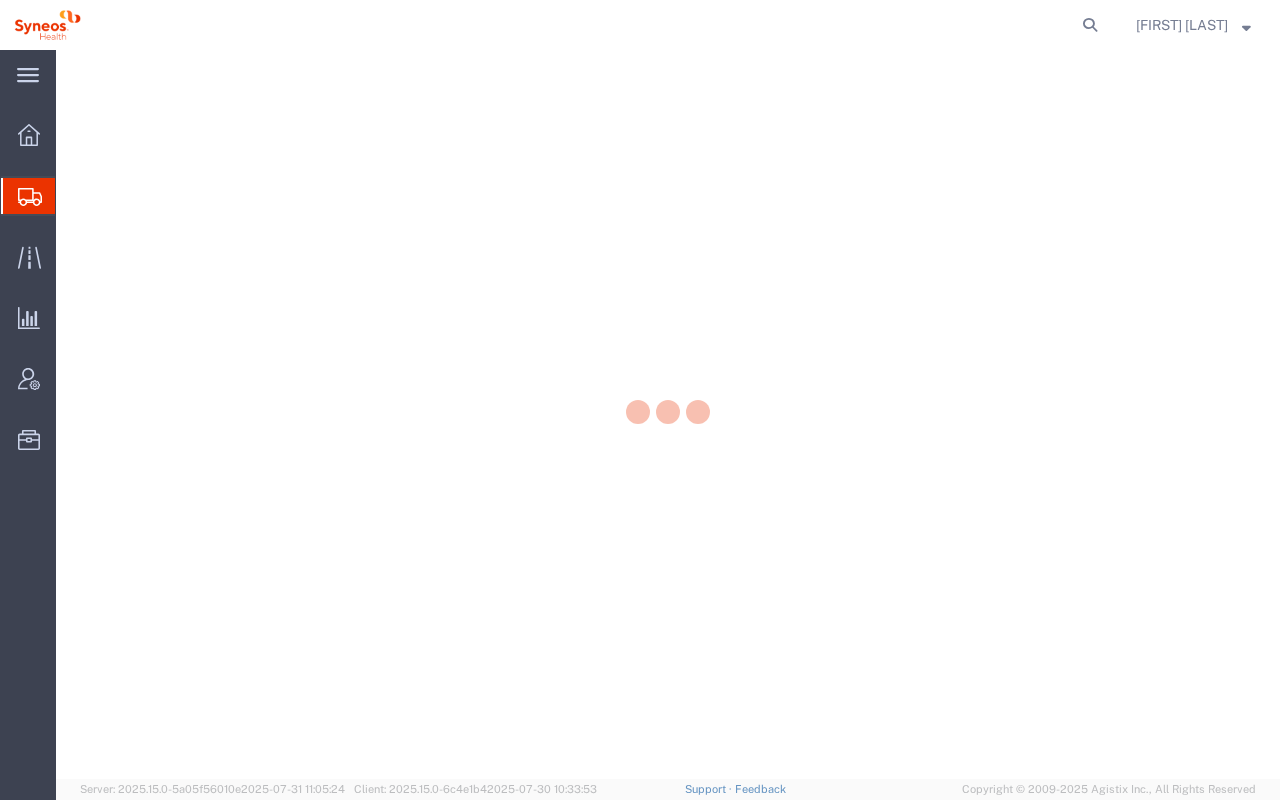 scroll, scrollTop: 0, scrollLeft: 0, axis: both 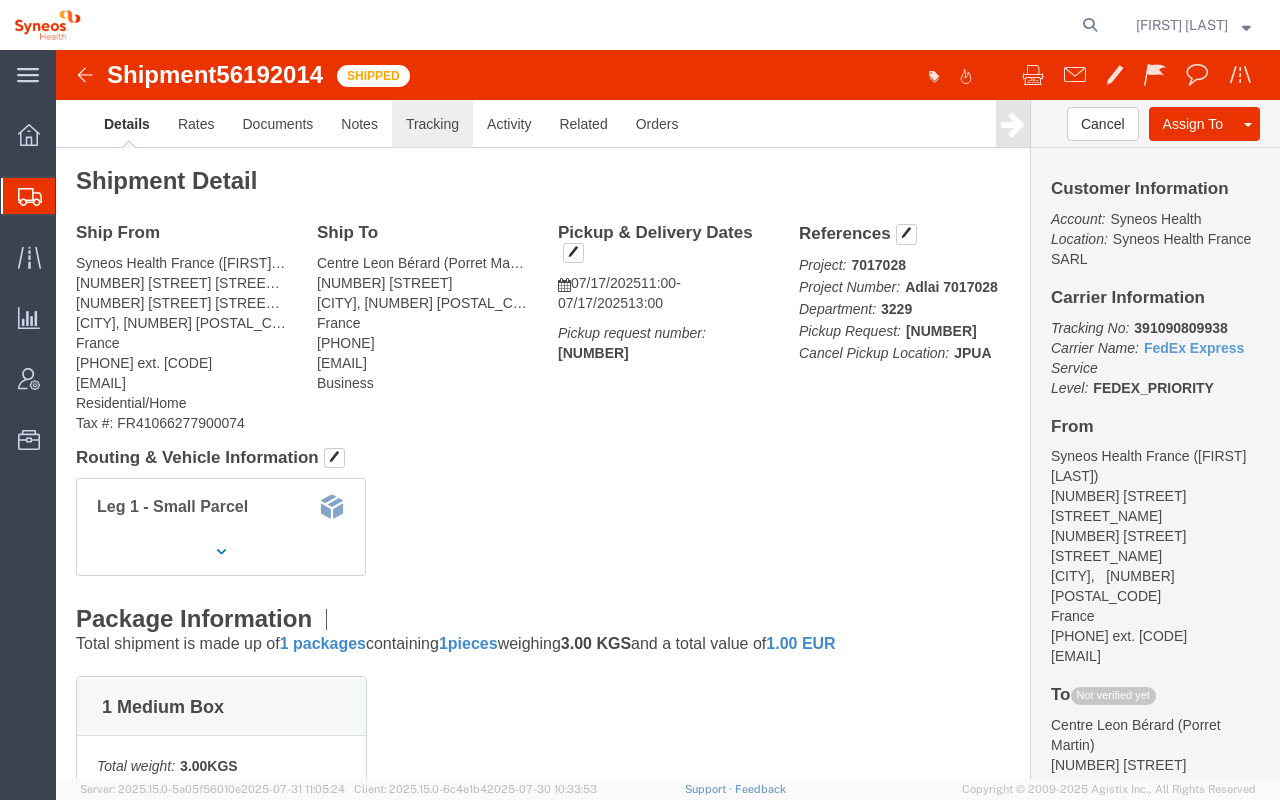 click on "Tracking" 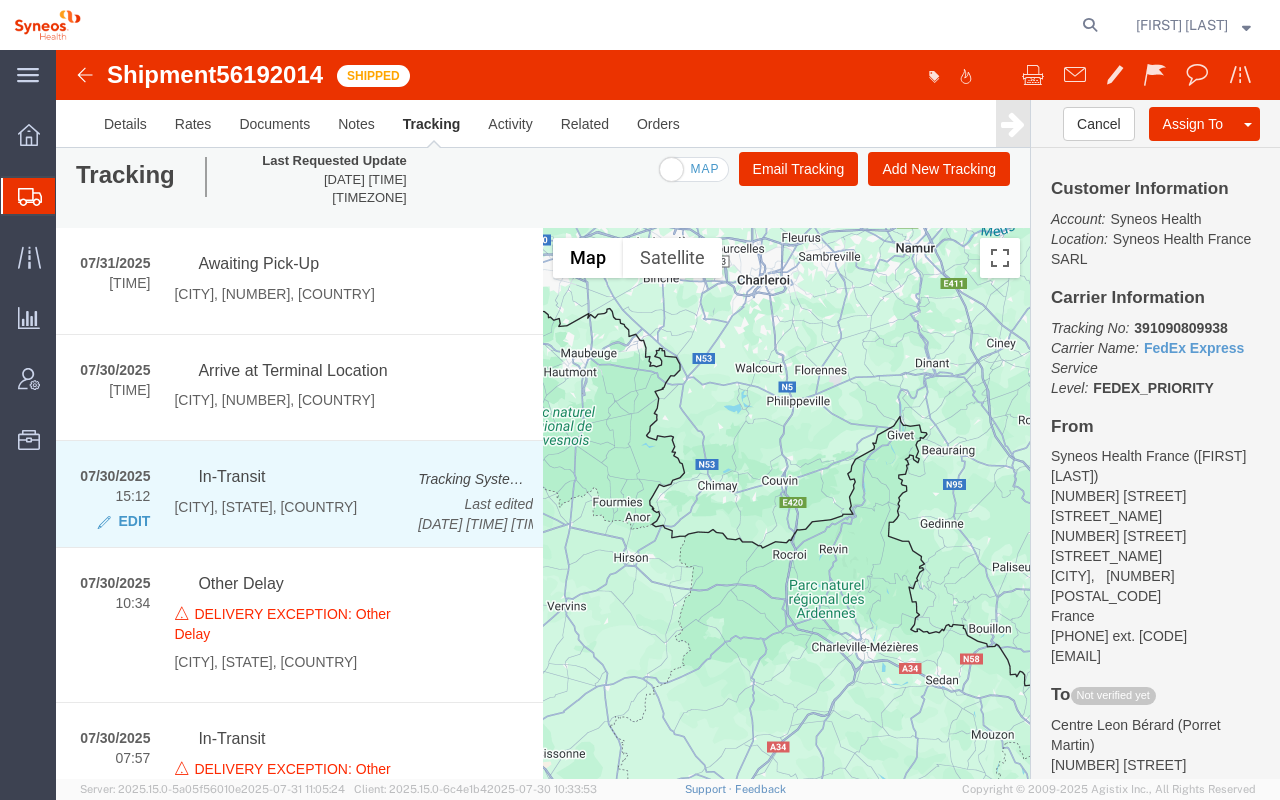scroll, scrollTop: 0, scrollLeft: 0, axis: both 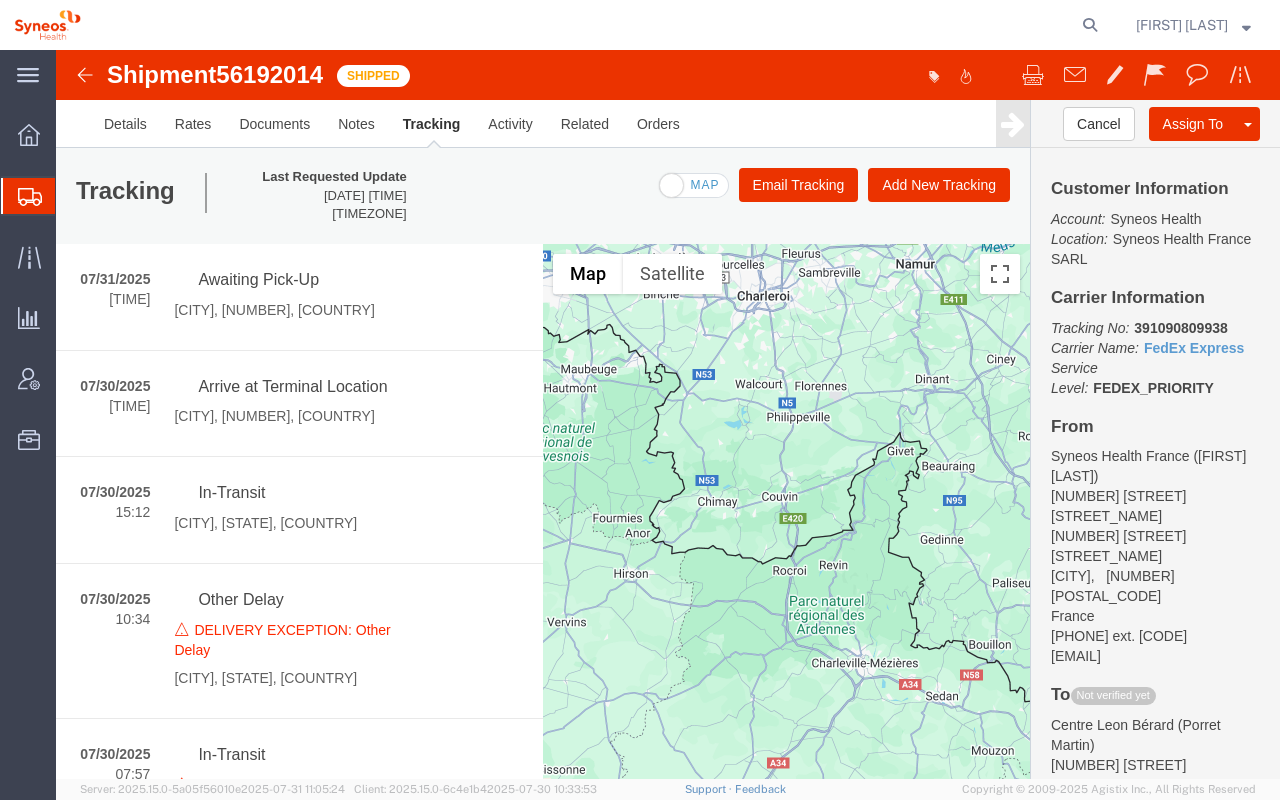 click at bounding box center [694, 186] 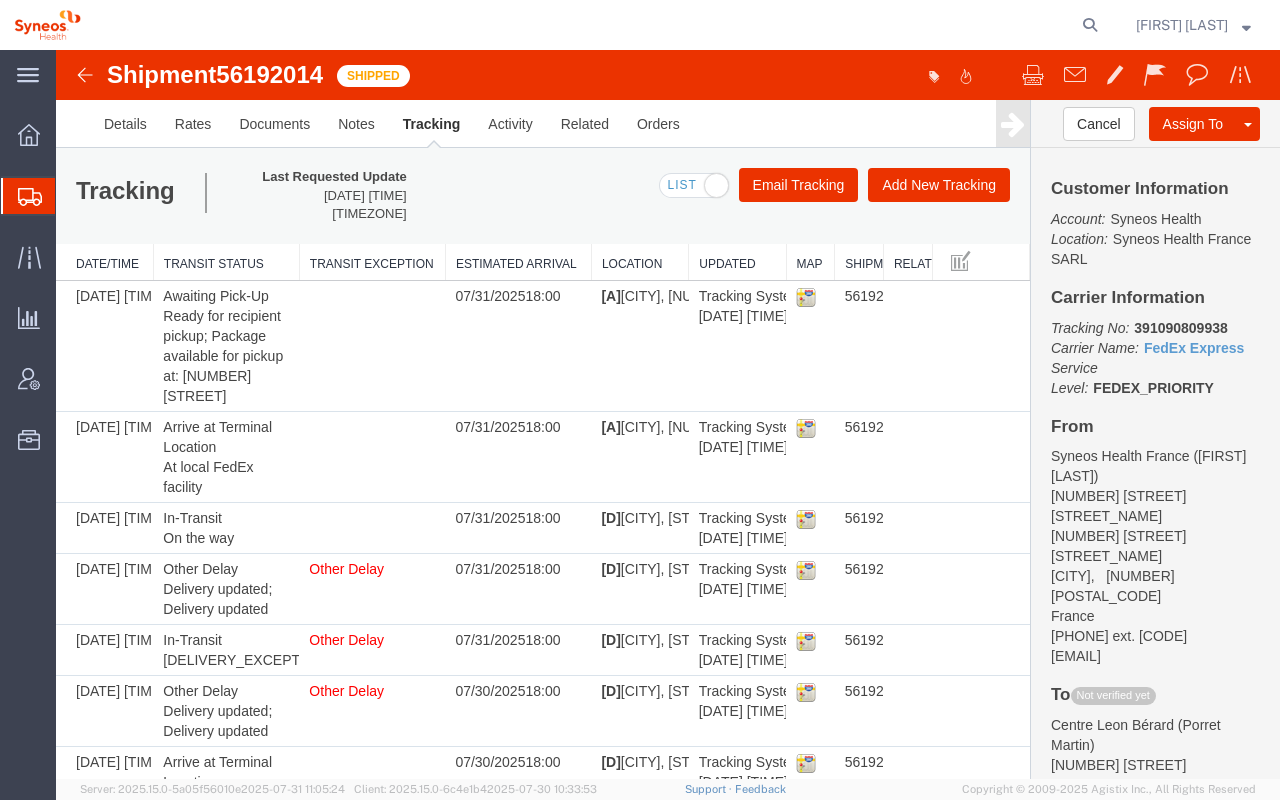 click at bounding box center [694, 186] 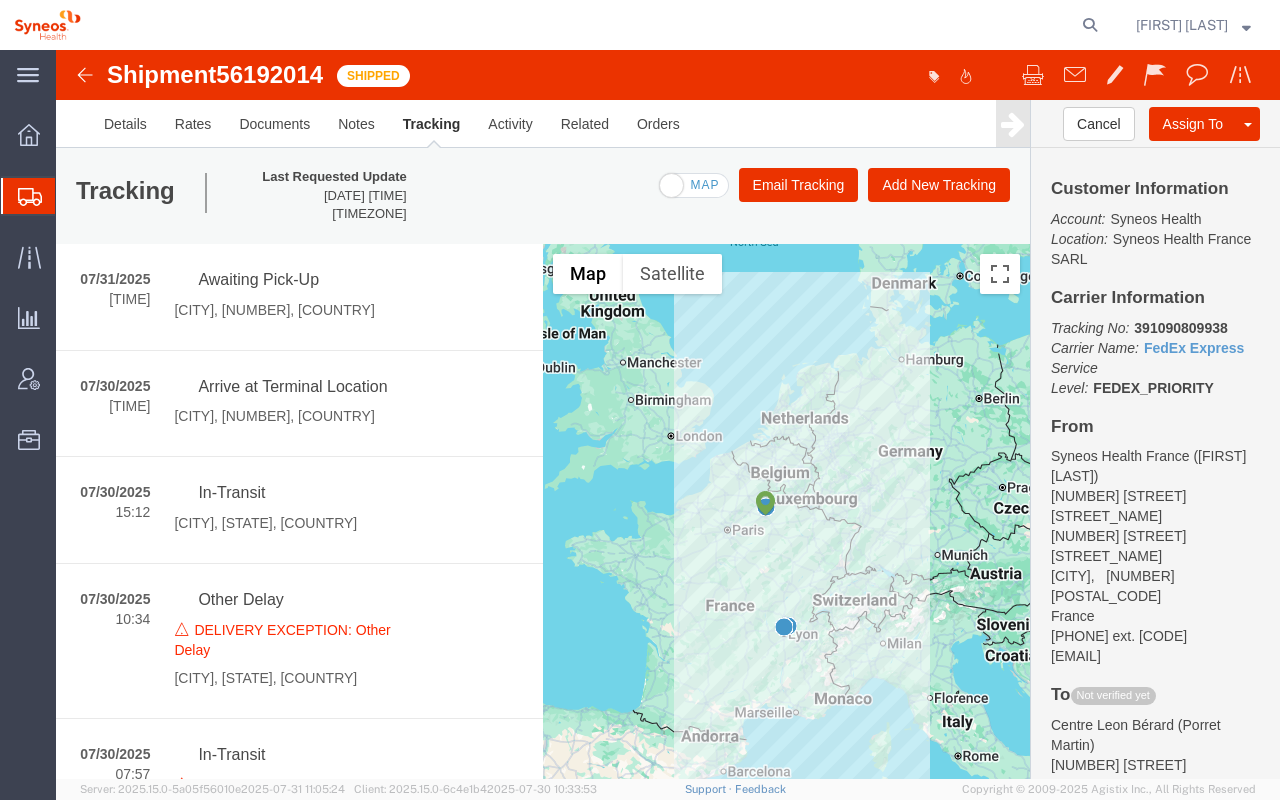 click on "Customer Information
Account: Syneos Health
Location: Syneos Health France SARL
Carrier Information
Tracking No: [NUMBER]
Carrier Name: FedEx Express FedEx Express
Service Level: FEDEX_PRIORITY
From
Syneos Health France ([FIRST] [LAST])
[NUMBER] [STREET] [NUMBER] [STREET] [CITY],
[NUMBER] [POSTAL_CODE]
[COUNTRY]
[PHONE] ext. [CODE] [EMAIL]
To
Not verified yet
Centre Leon Bérard (Porret Martin)
[NUMBER] [STREET] [CITY], [NUMBER] [POSTAL_CODE]
[COUNTRY]
[PHONE] ext. [CODE] [EMAIL]
Other details
Reference: [NUMBER]
Ship Date: [DATE]
Mode: Small Parcel
Creator: [FIRST] [LAST]
Creator: [FIRST].[LAST]@[DOMAIN]
Last Saved: [DATE] [TIME] [TIMEZONE]" at bounding box center [1155, 463] 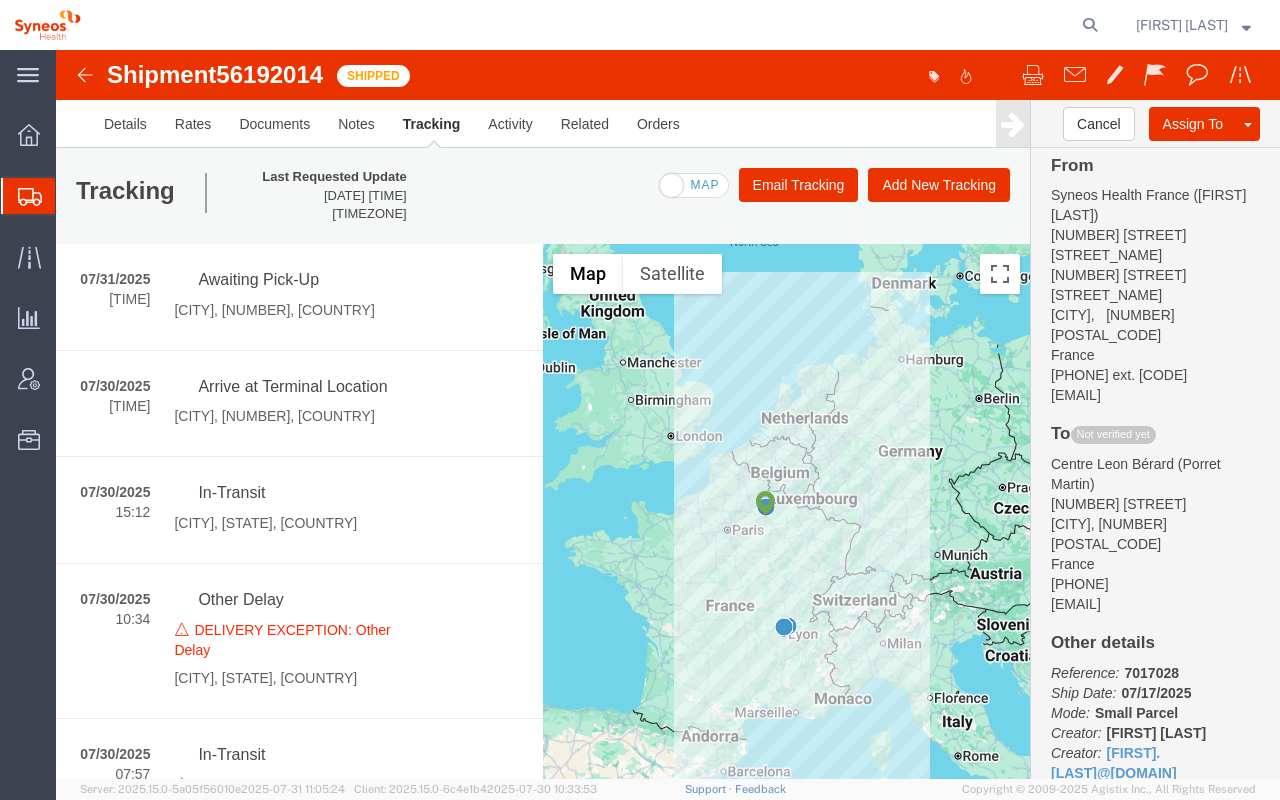 scroll, scrollTop: 268, scrollLeft: 0, axis: vertical 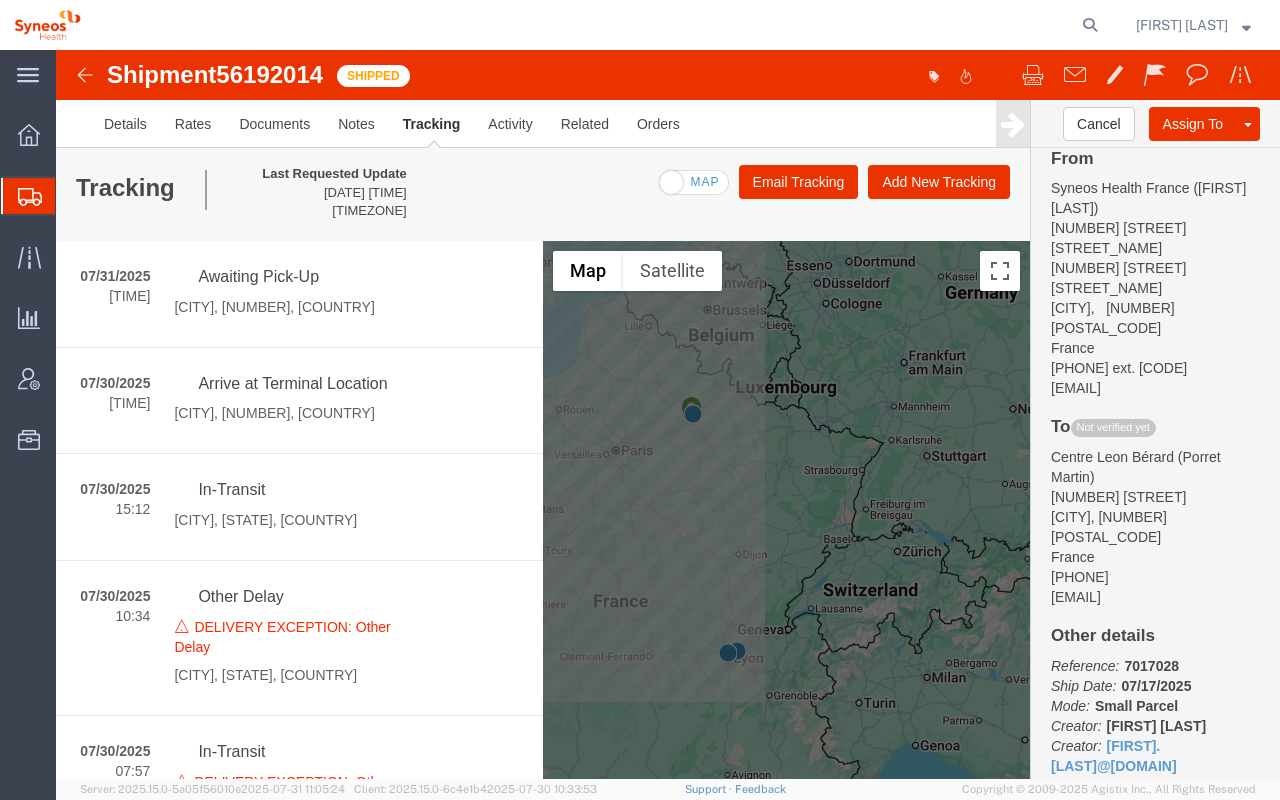 click on "To navigate, press the arrow keys." at bounding box center (786, 1899) 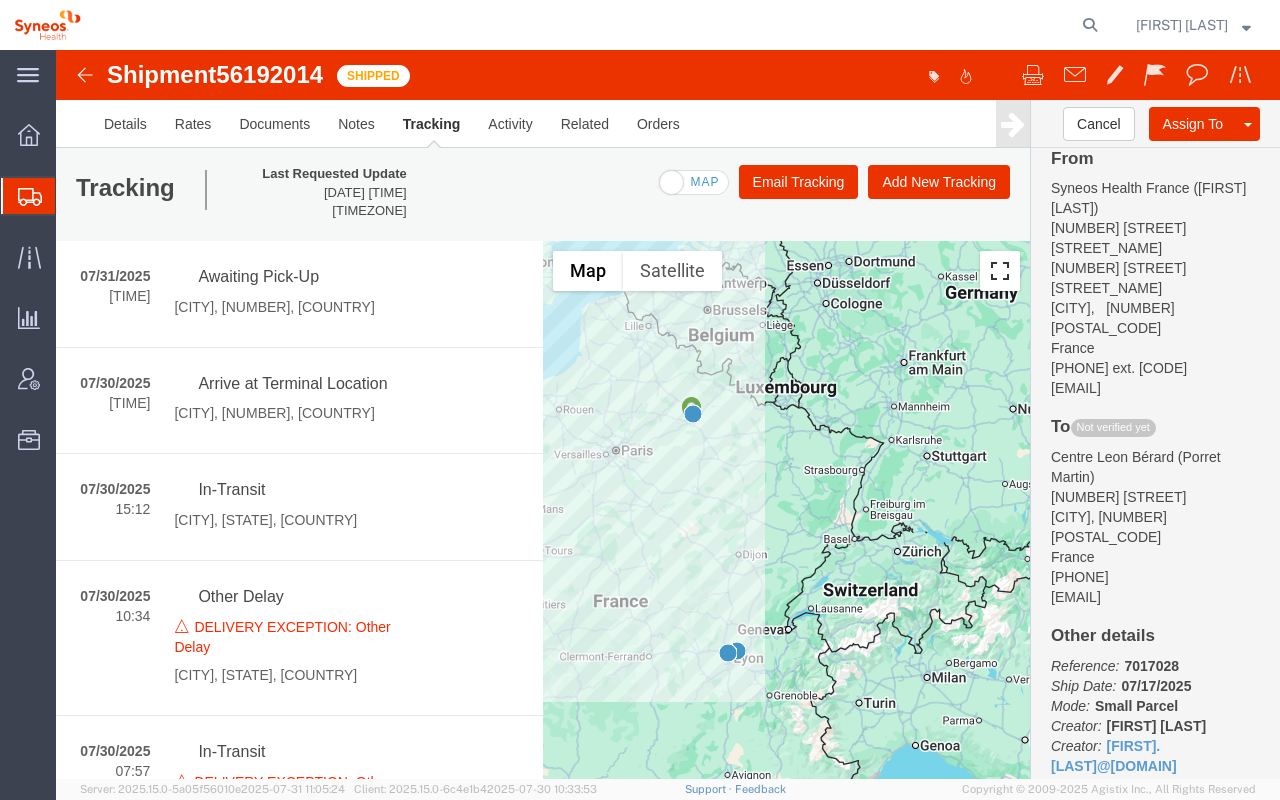 click at bounding box center [1000, 271] 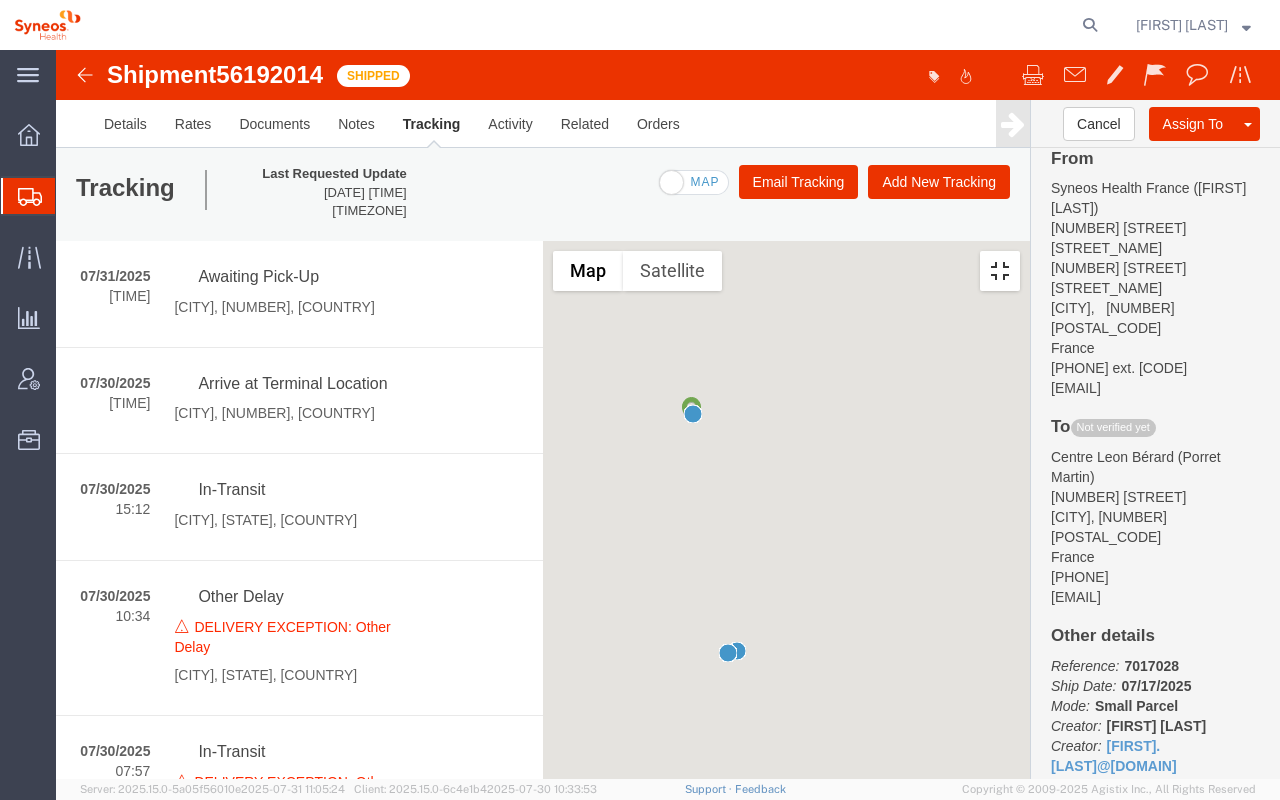 scroll, scrollTop: 197, scrollLeft: 0, axis: vertical 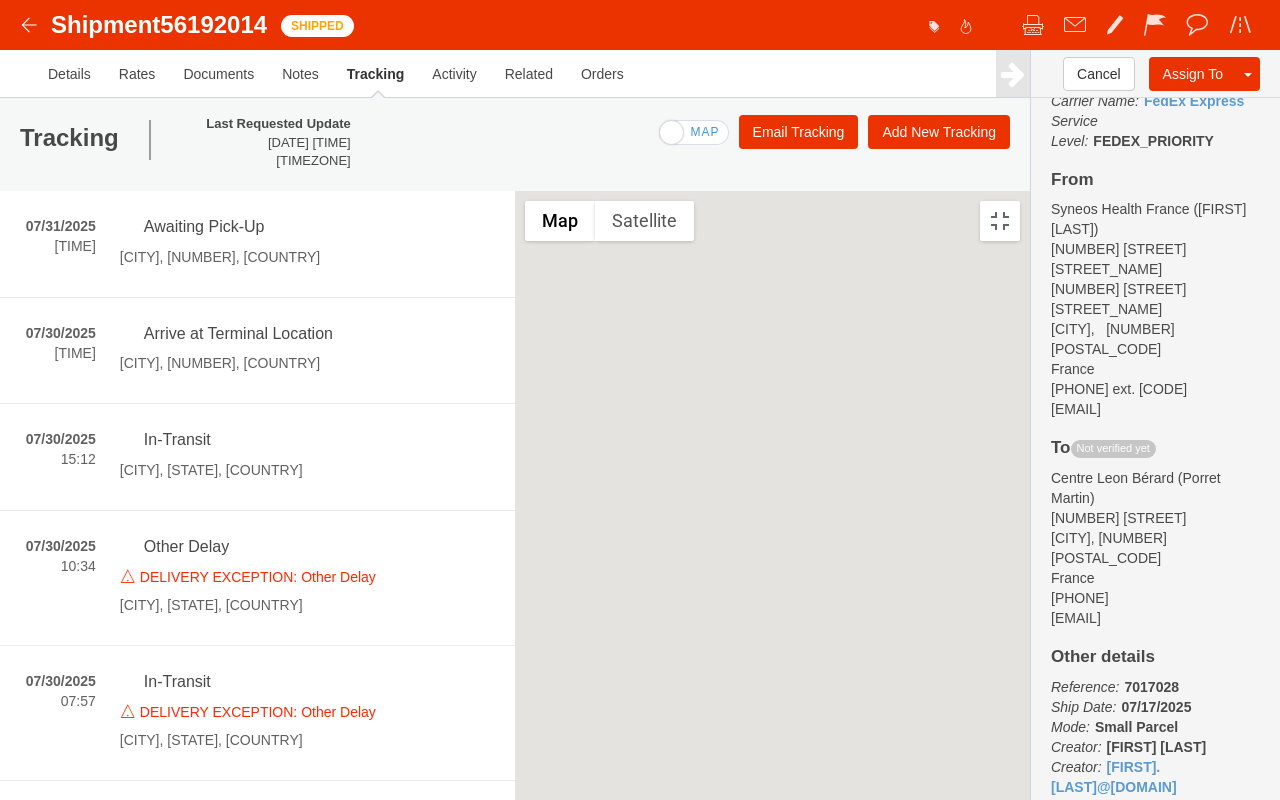 drag, startPoint x: 721, startPoint y: 153, endPoint x: 727, endPoint y: 381, distance: 228.07893 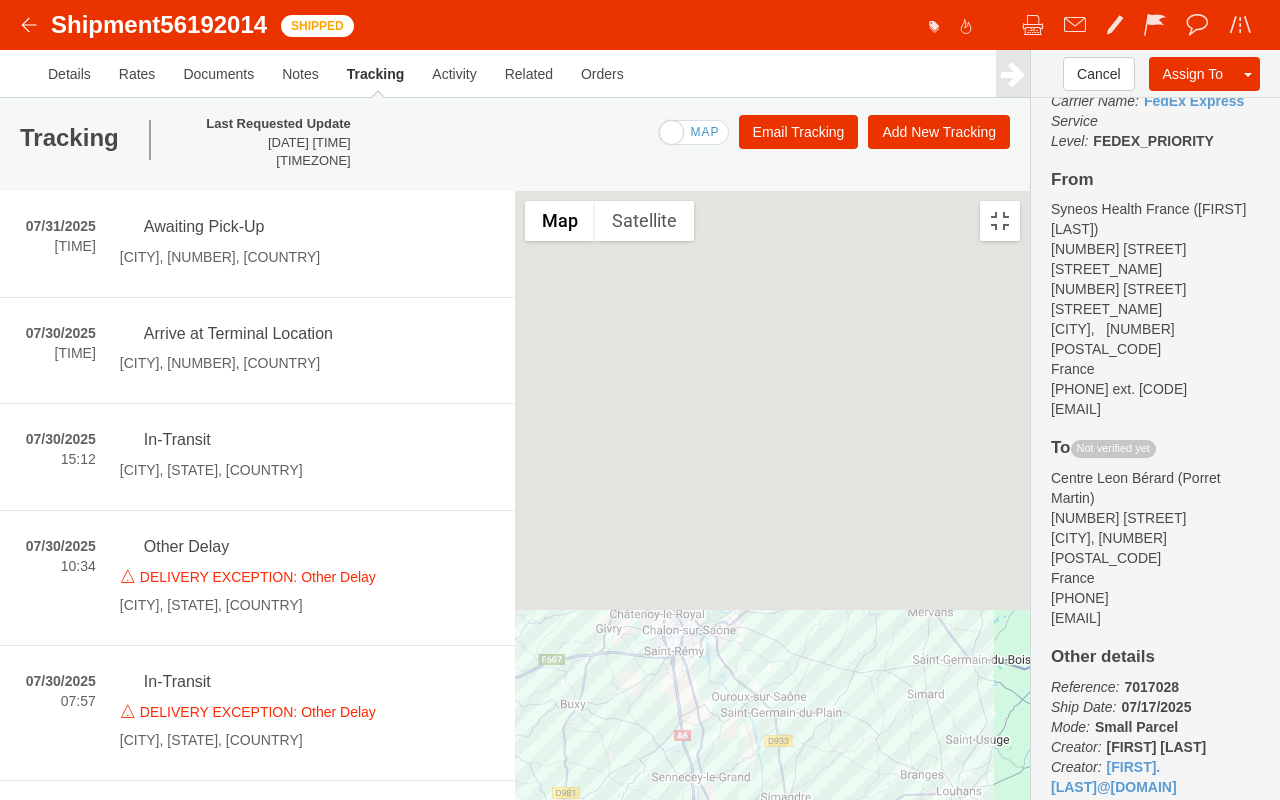 drag, startPoint x: 720, startPoint y: 394, endPoint x: 577, endPoint y: 252, distance: 201.52667 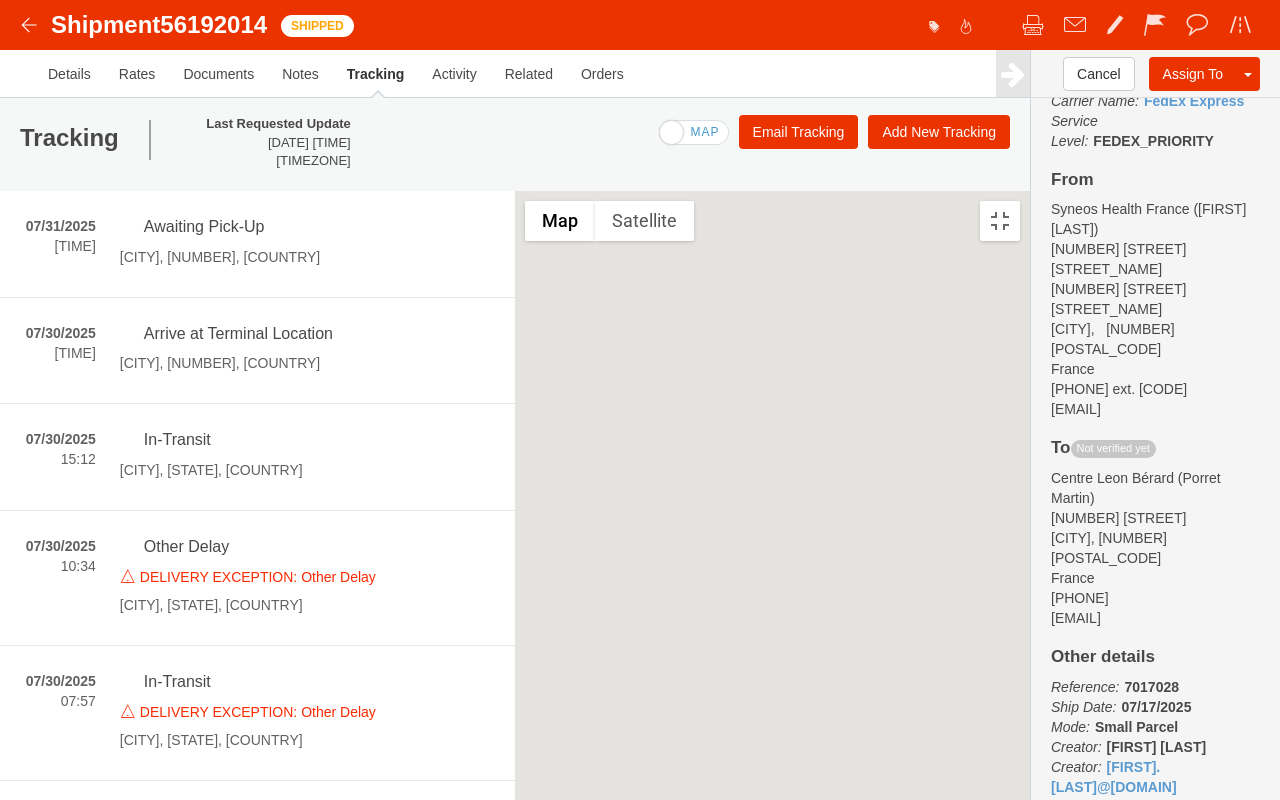 drag, startPoint x: 319, startPoint y: 312, endPoint x: 772, endPoint y: 332, distance: 453.44128 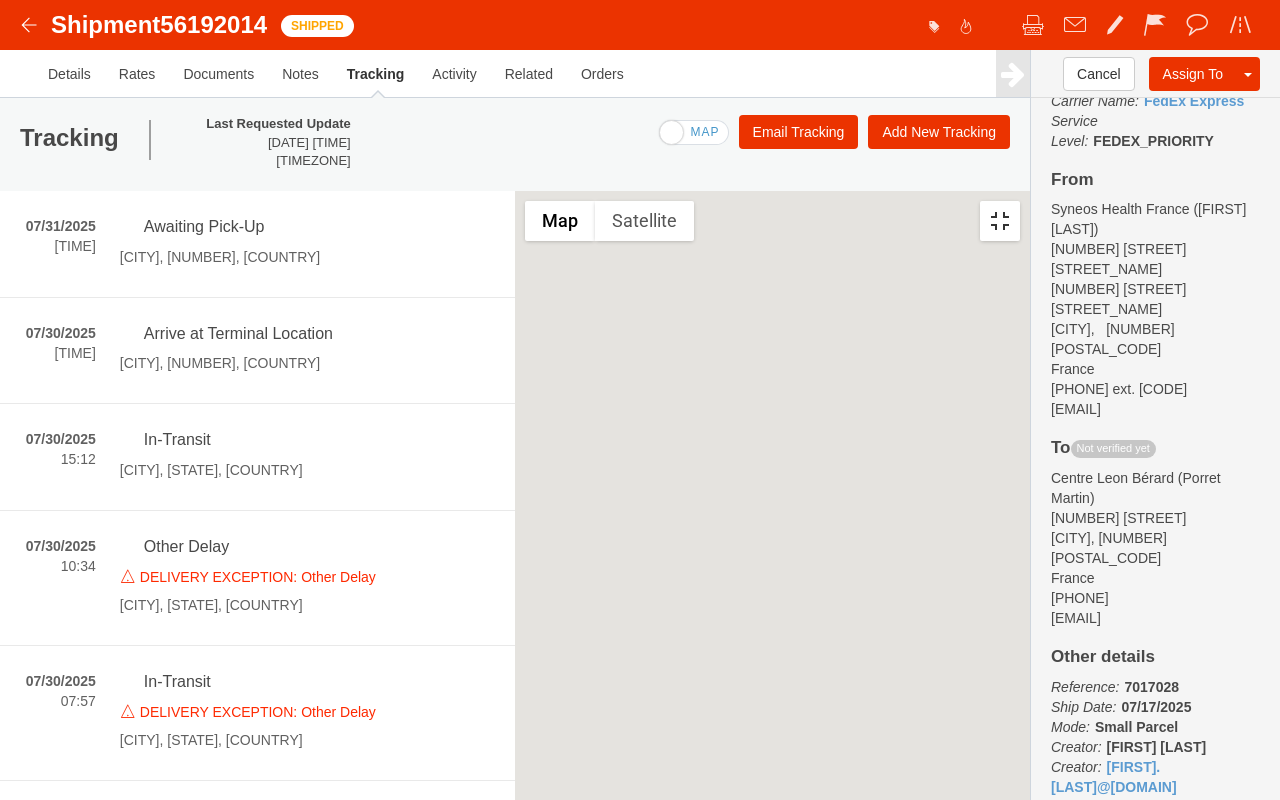 click at bounding box center [1000, 221] 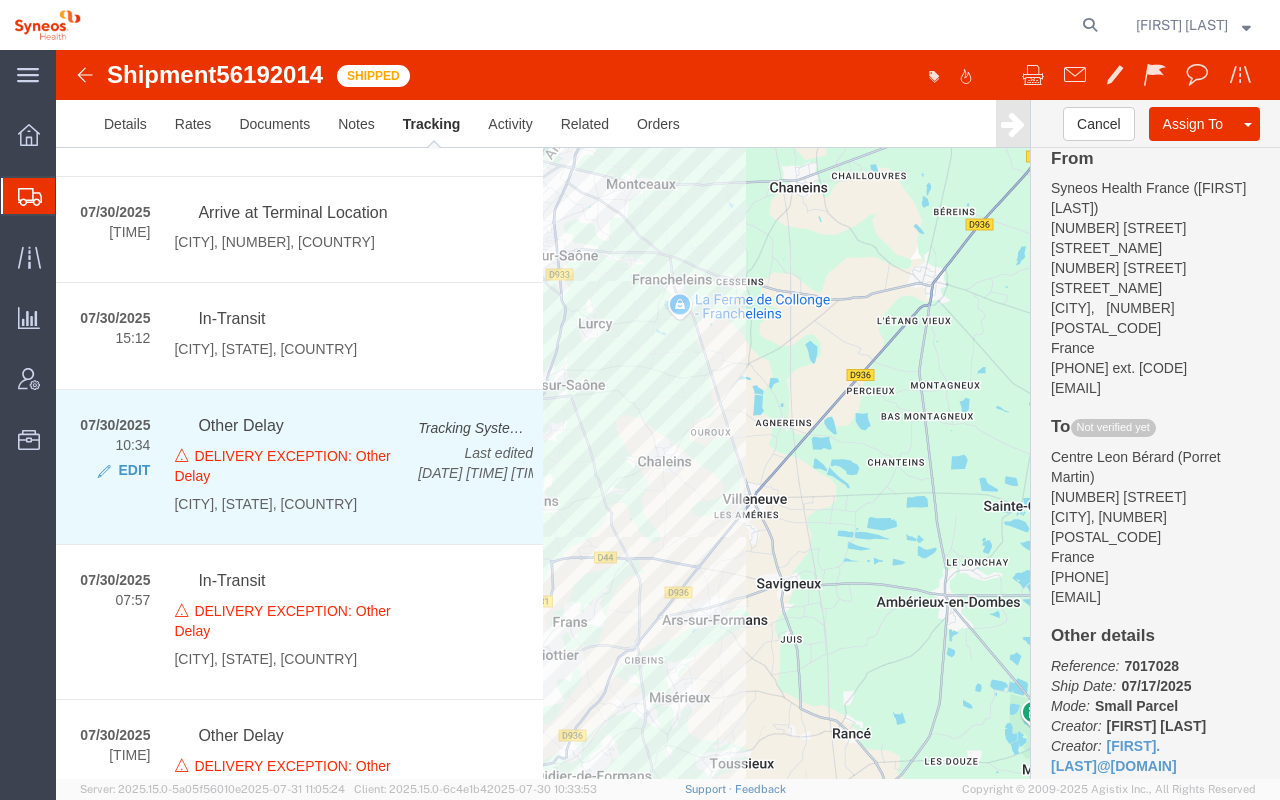 scroll, scrollTop: 0, scrollLeft: 0, axis: both 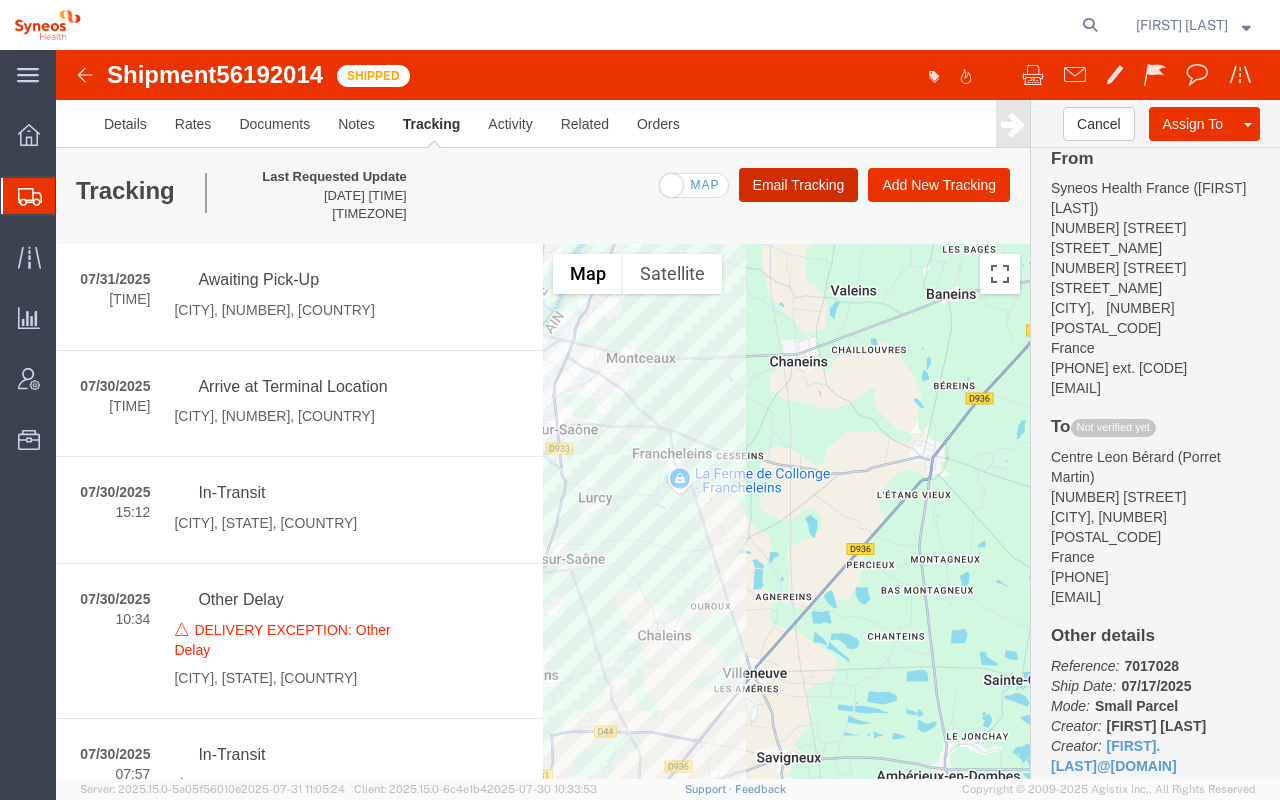click on "Email Tracking" at bounding box center (799, 185) 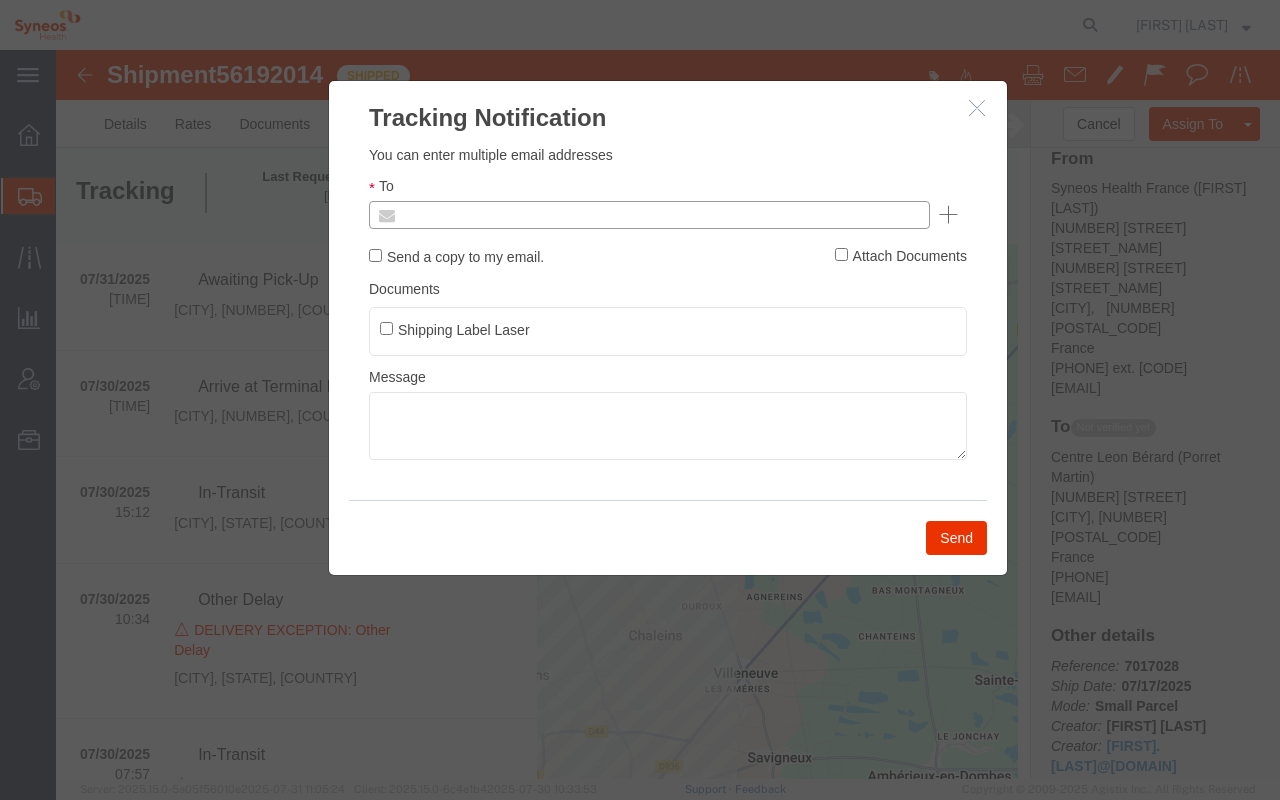 click at bounding box center [514, 215] 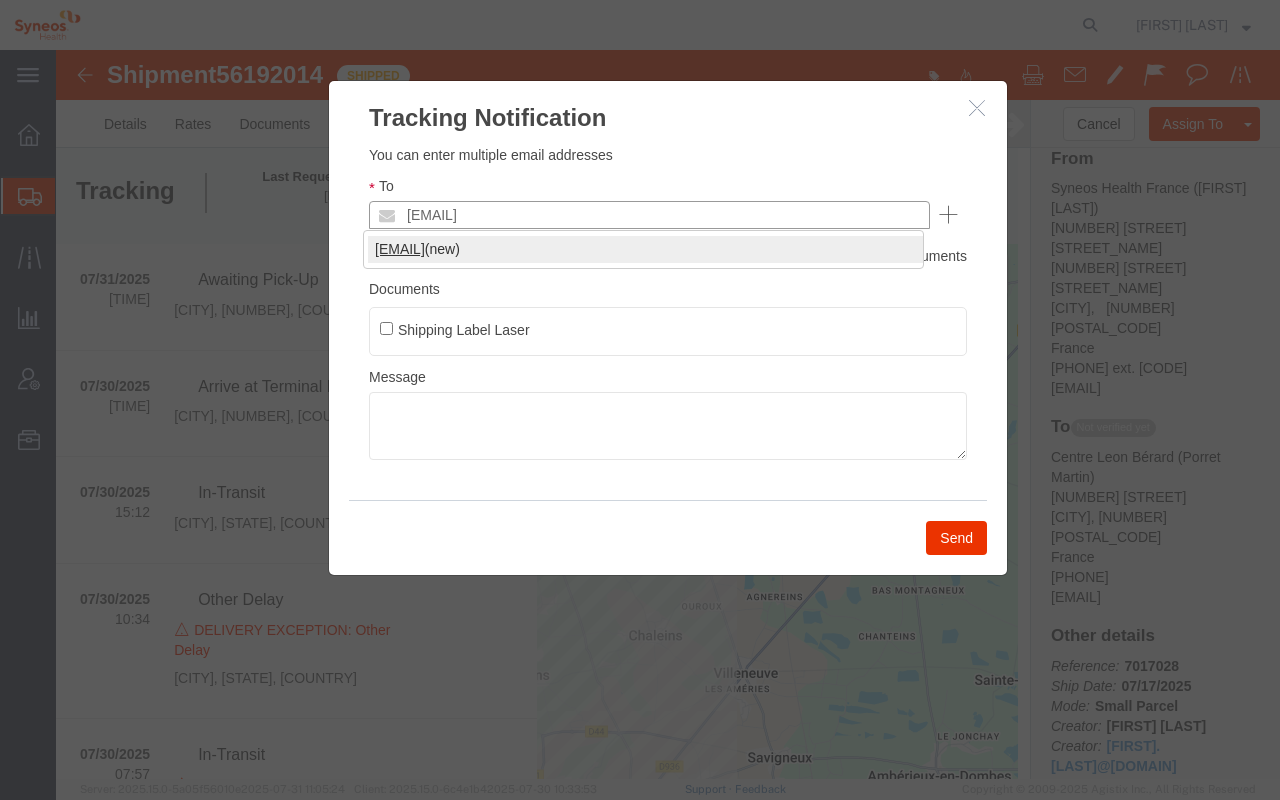 type on "[EMAIL]" 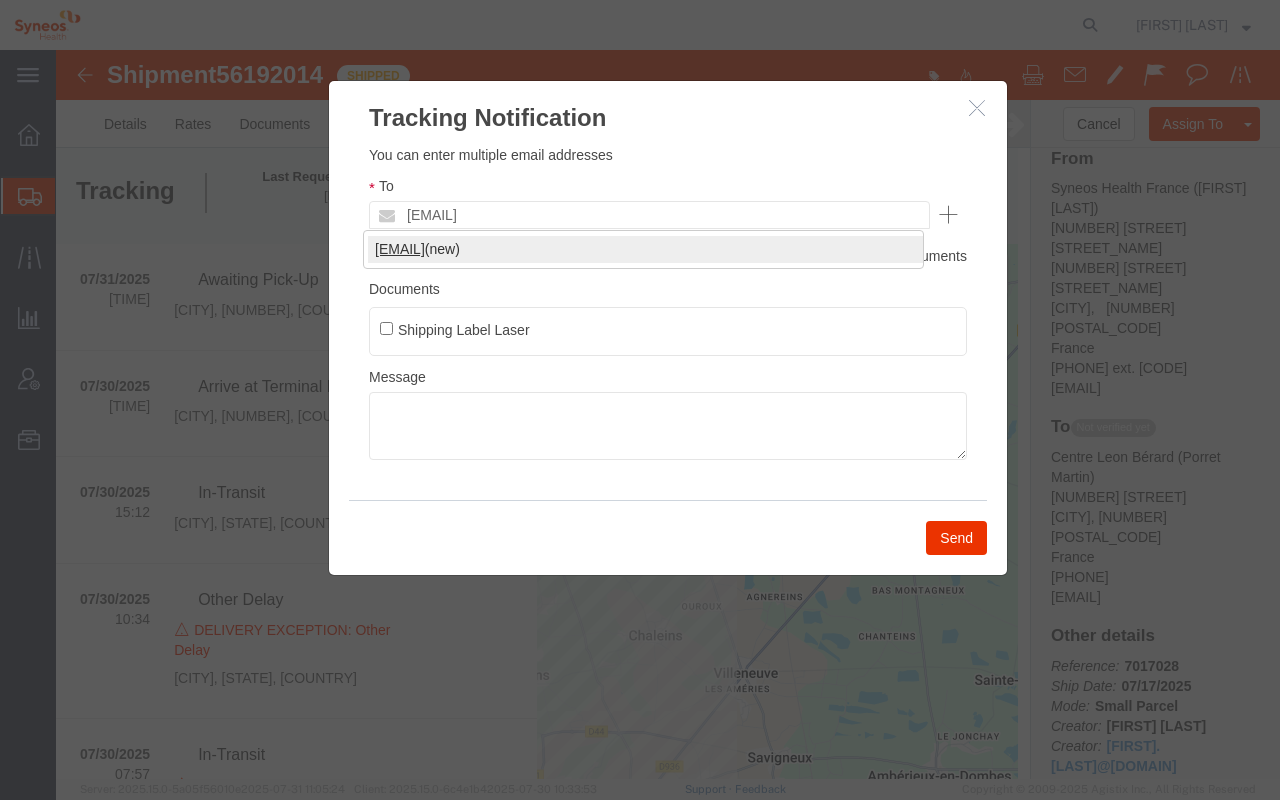 type 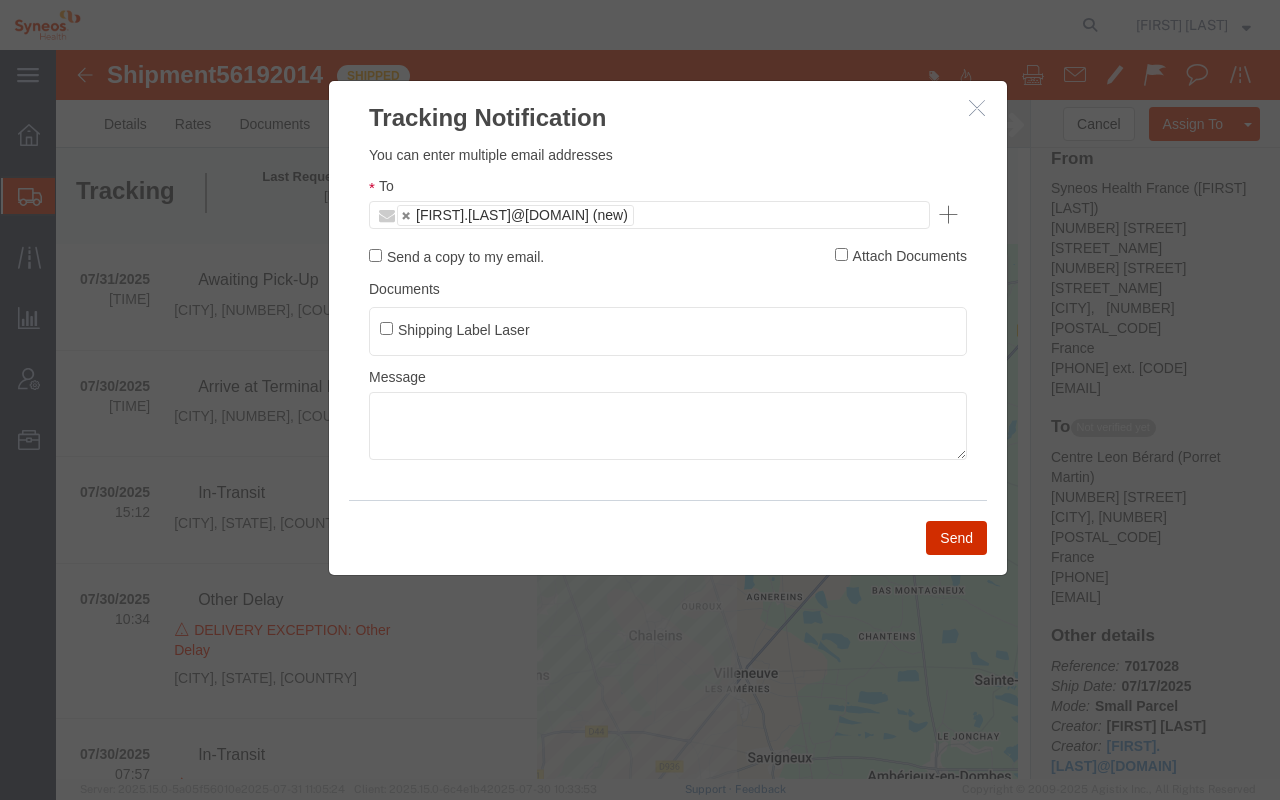 click on "Send" at bounding box center [956, 538] 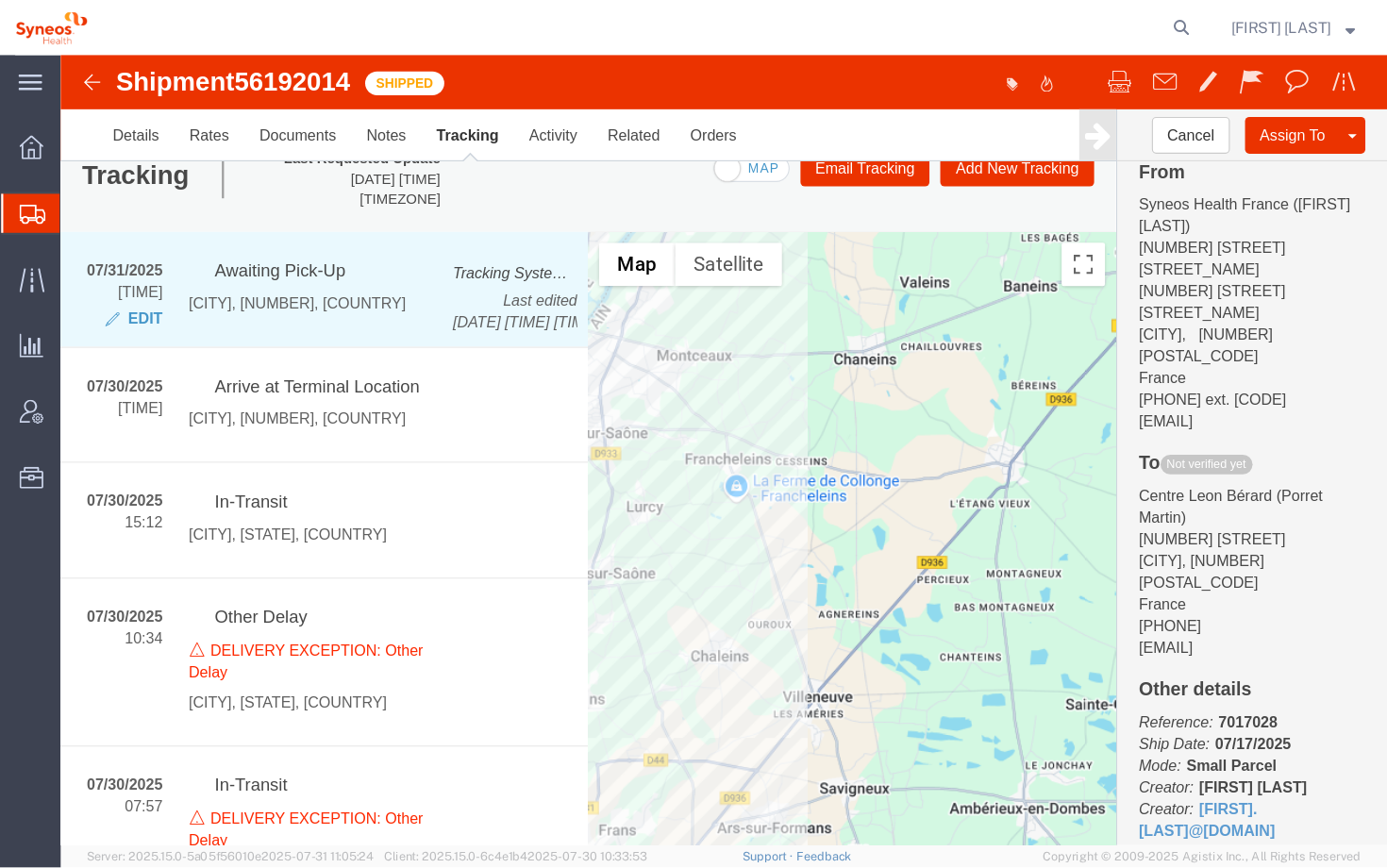 scroll, scrollTop: 0, scrollLeft: 0, axis: both 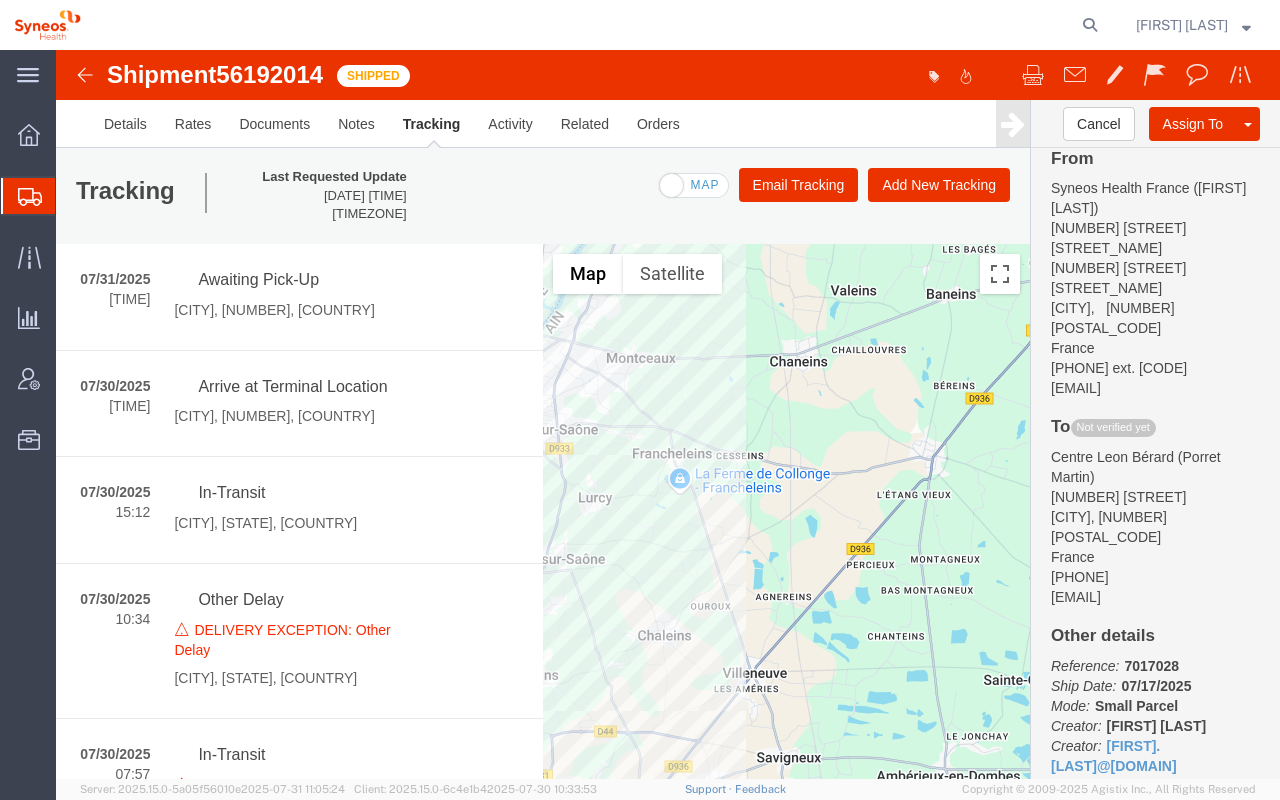 click on "Centre Leon Bérard (Porret Martin)
[NUMBER] [STREET] [CITY], [NUMBER] [POSTAL_CODE]
[COUNTRY]
[PHONE] ext. [CODE] [EMAIL]" at bounding box center [1155, 527] 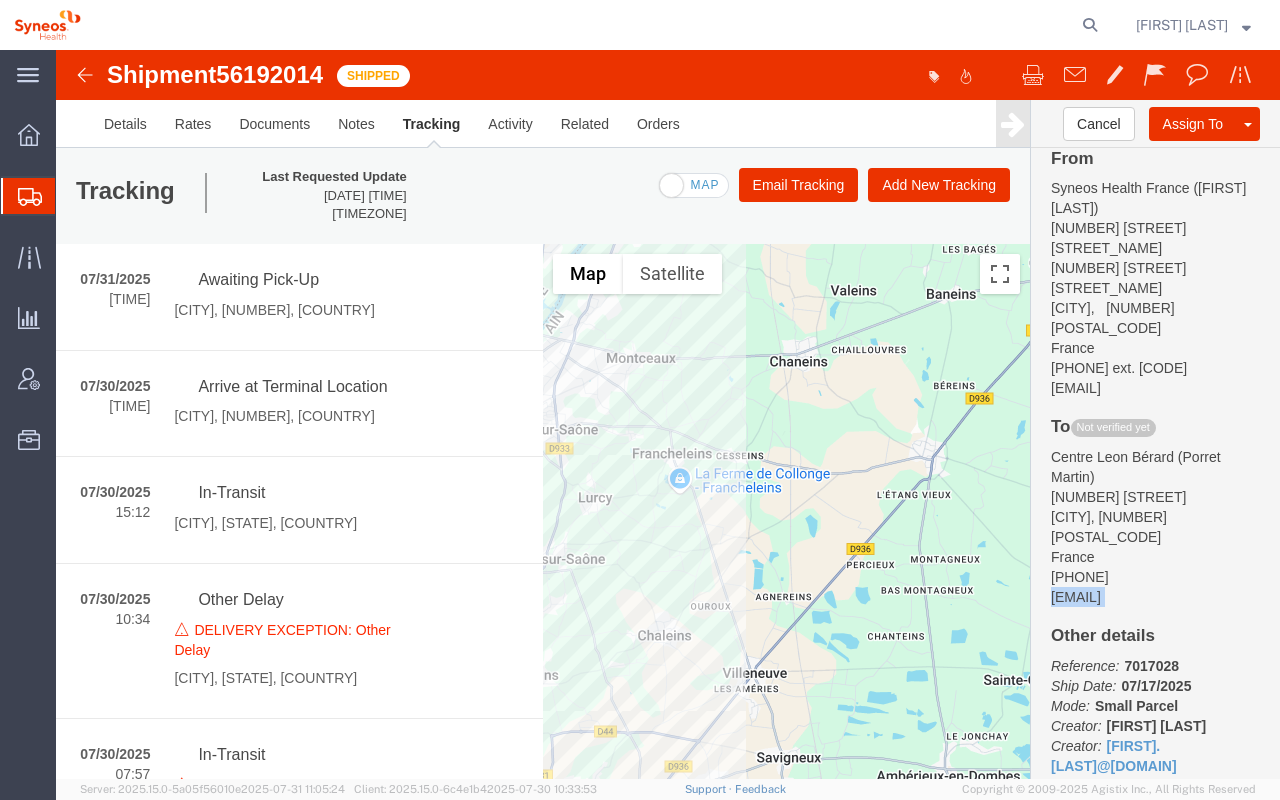 click on "Centre Leon Bérard (Porret Martin)
[NUMBER] [STREET] [CITY], [NUMBER] [POSTAL_CODE]
[COUNTRY]
[PHONE] ext. [CODE] [EMAIL]" at bounding box center (1155, 527) 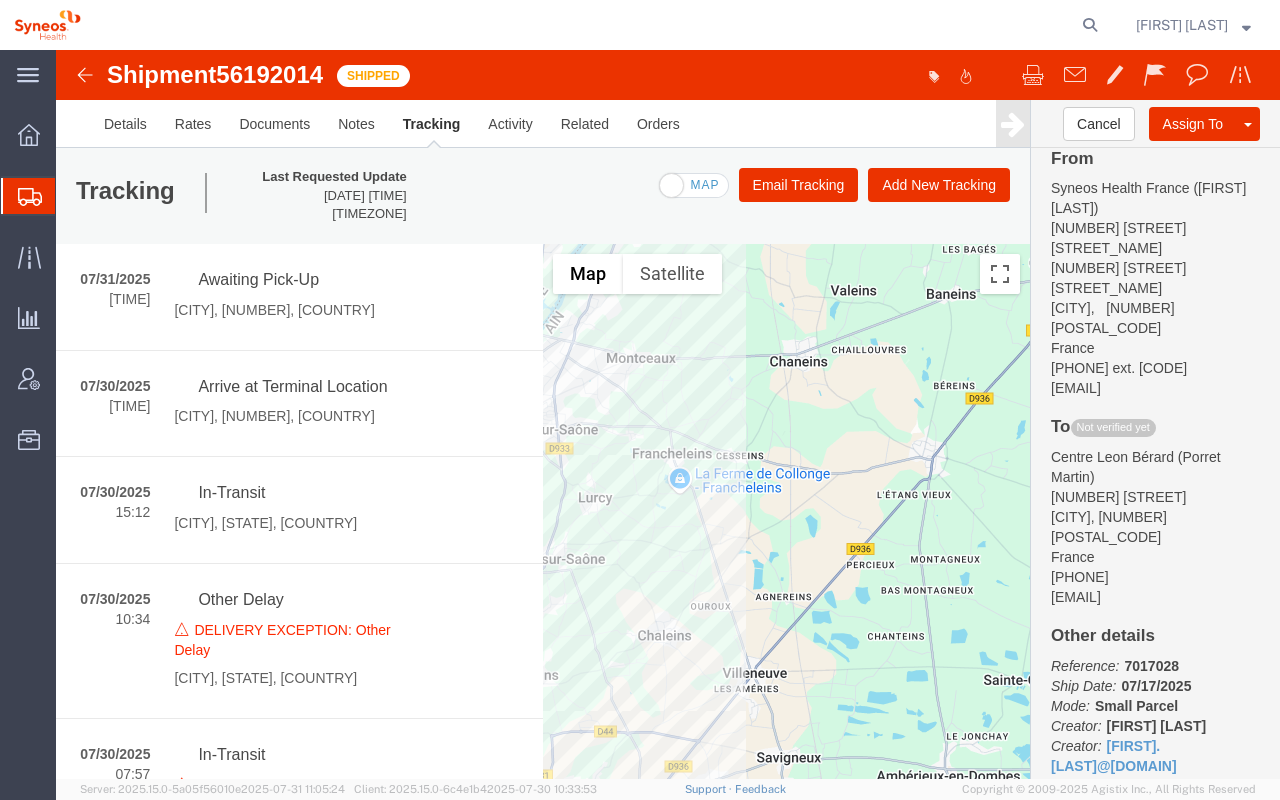 click on "Reference: [NUMBER]
Ship Date: [DATE]
Mode: Small Parcel
Creator: [FIRST] [LAST]
Creator: [FIRST].[LAST]@[DOMAIN]
Last Saved: [DATE] [TIME] [TIMEZONE]" at bounding box center (1155, 736) 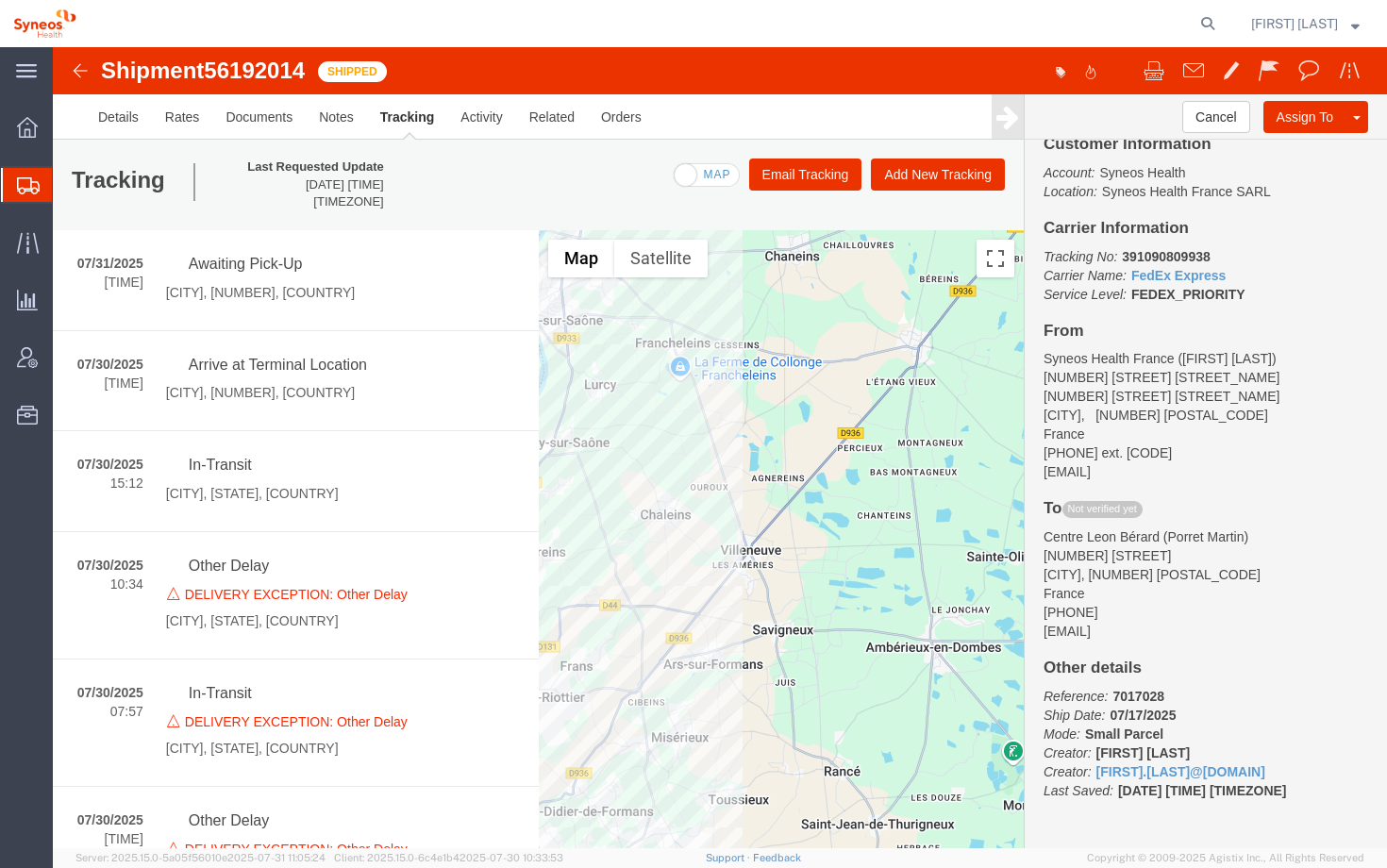 scroll, scrollTop: 35, scrollLeft: 0, axis: vertical 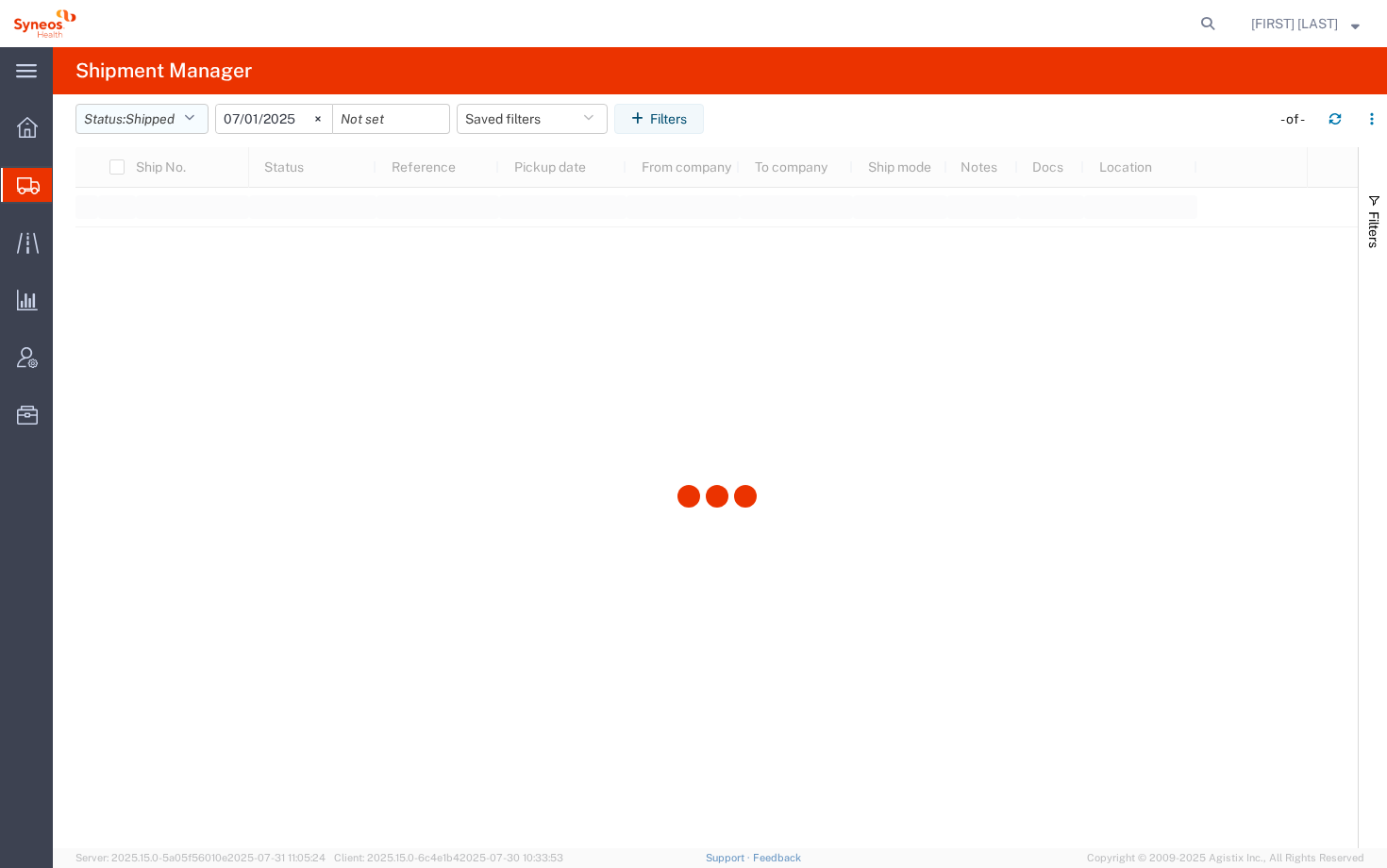 click on "Shipped" 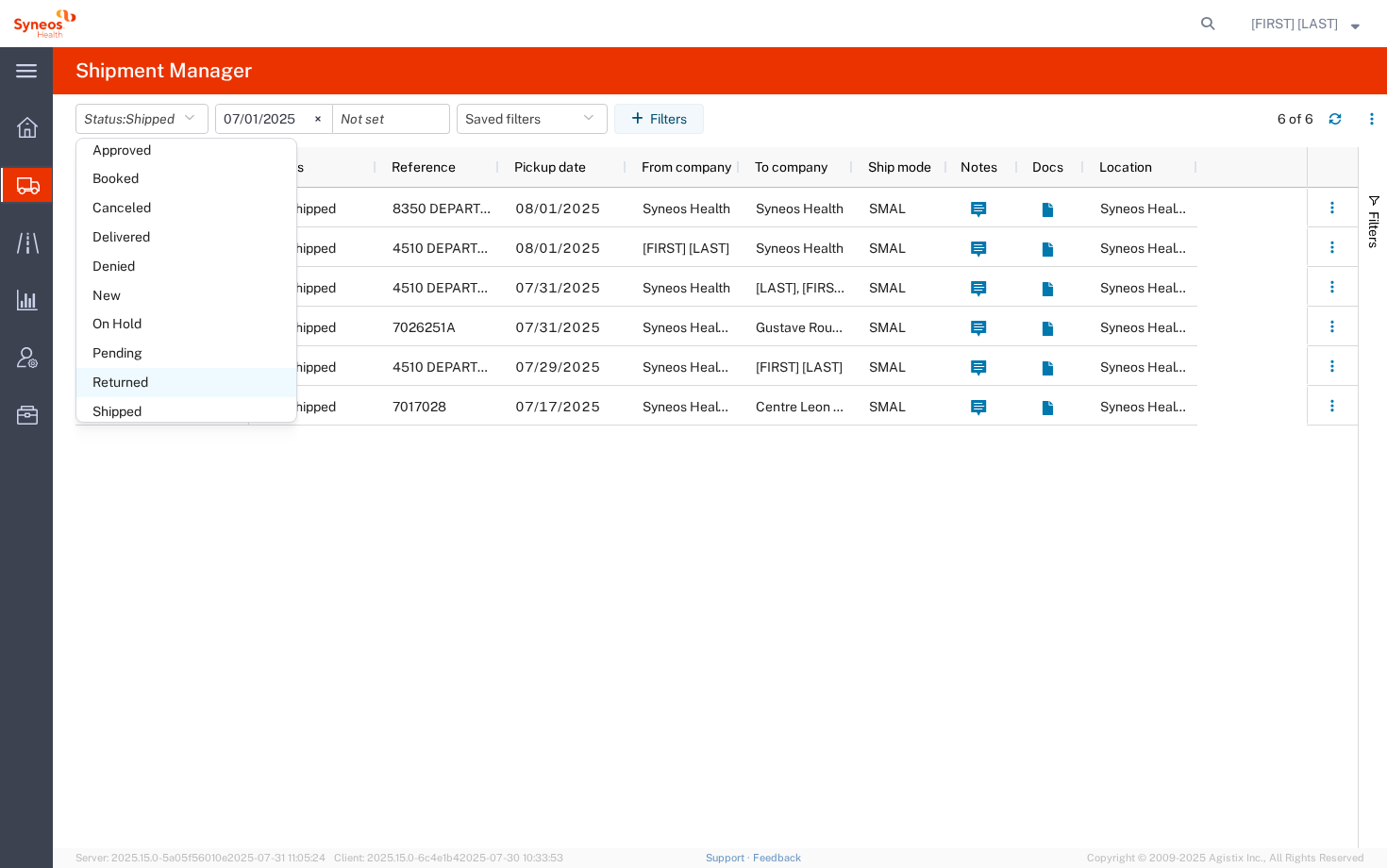 scroll, scrollTop: 108, scrollLeft: 0, axis: vertical 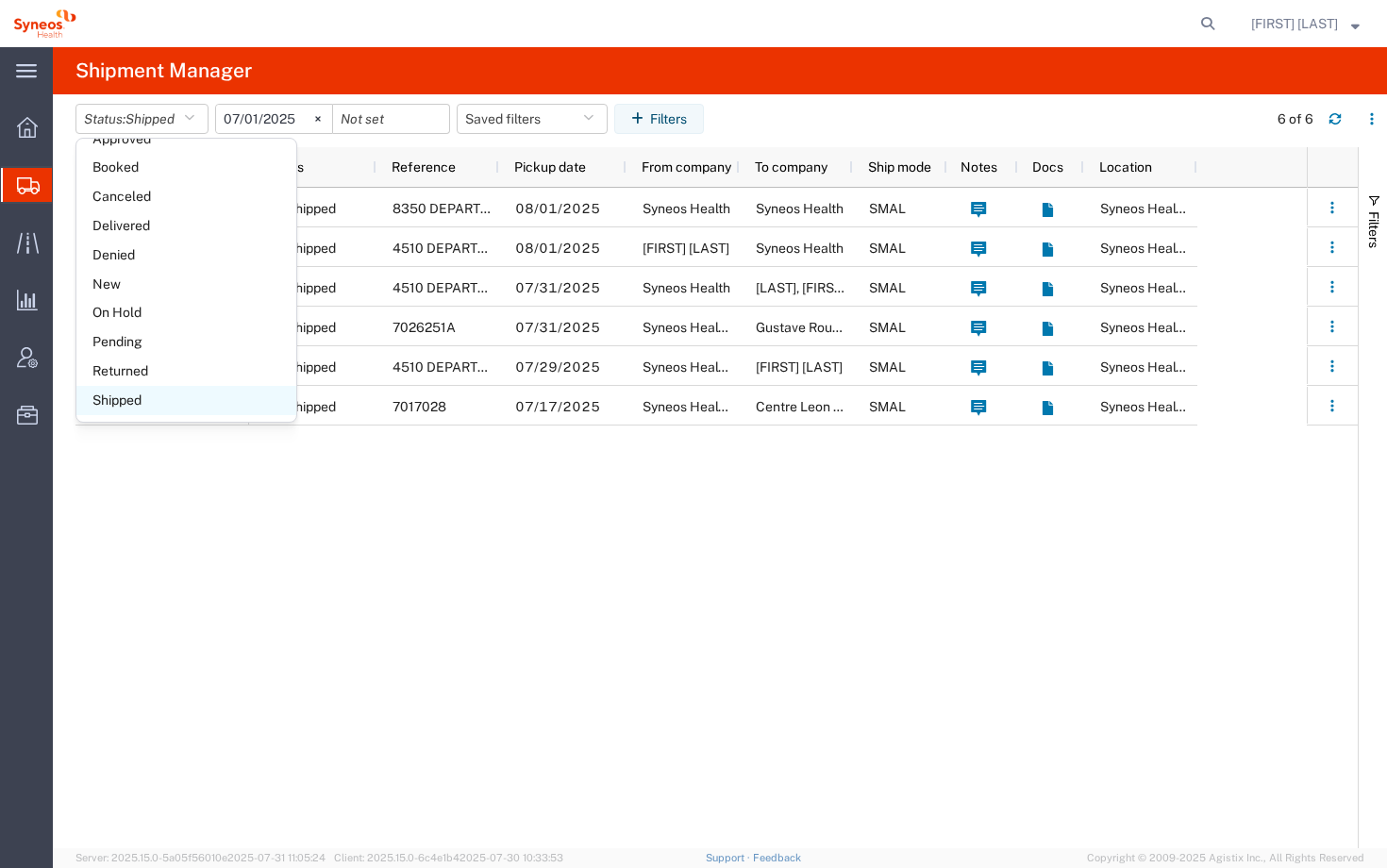 click on "Shipped" 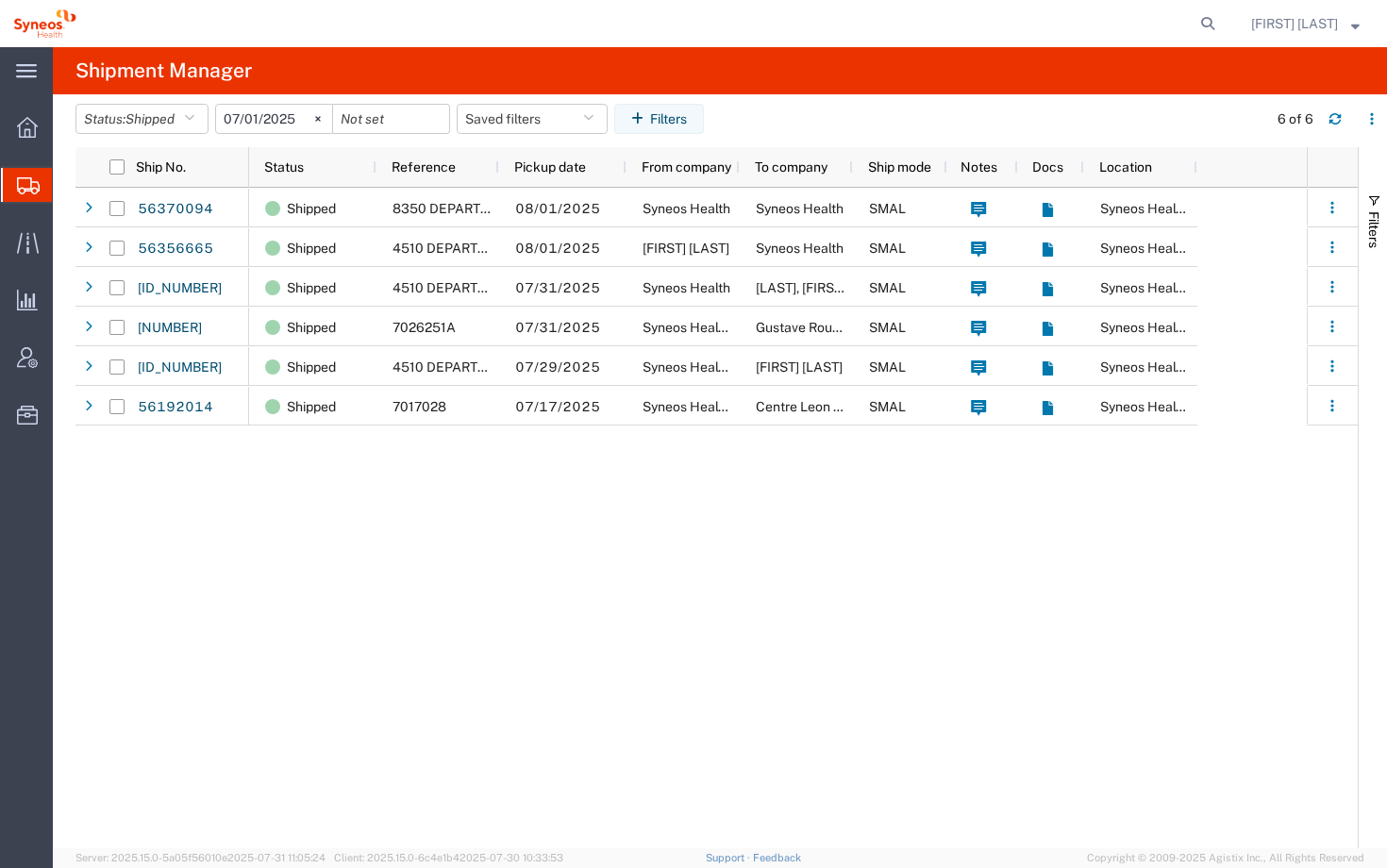 click on "2025-07-01" 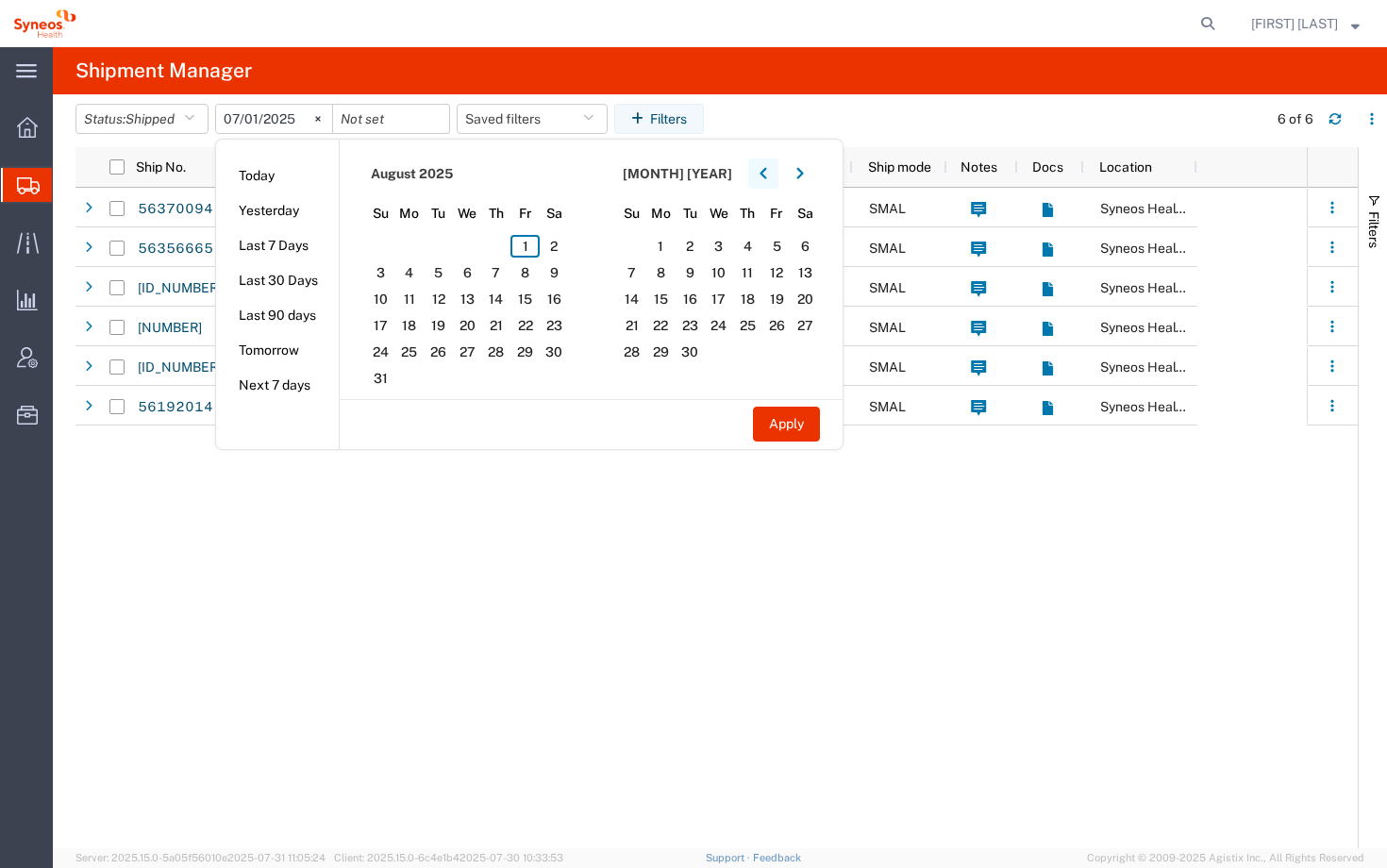 click 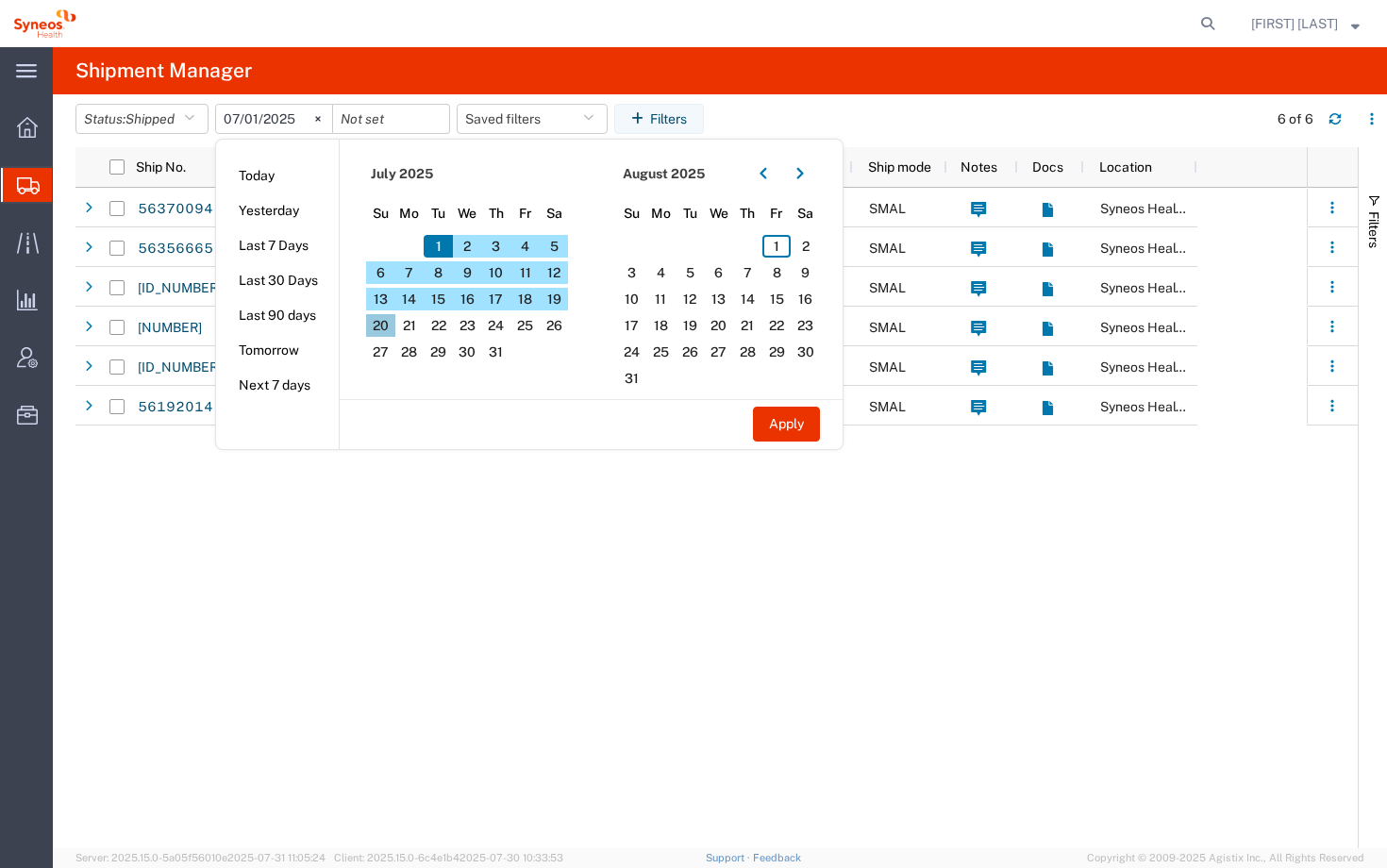 click on "20" 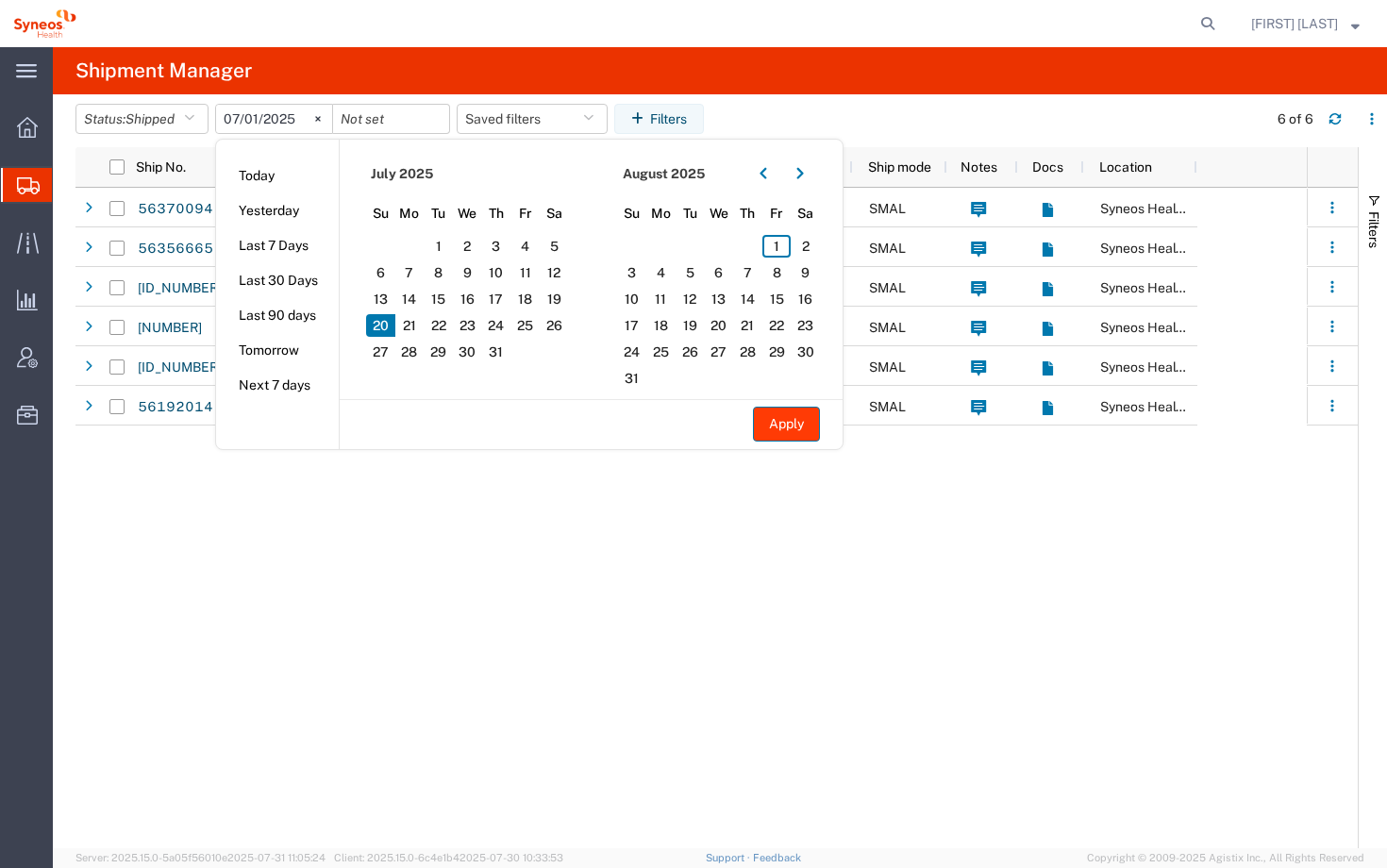 click on "Apply" 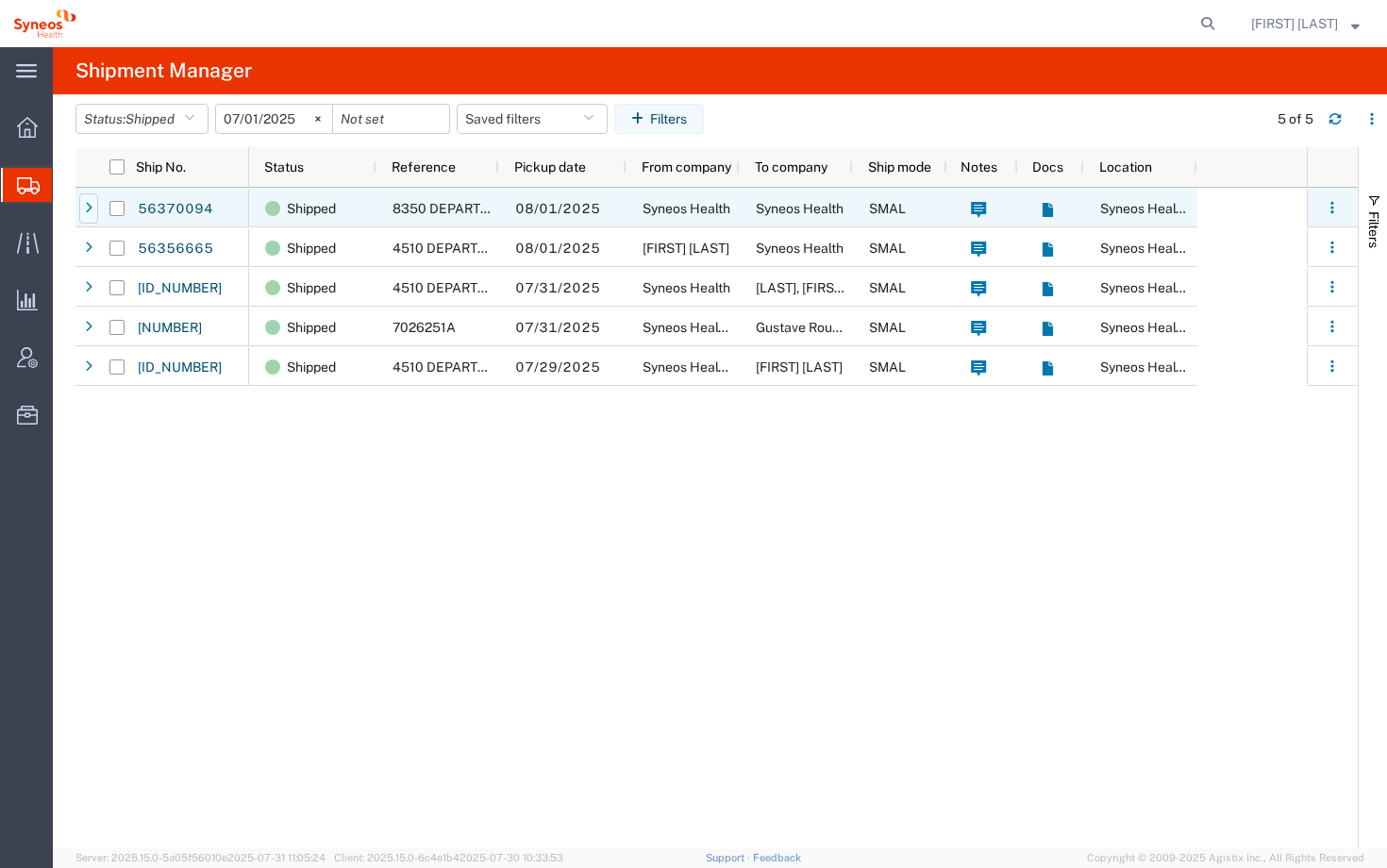 click 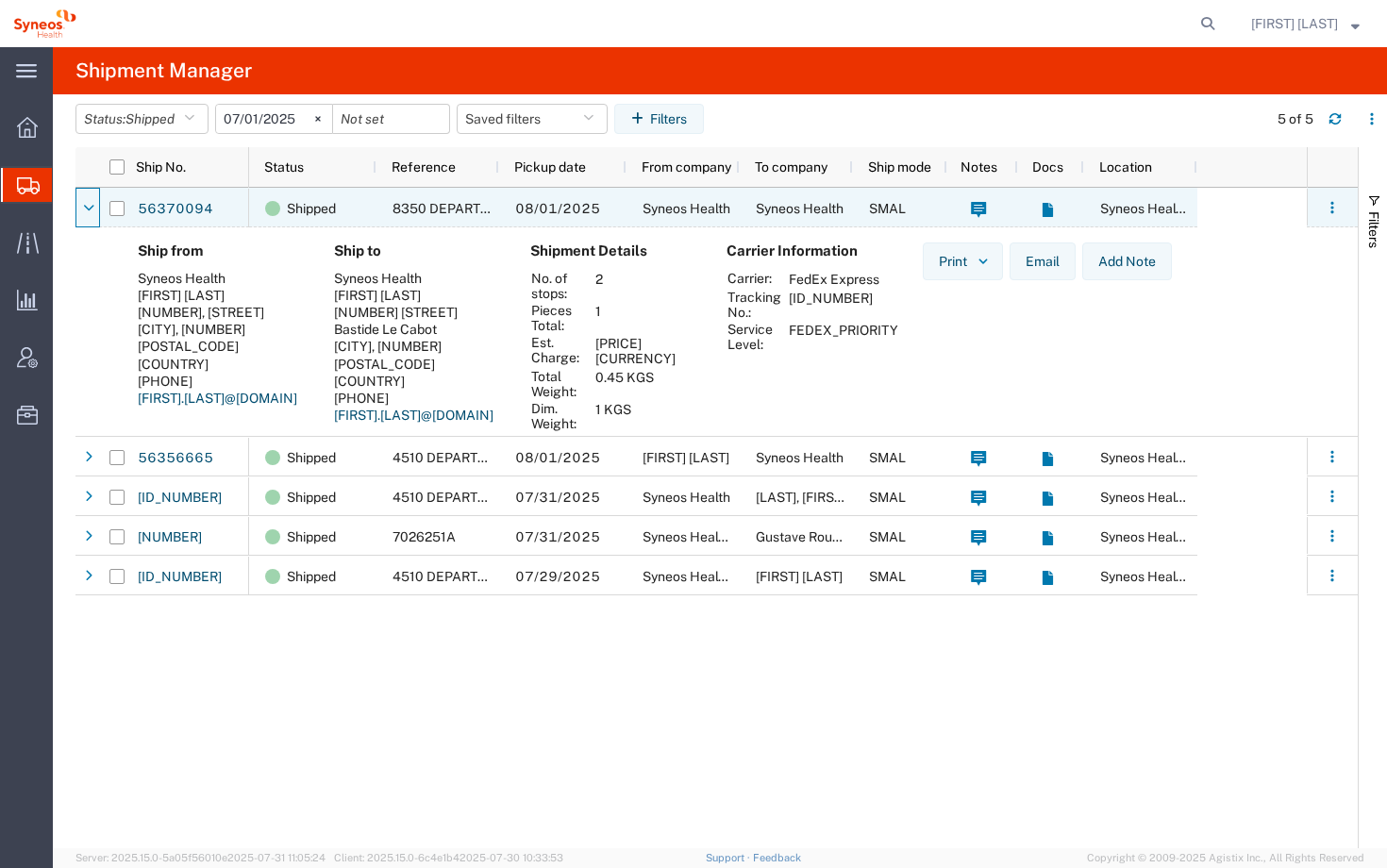 click 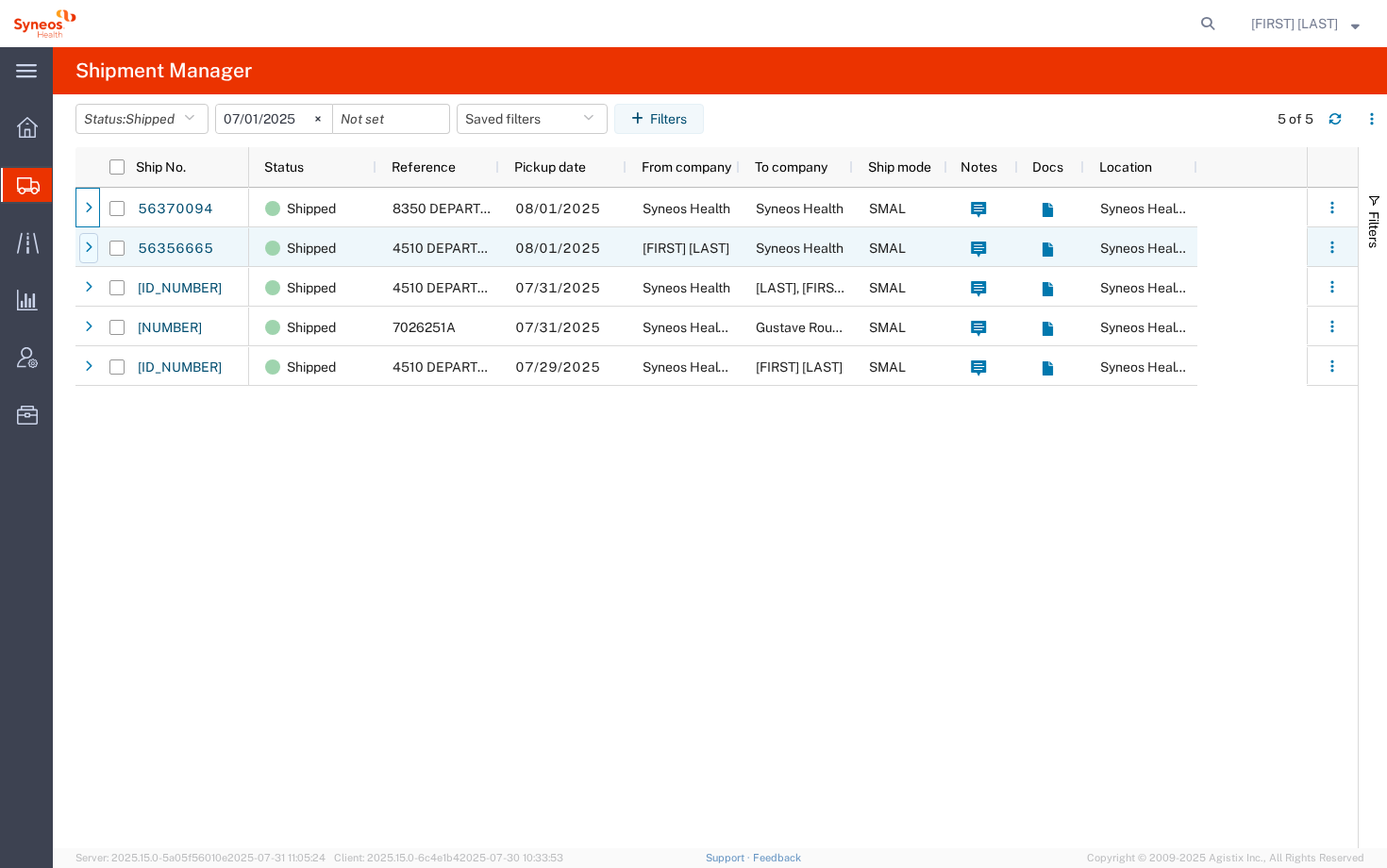 click 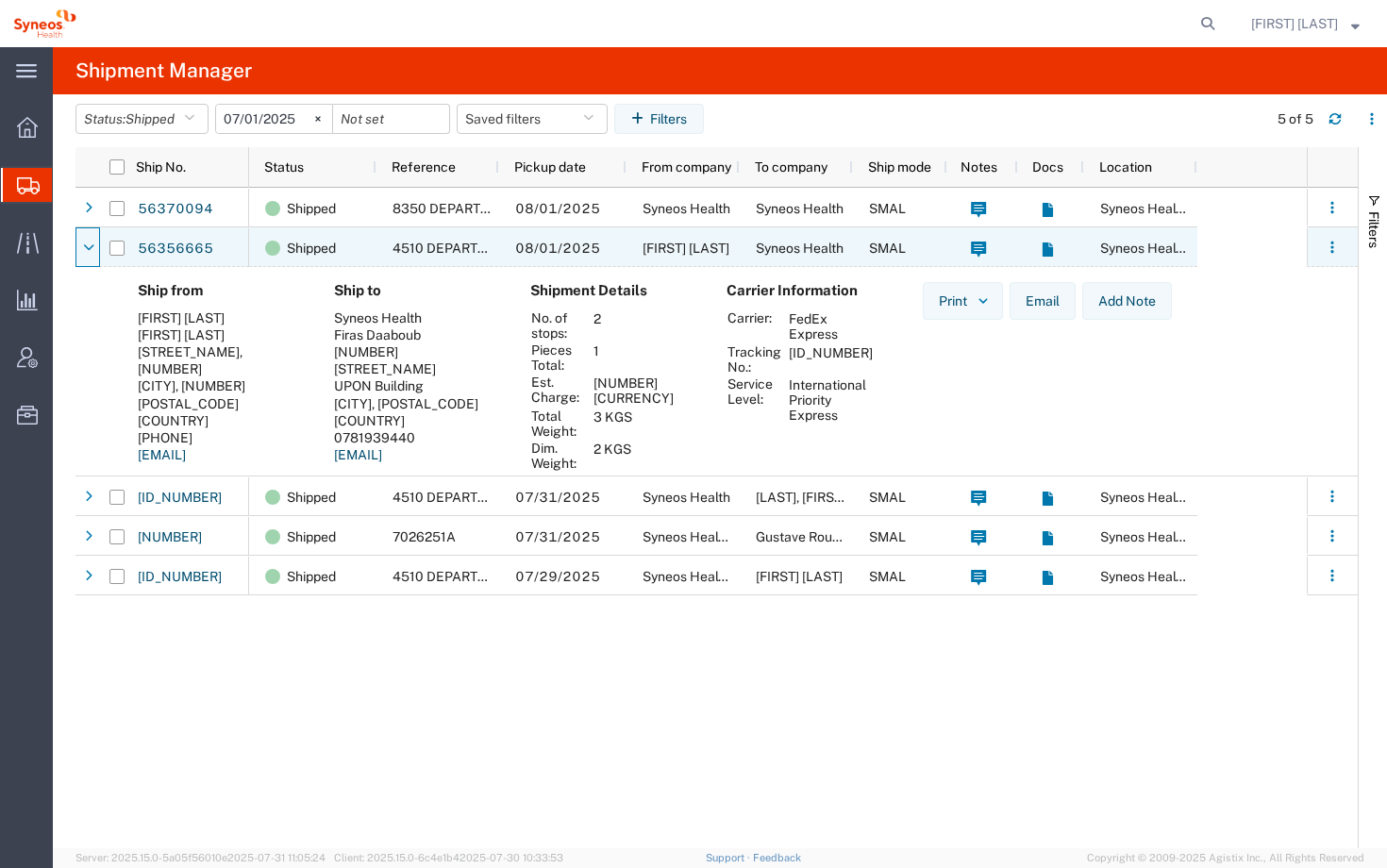click 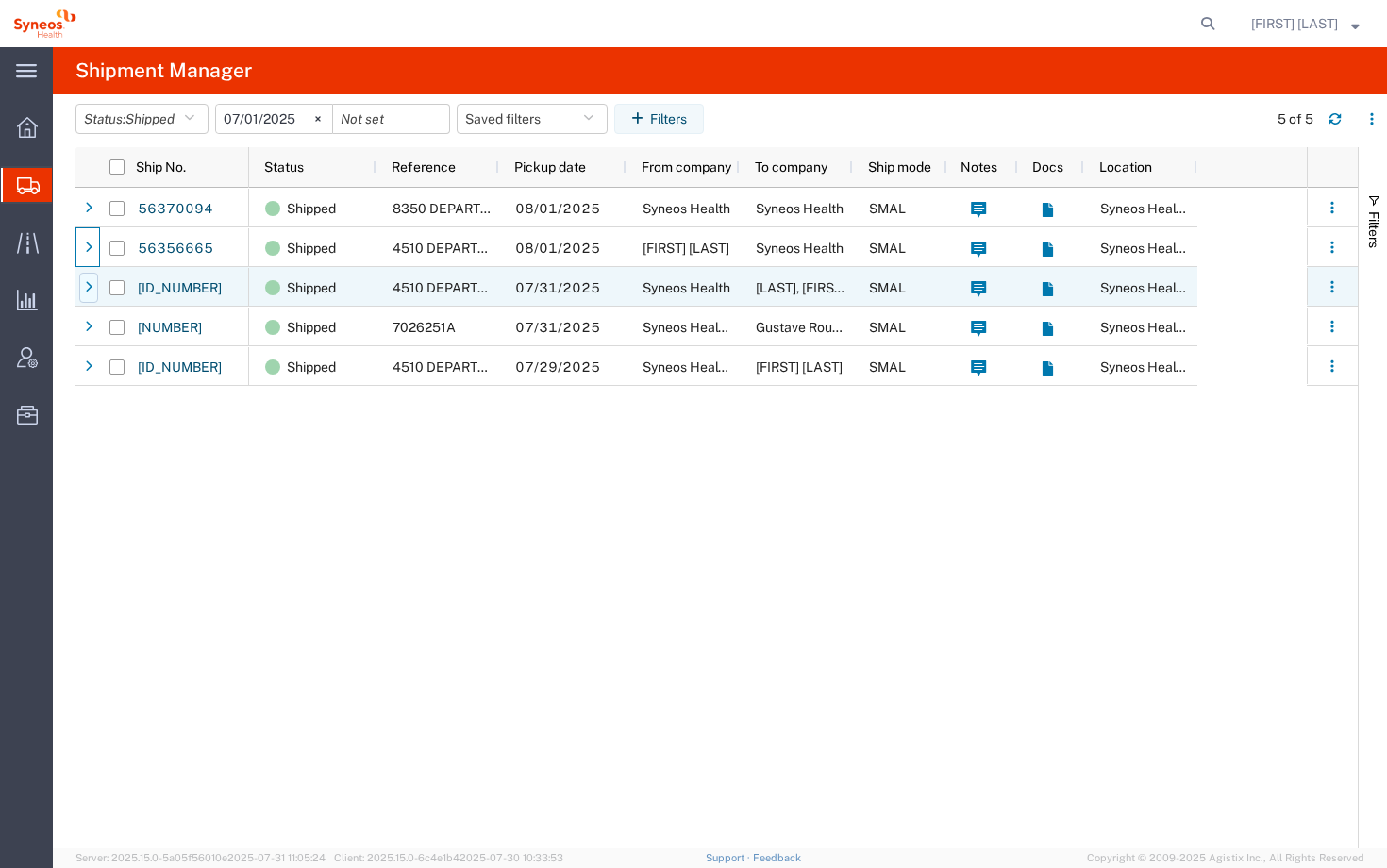 click 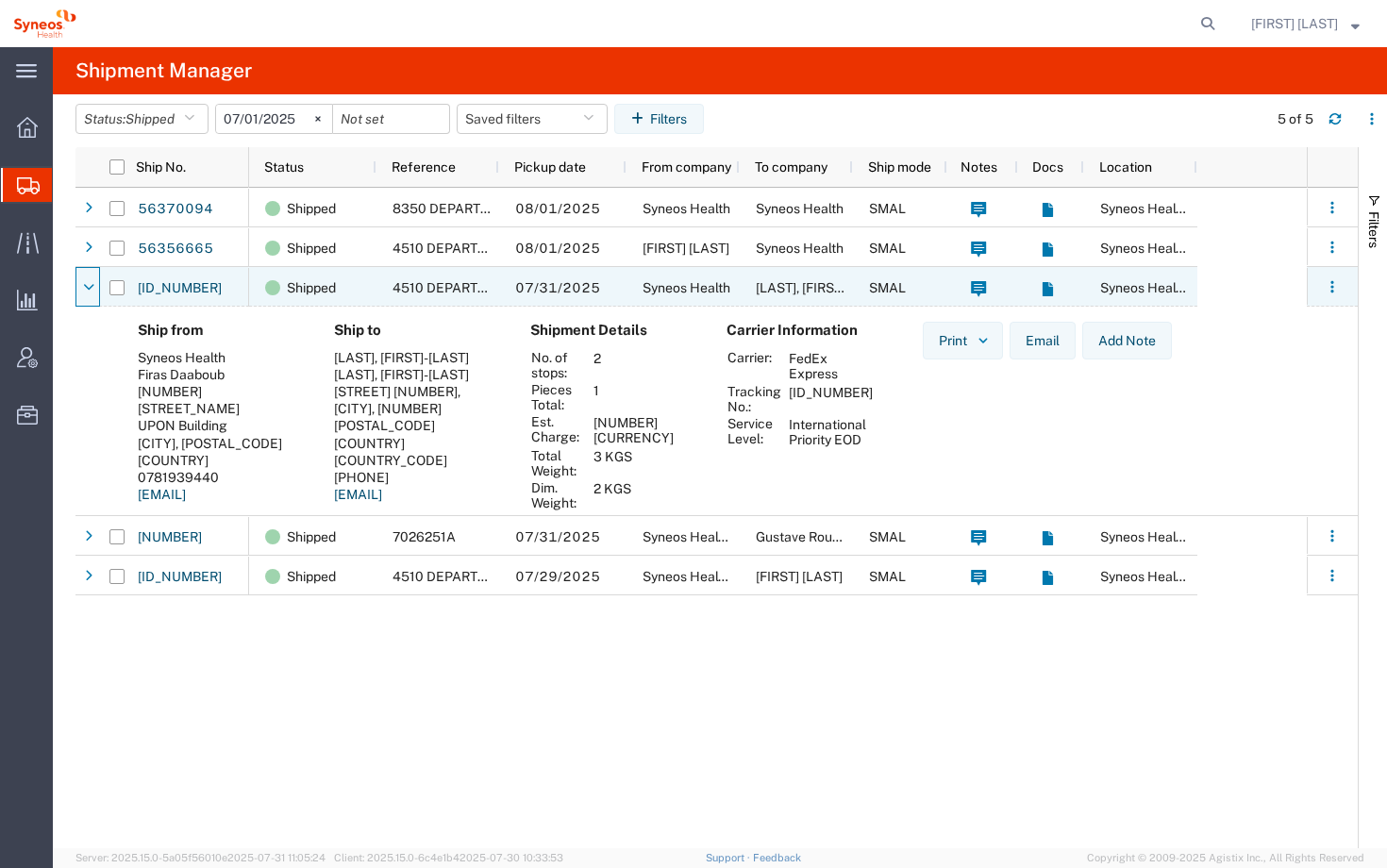 click 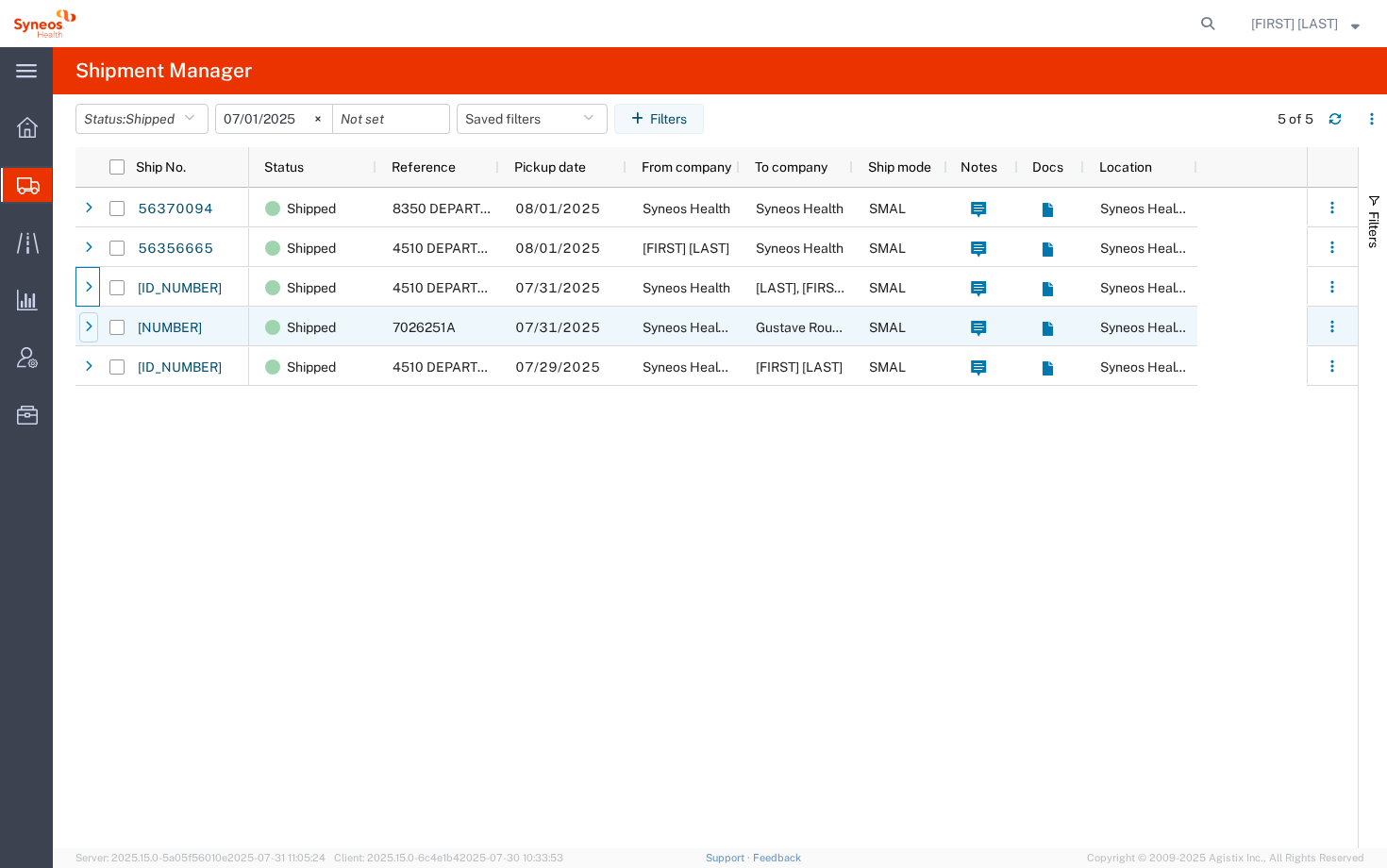 click 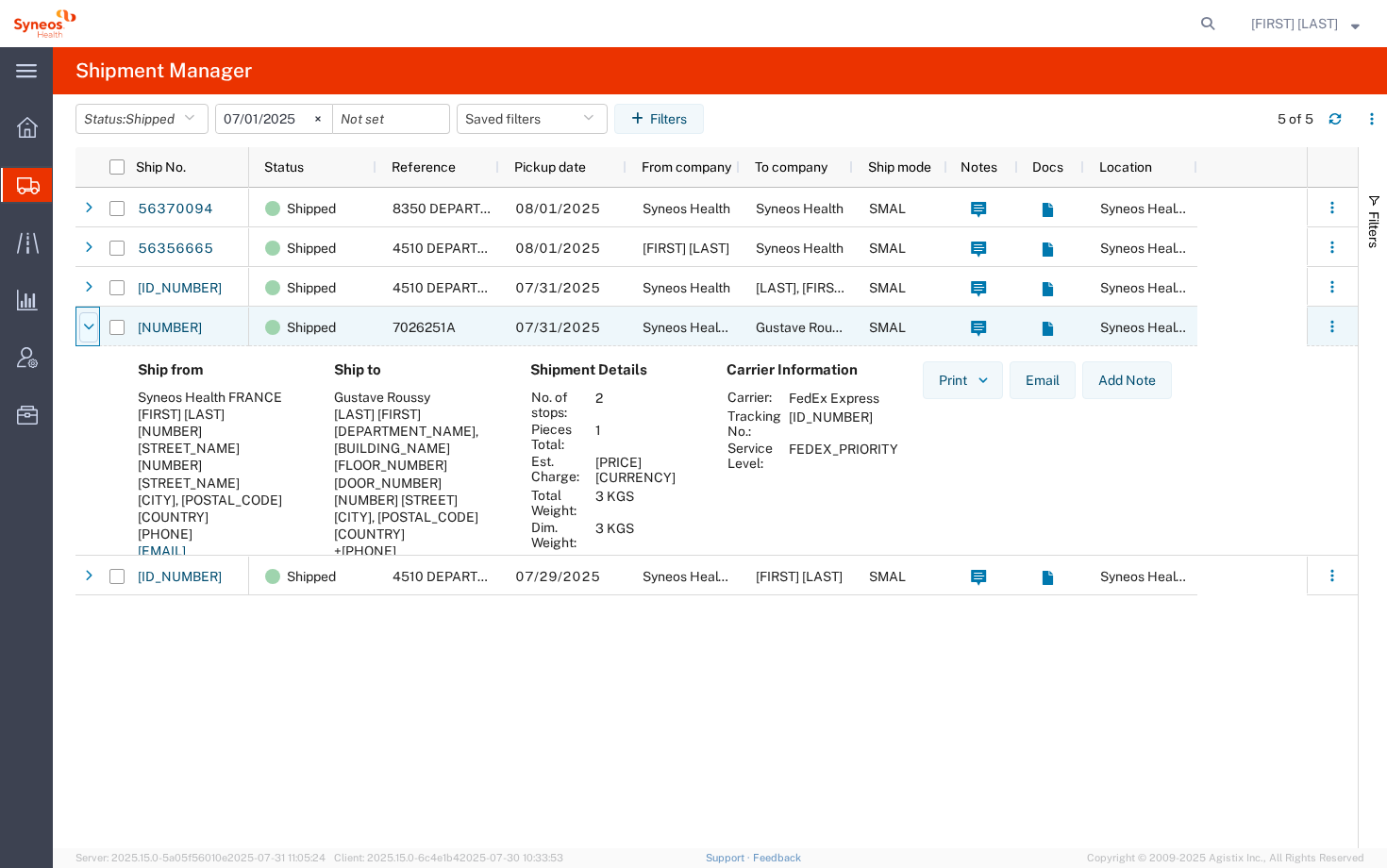 click 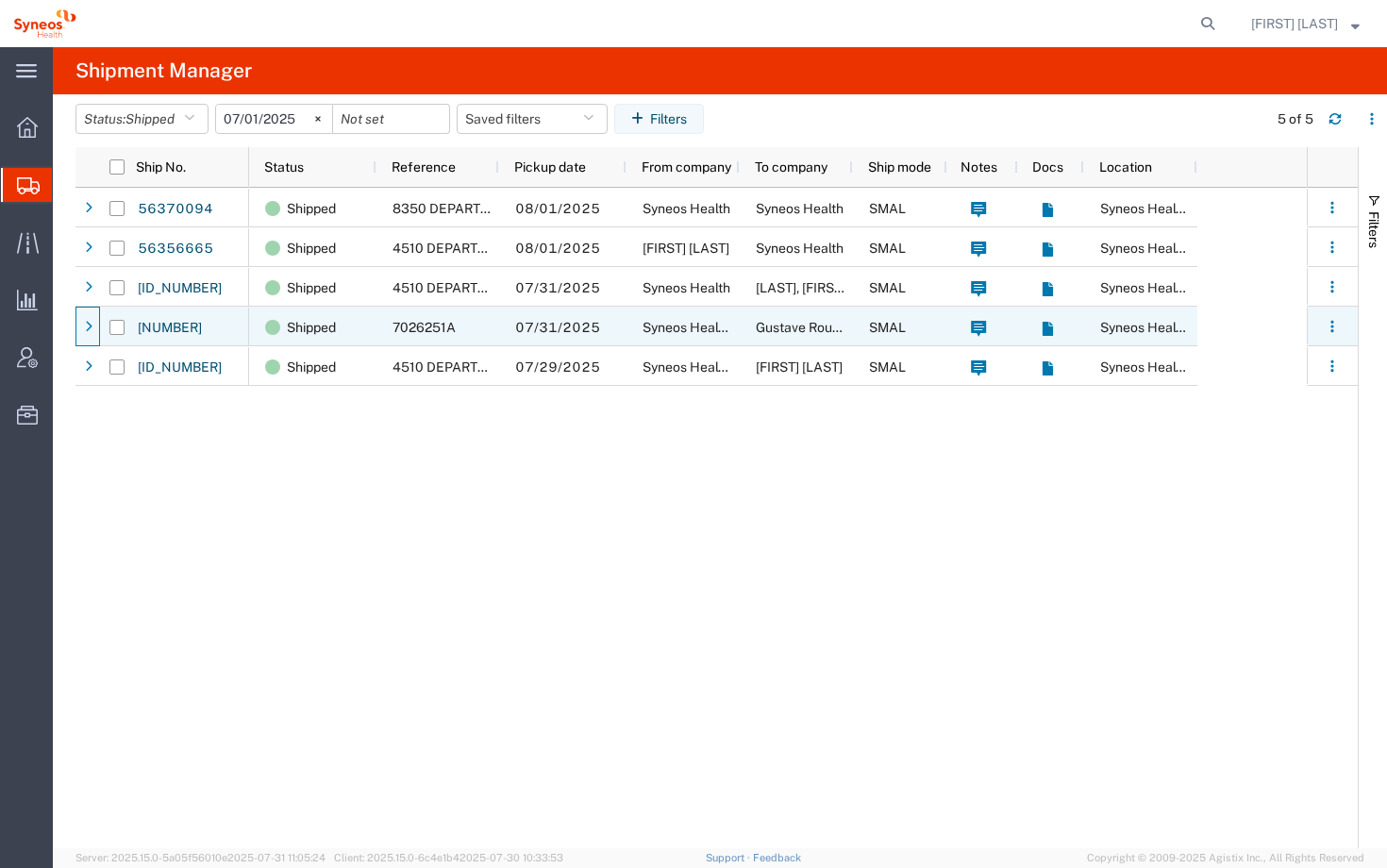 click 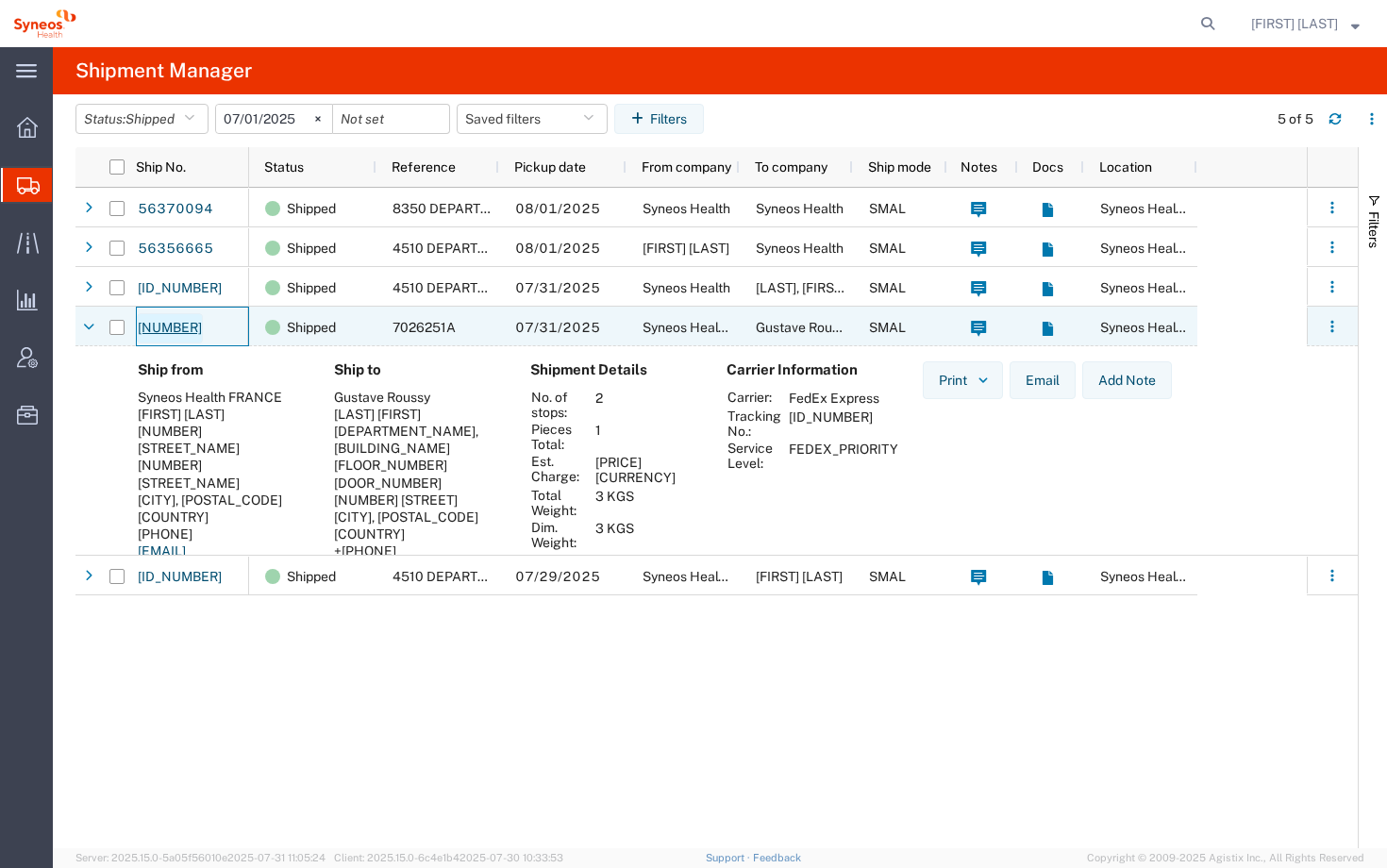 click on "[NUMBER]" 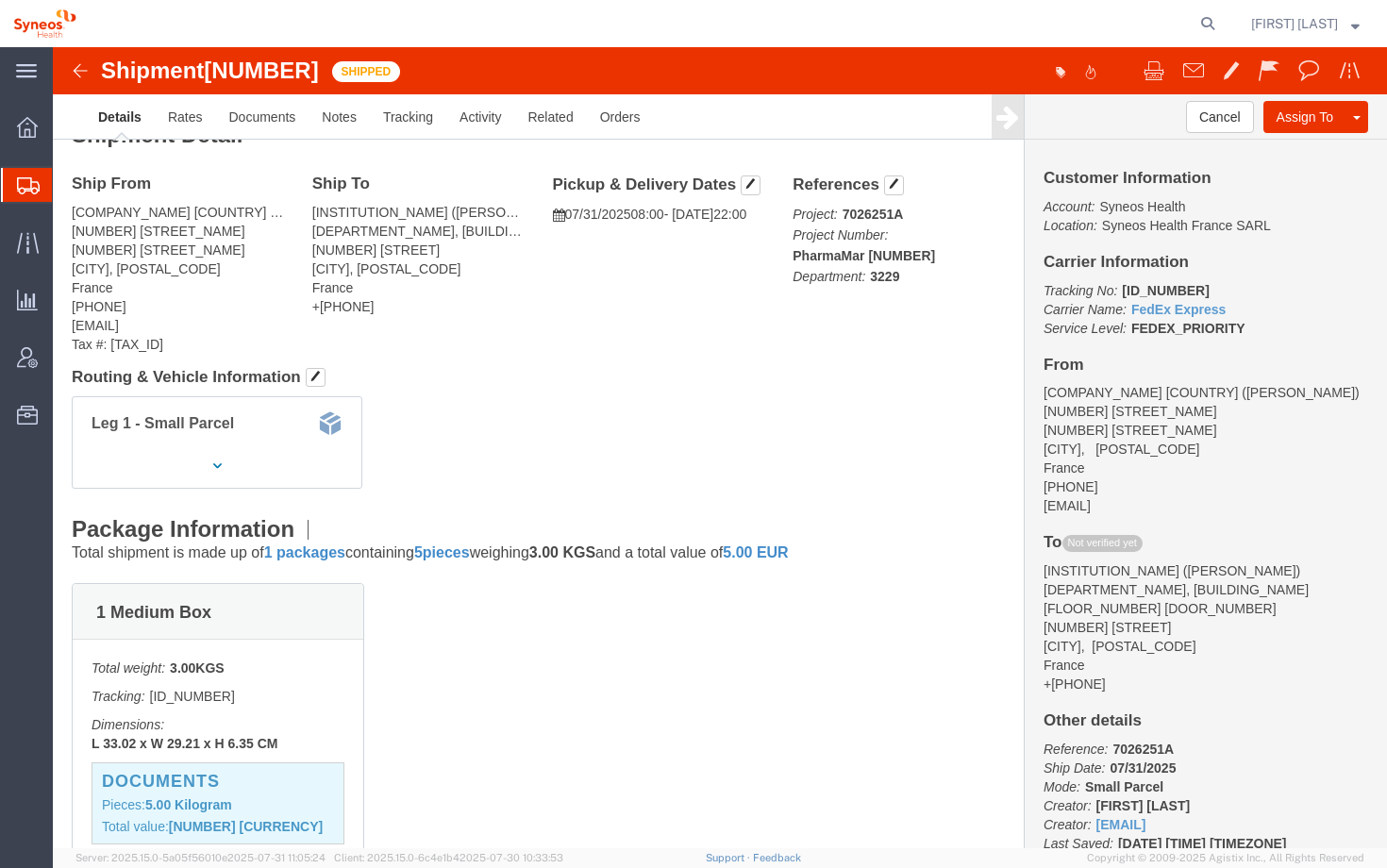 scroll, scrollTop: 0, scrollLeft: 0, axis: both 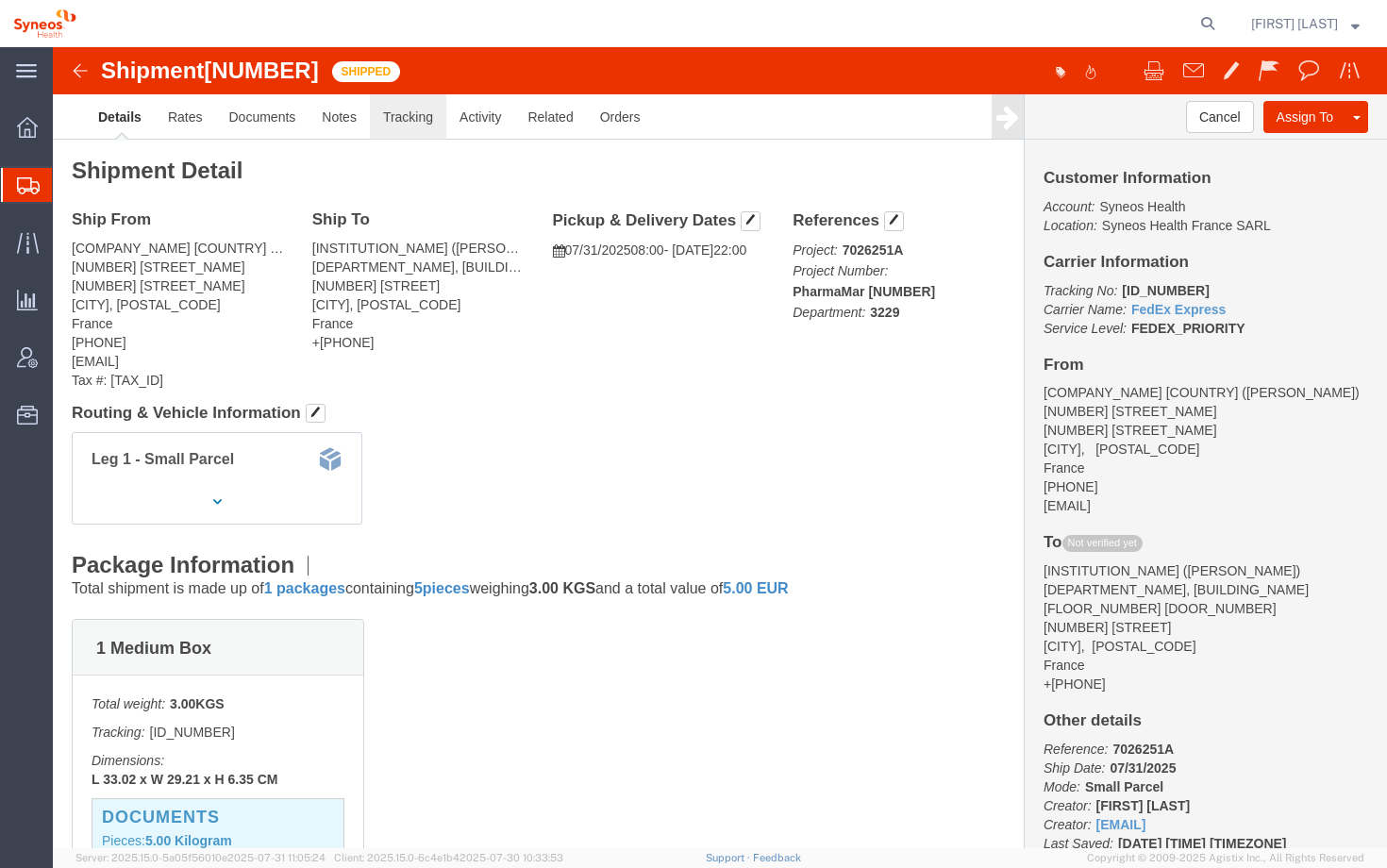 click on "Tracking" 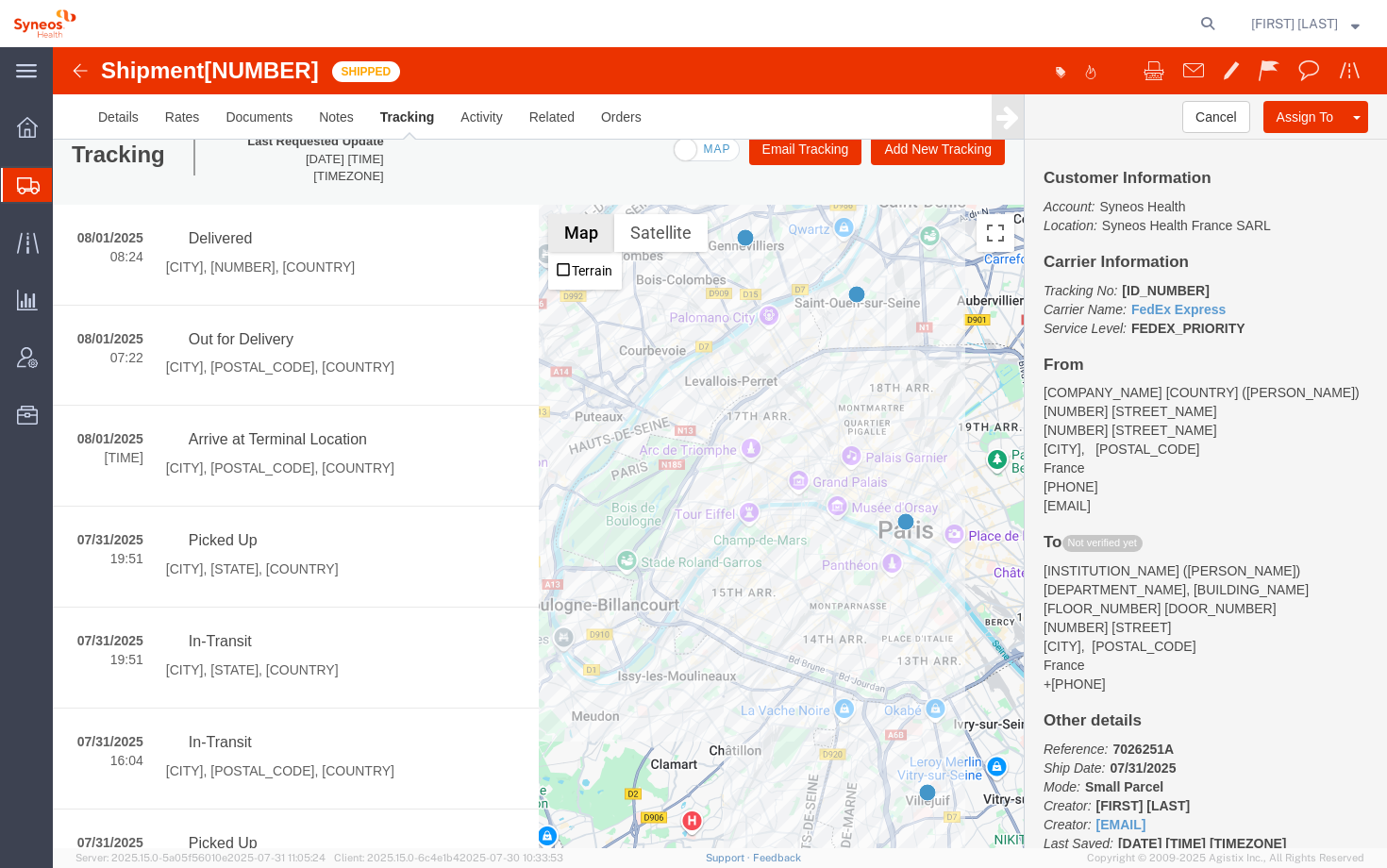 scroll, scrollTop: 0, scrollLeft: 0, axis: both 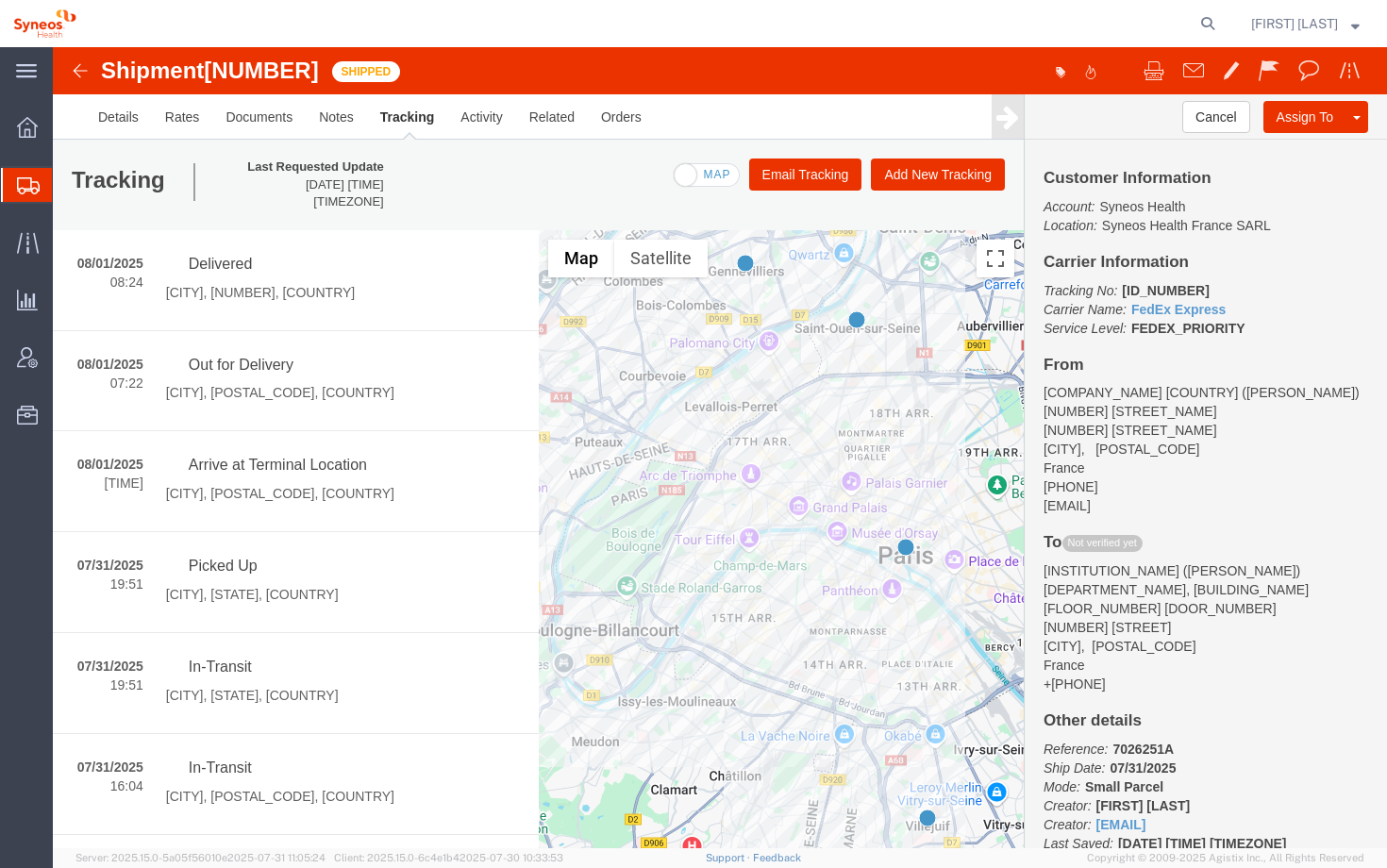 click at bounding box center (80, 71) 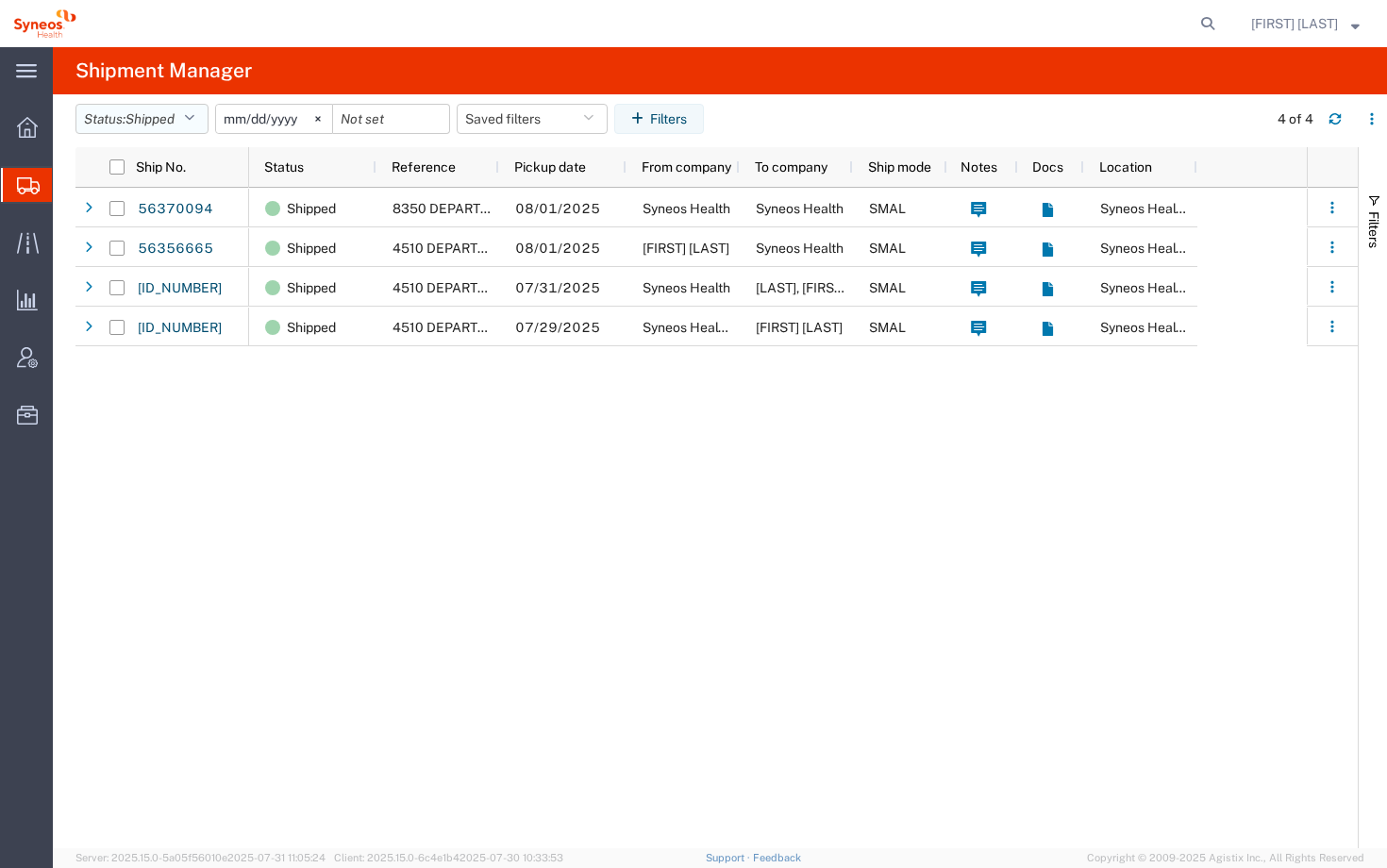 click on "Shipped" 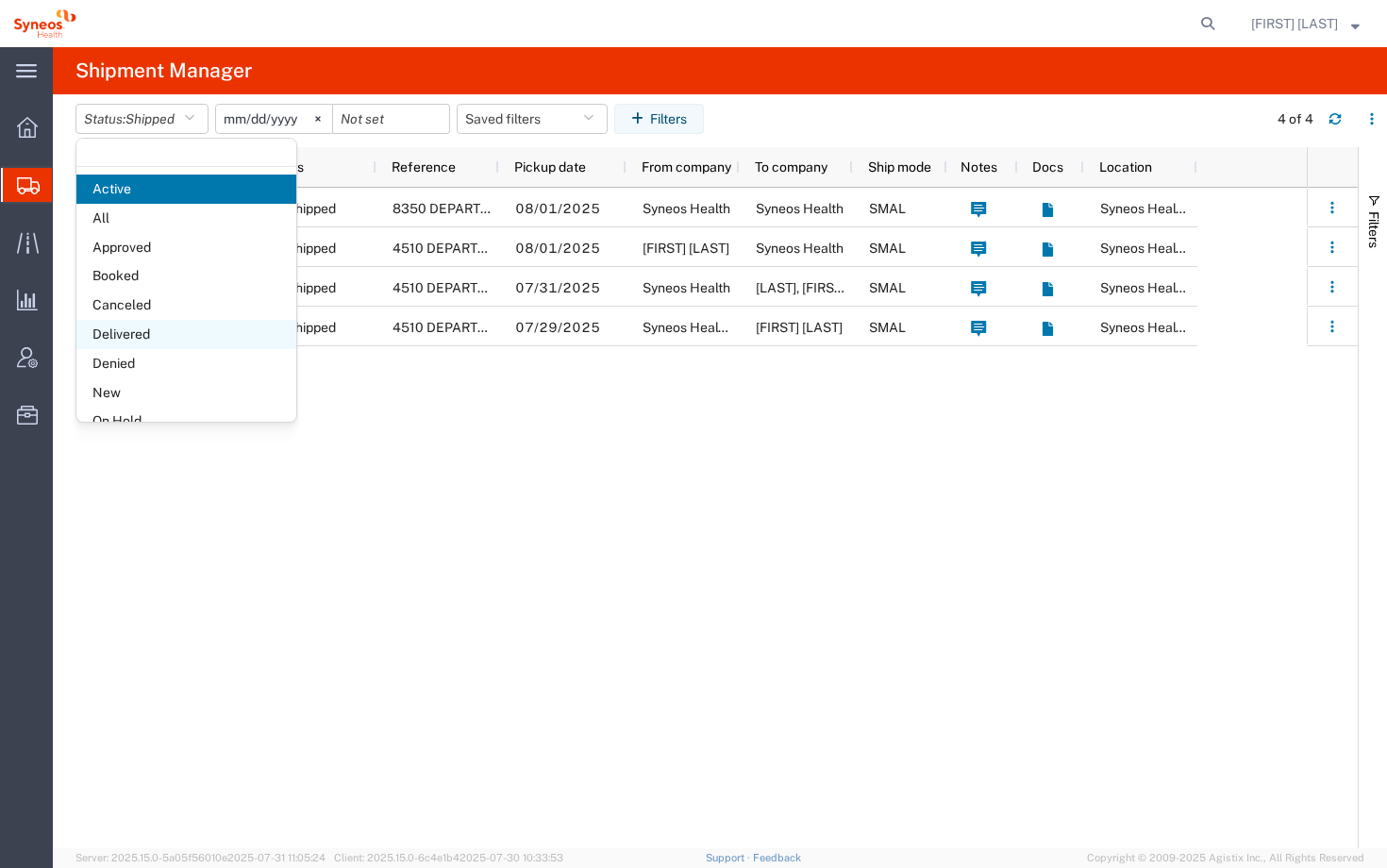 click on "Delivered" 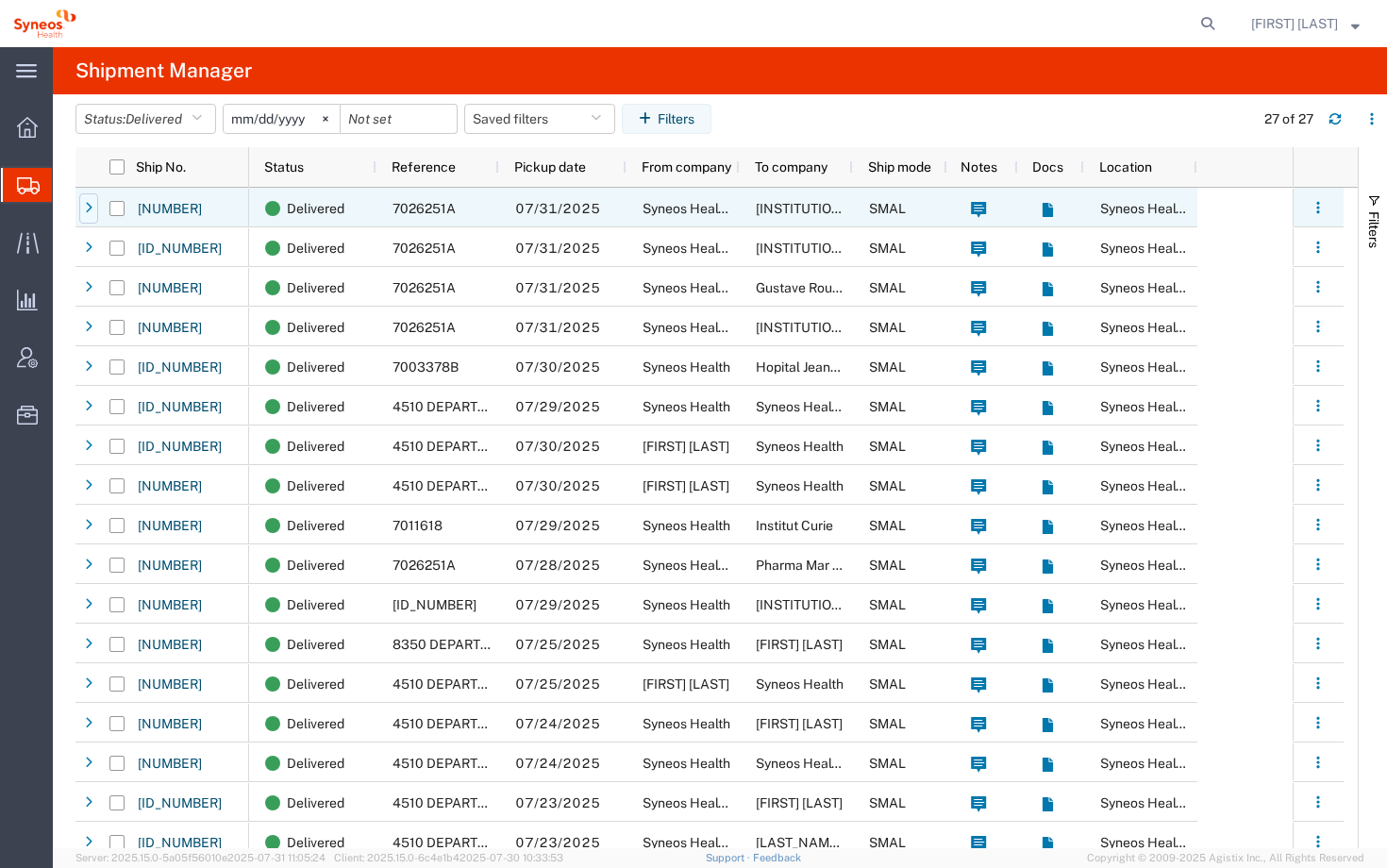 click 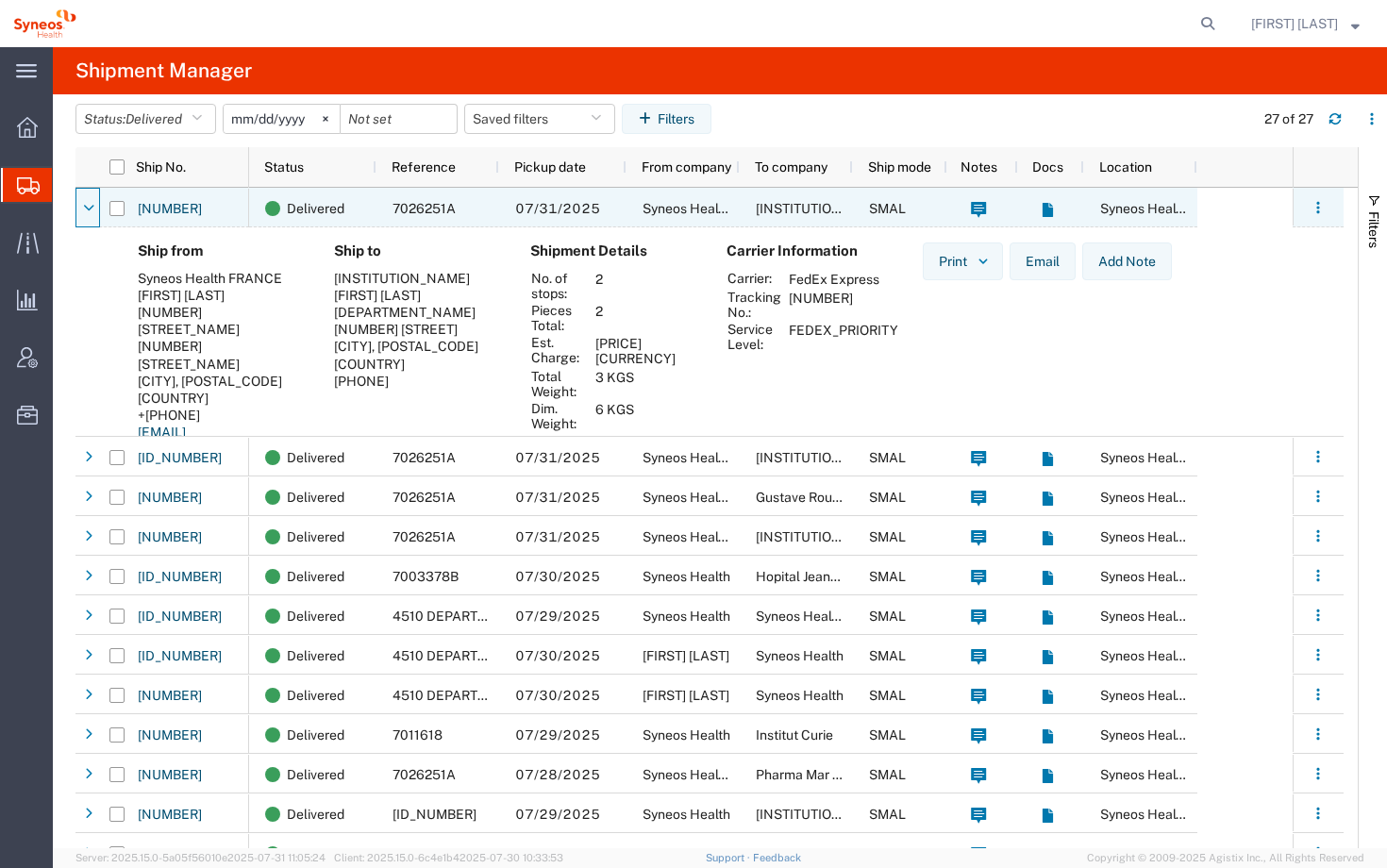 click 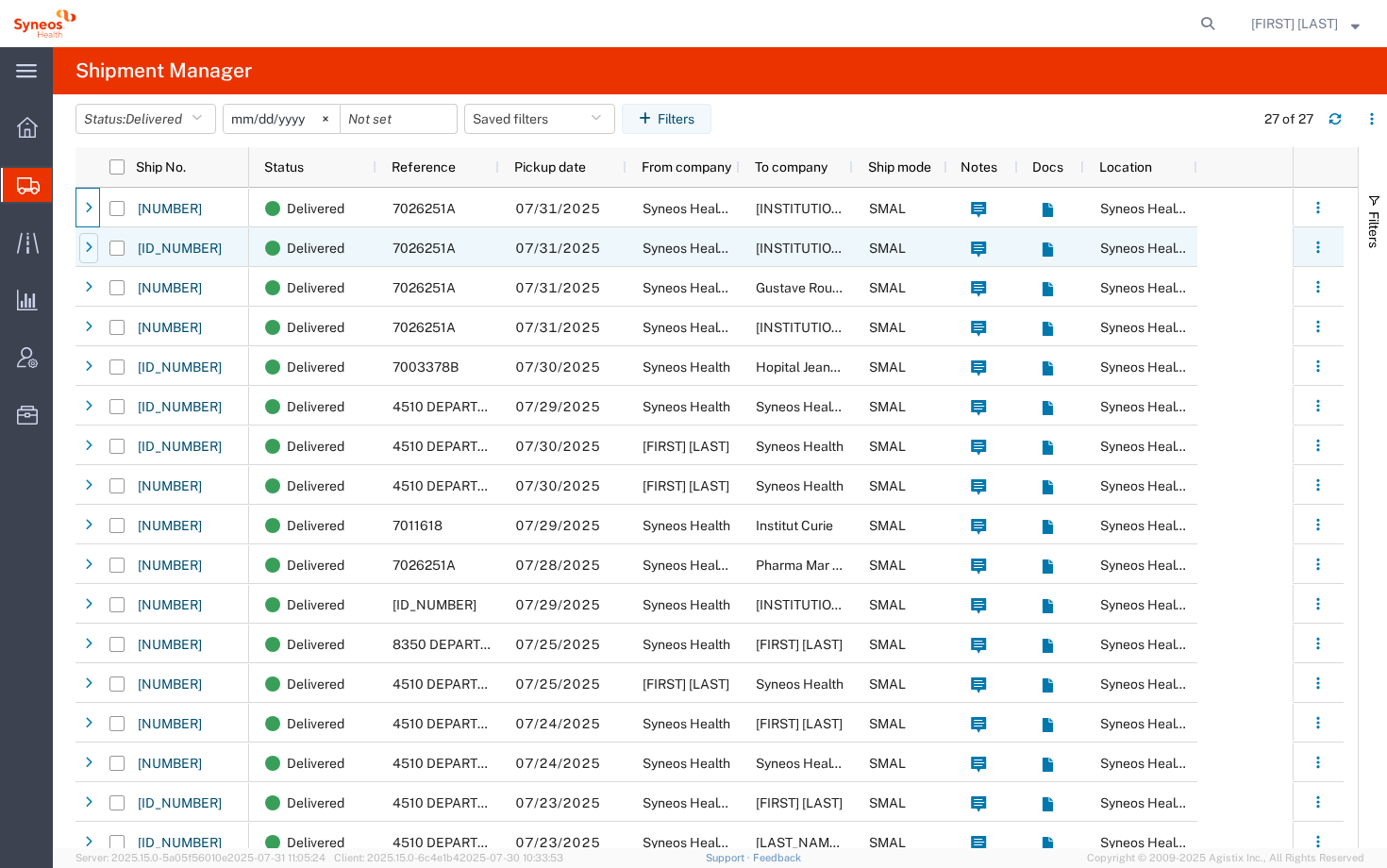 click 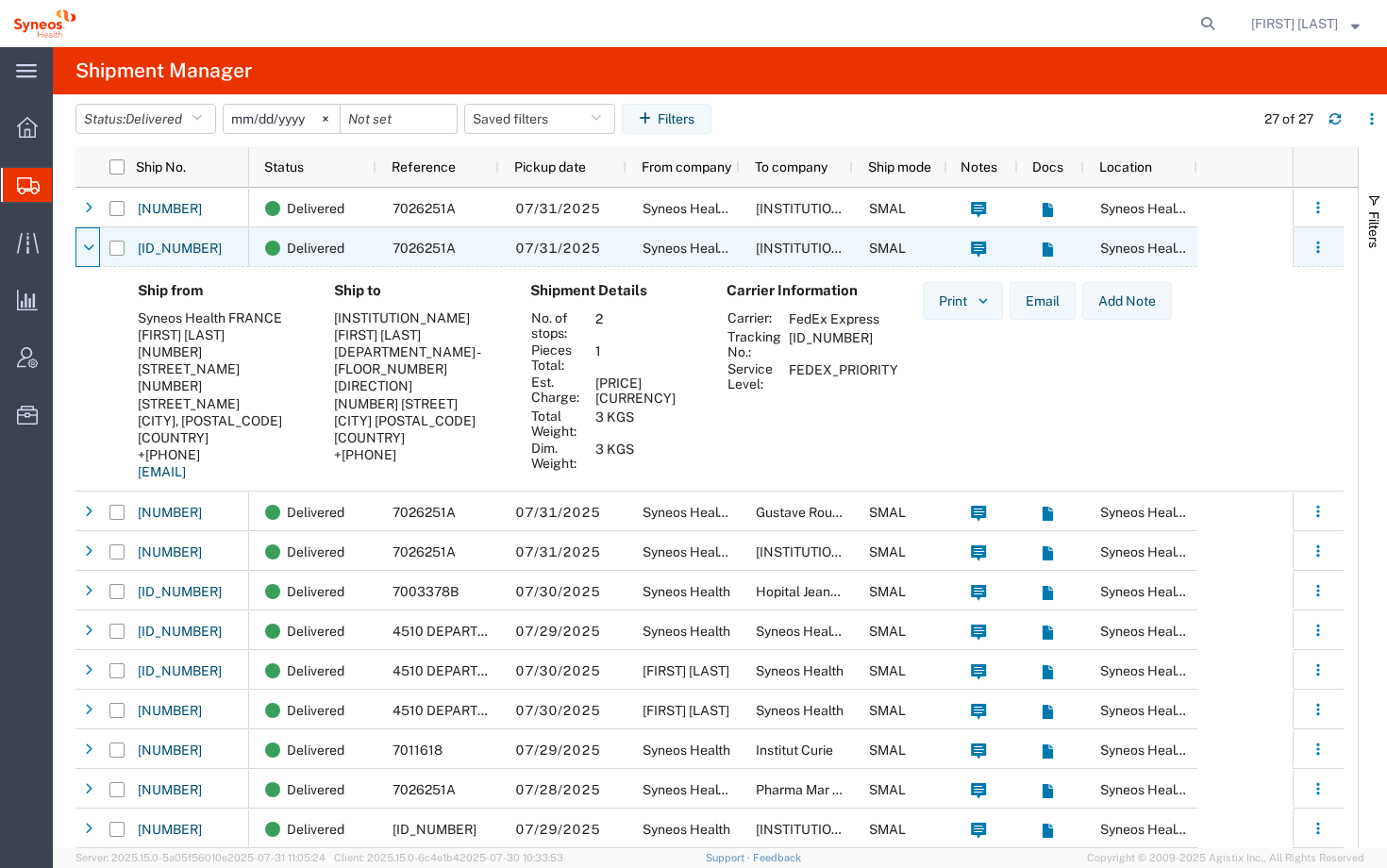 click 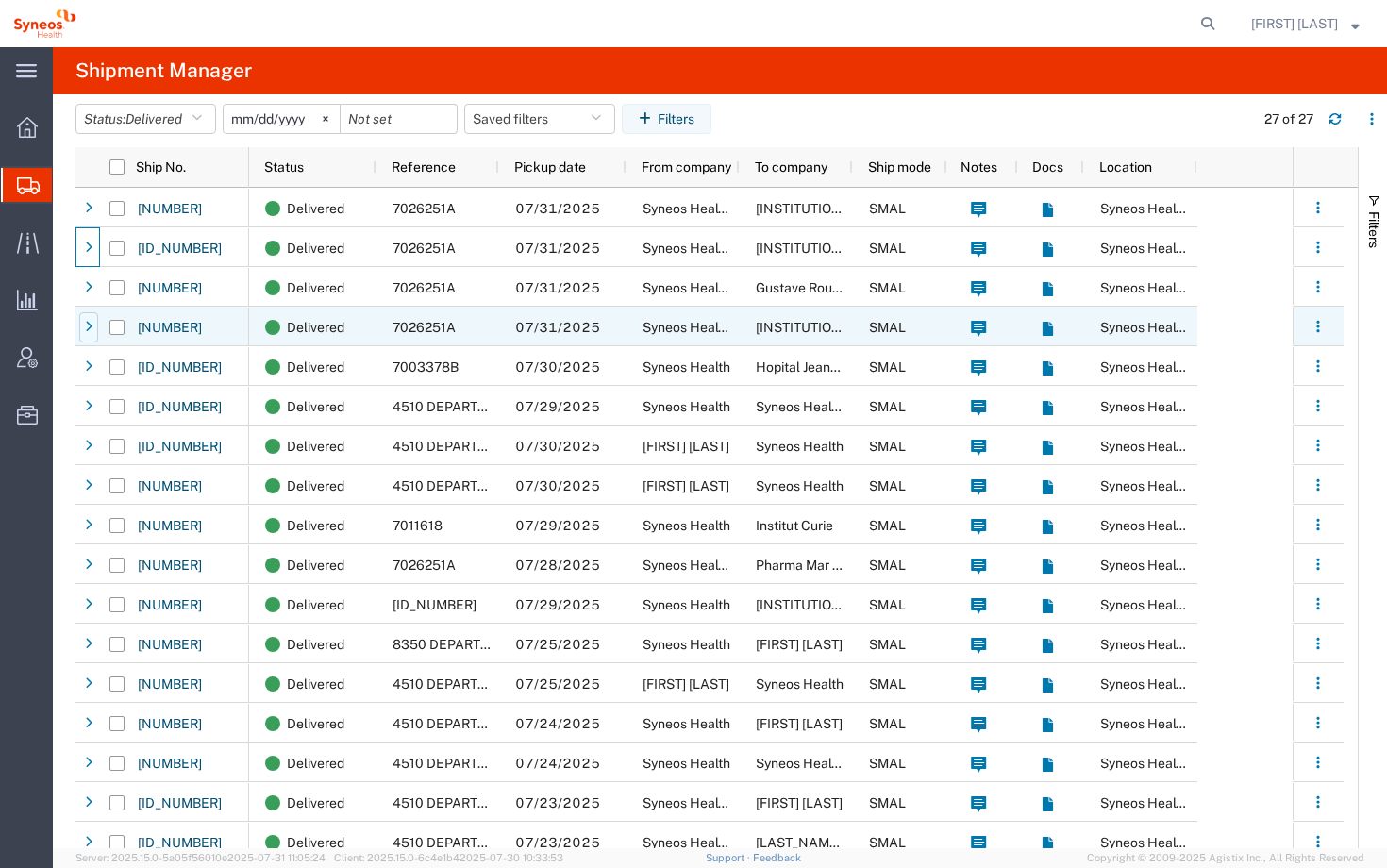 click 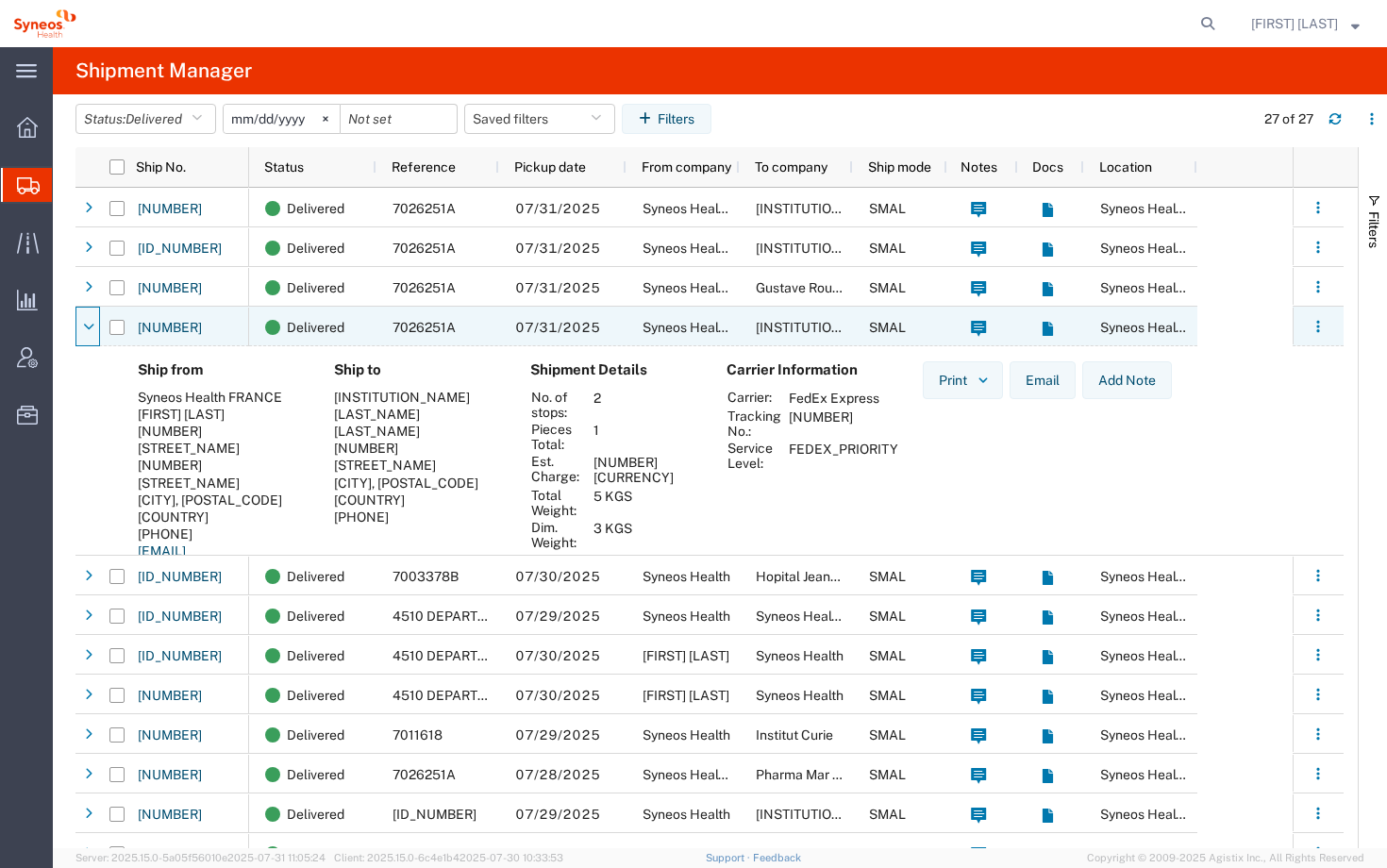 click 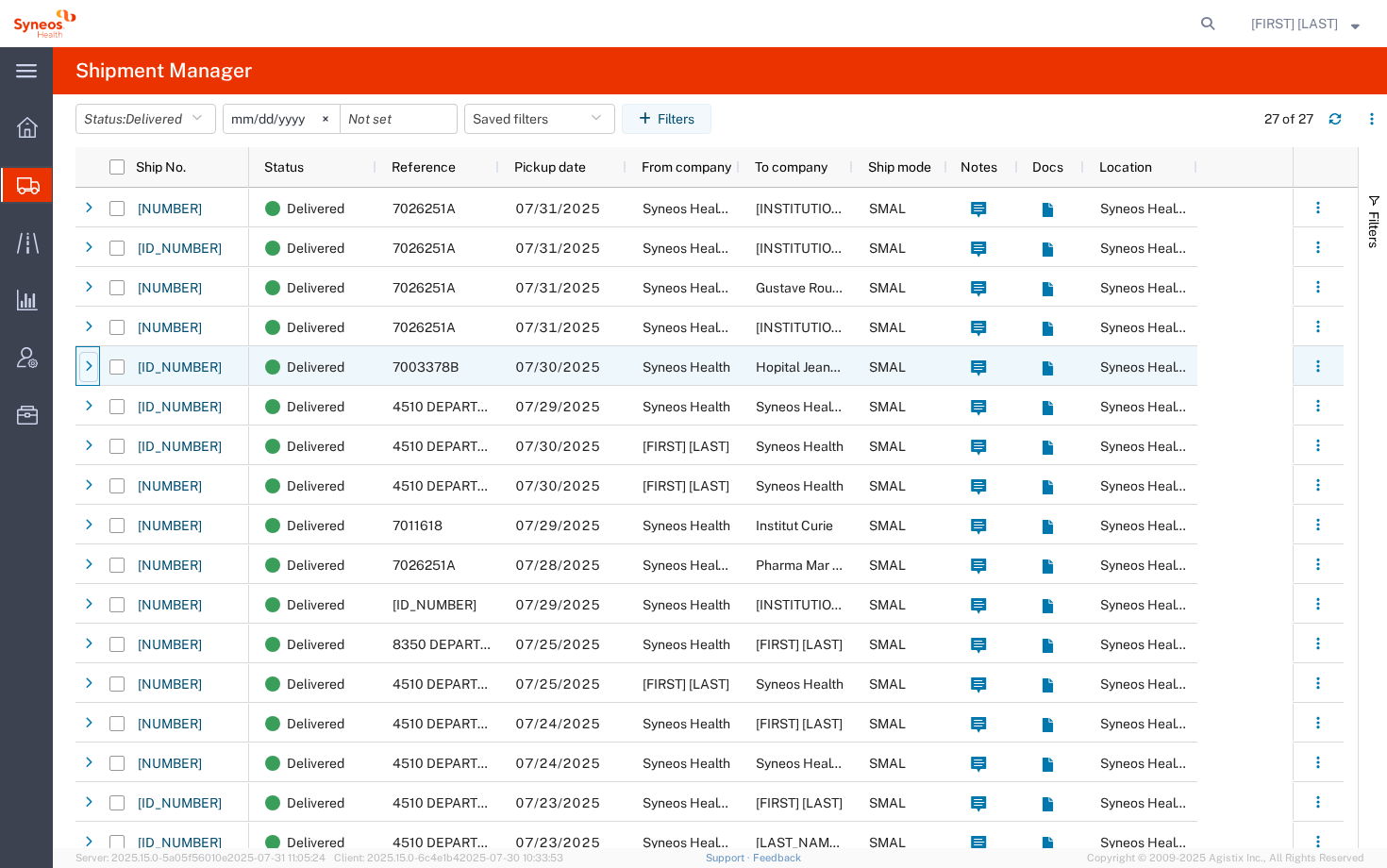 click 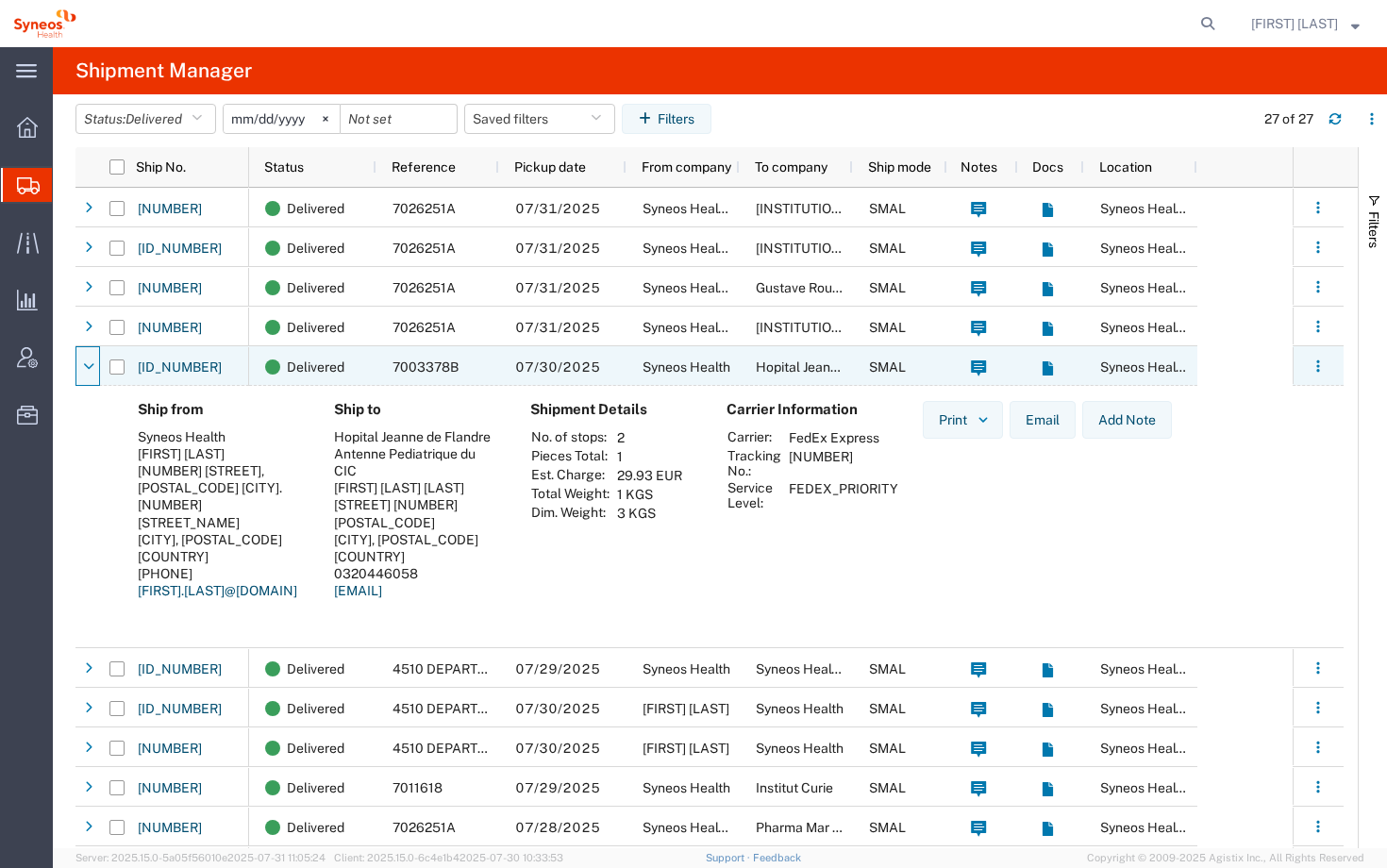 click 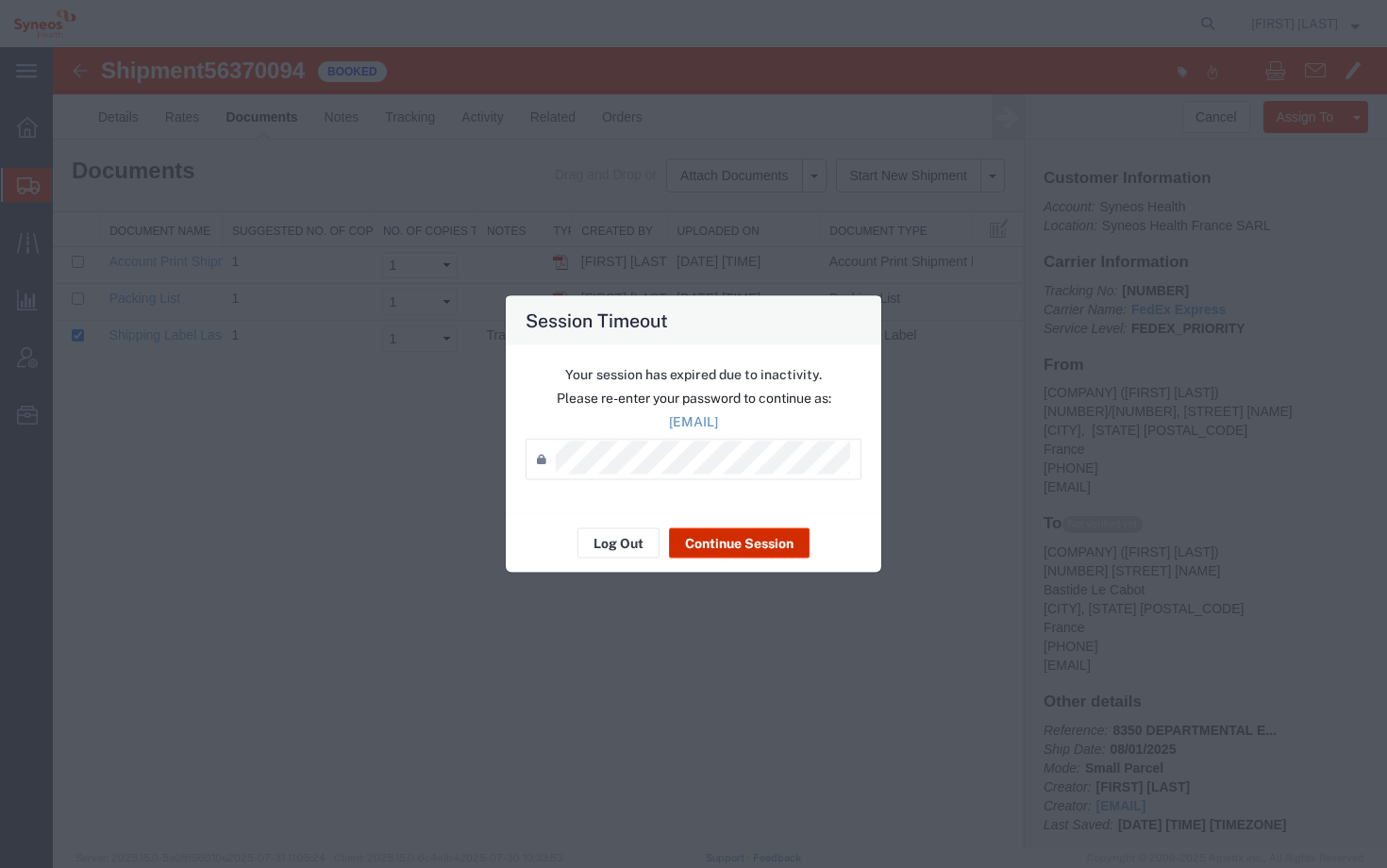 scroll, scrollTop: 0, scrollLeft: 0, axis: both 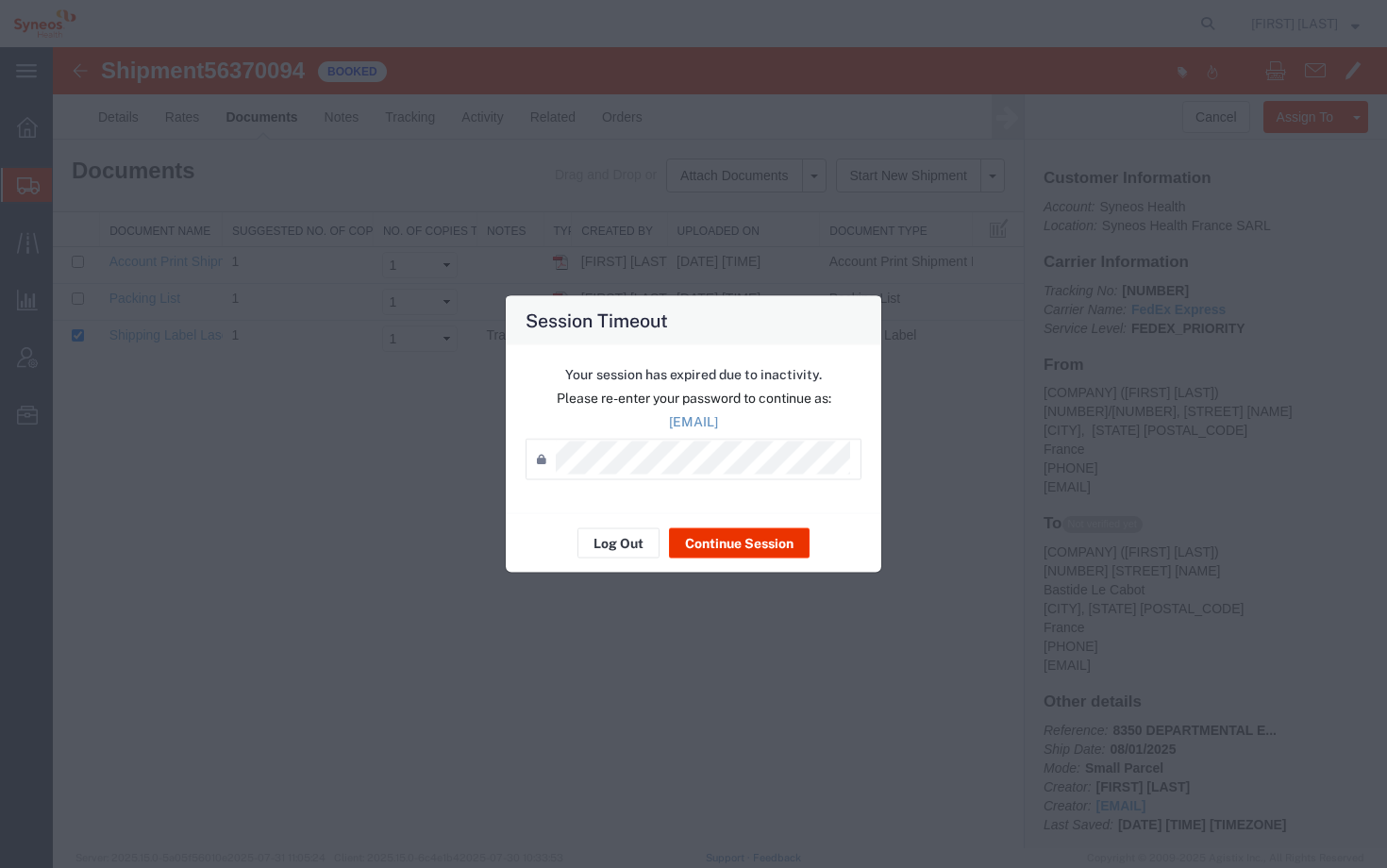 click on "Session Timeout  Your session has expired due to inactivity.   Please re-enter your password to continue as:  [EMAIL]  Password  * Log Out Continue Session" 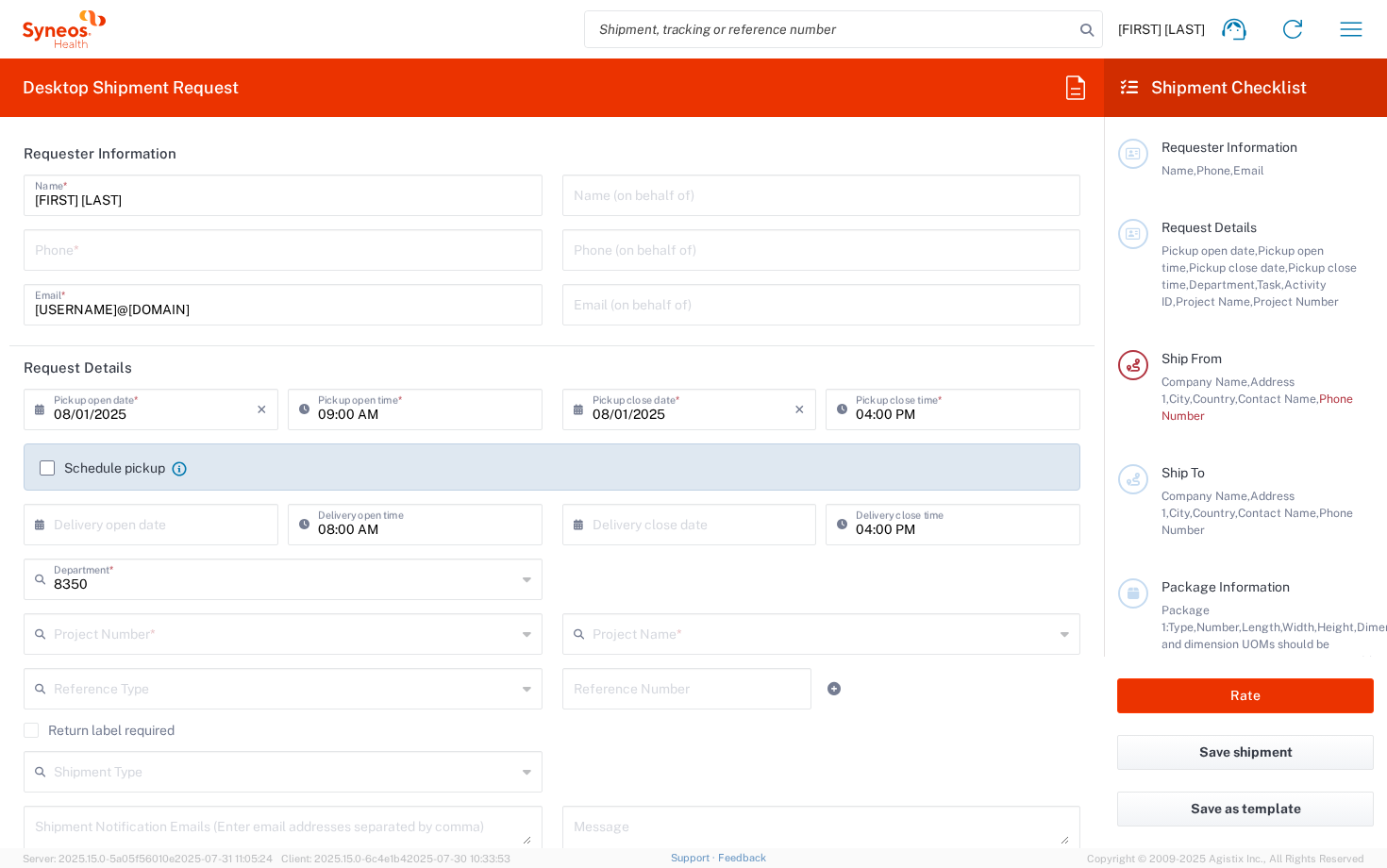 scroll, scrollTop: 0, scrollLeft: 0, axis: both 